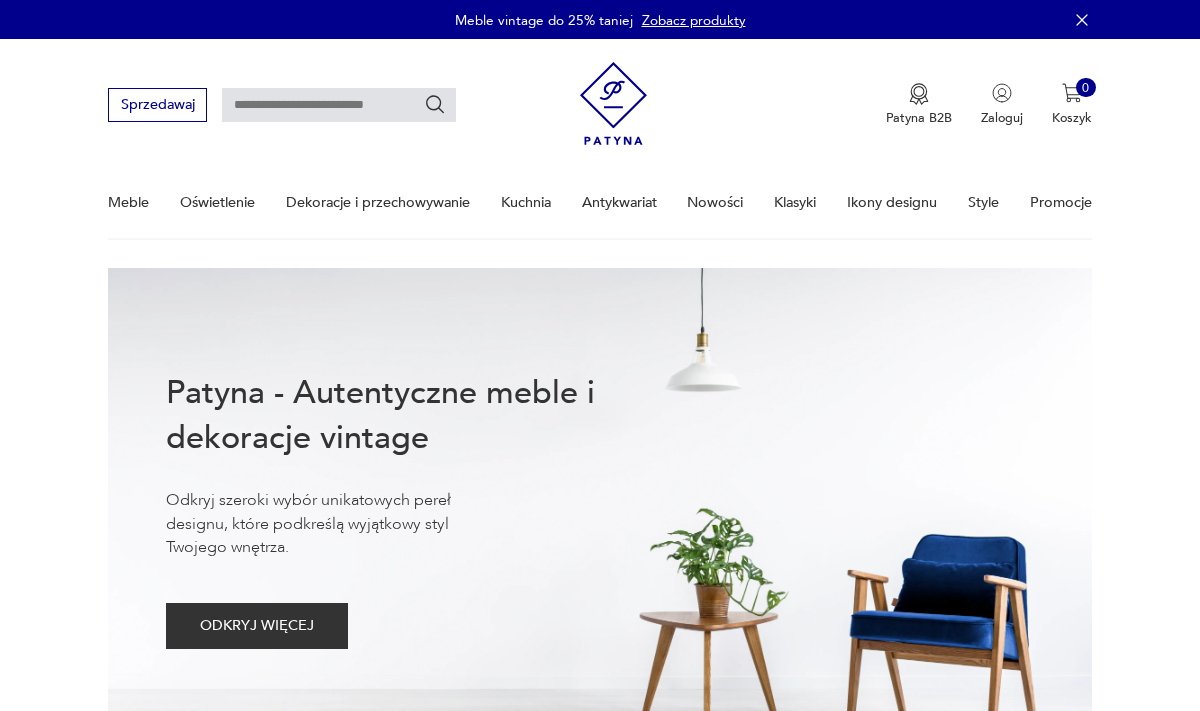 scroll, scrollTop: 0, scrollLeft: 0, axis: both 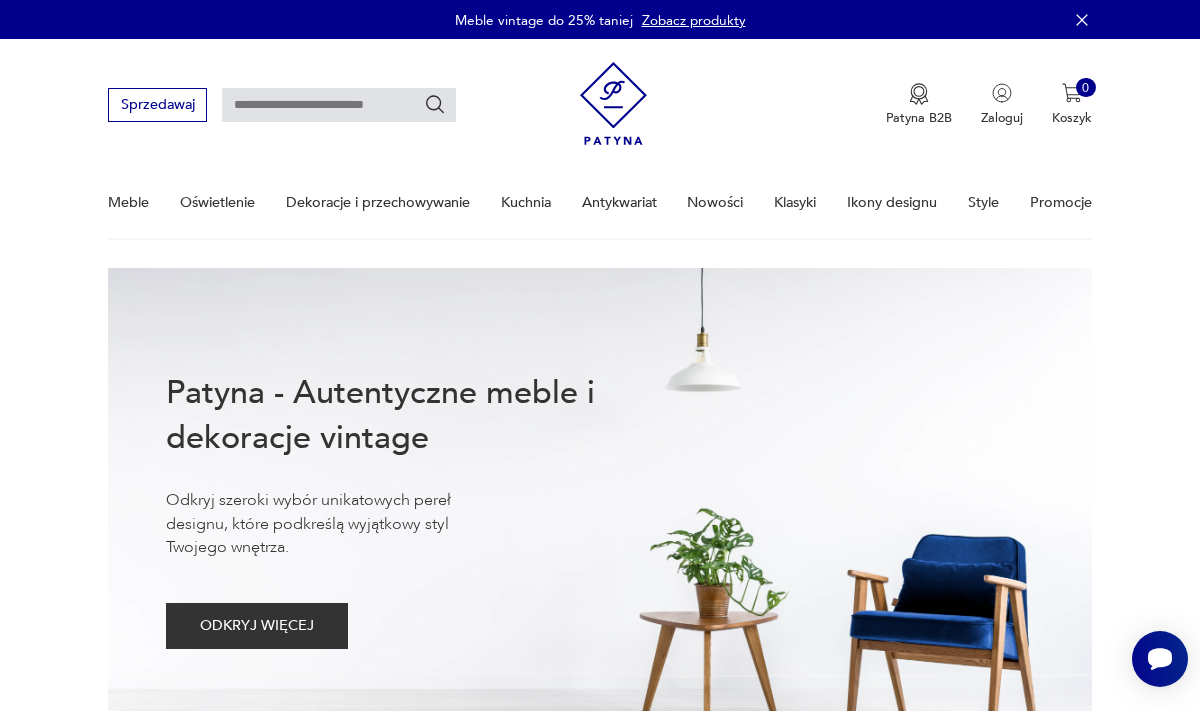 click at bounding box center [339, 105] 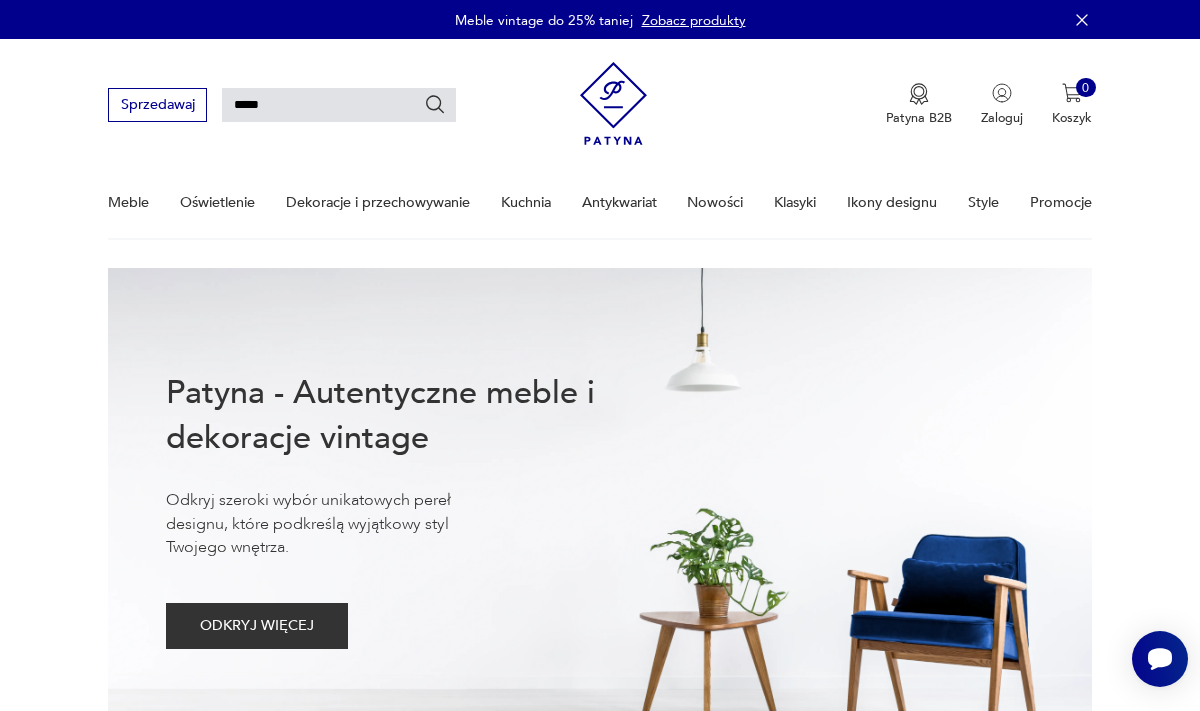 type on "*****" 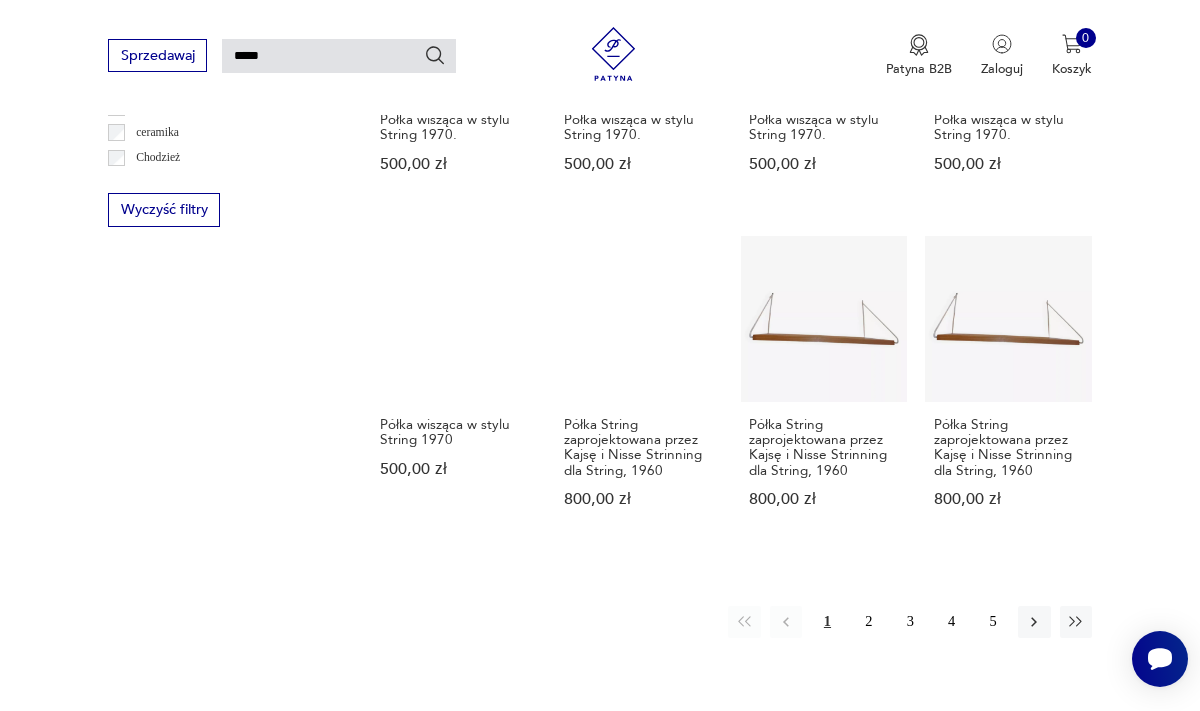 scroll, scrollTop: 1141, scrollLeft: 0, axis: vertical 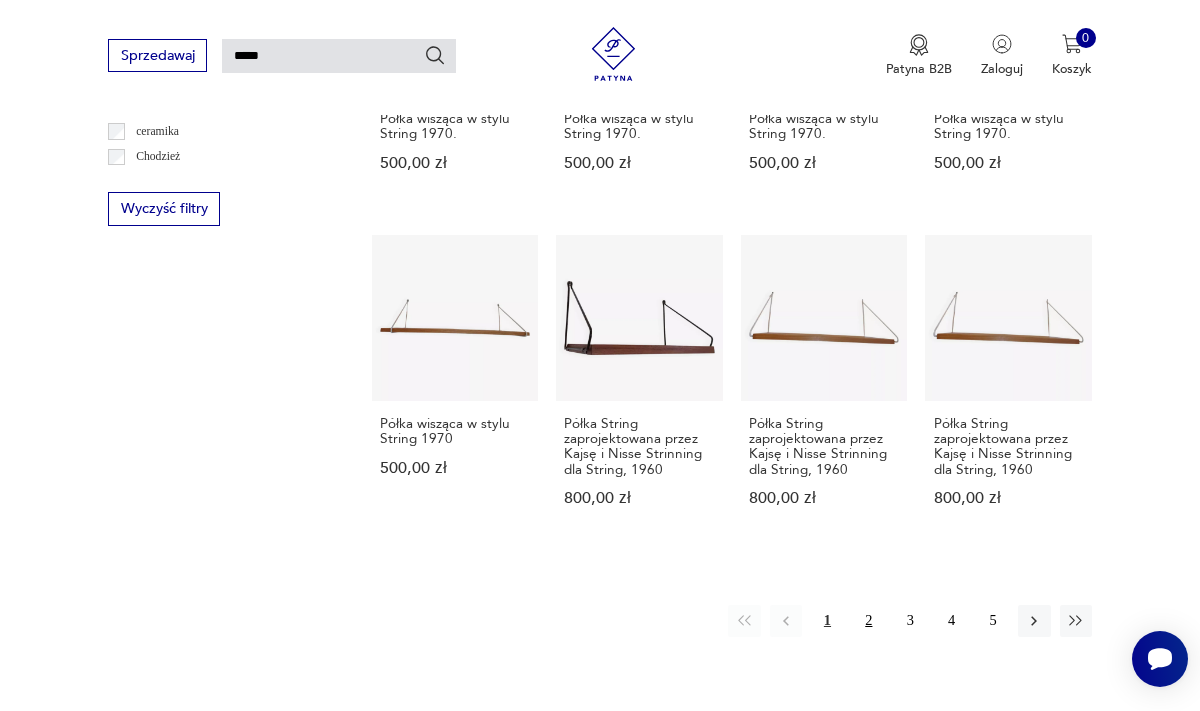 click on "2" at bounding box center [869, 621] 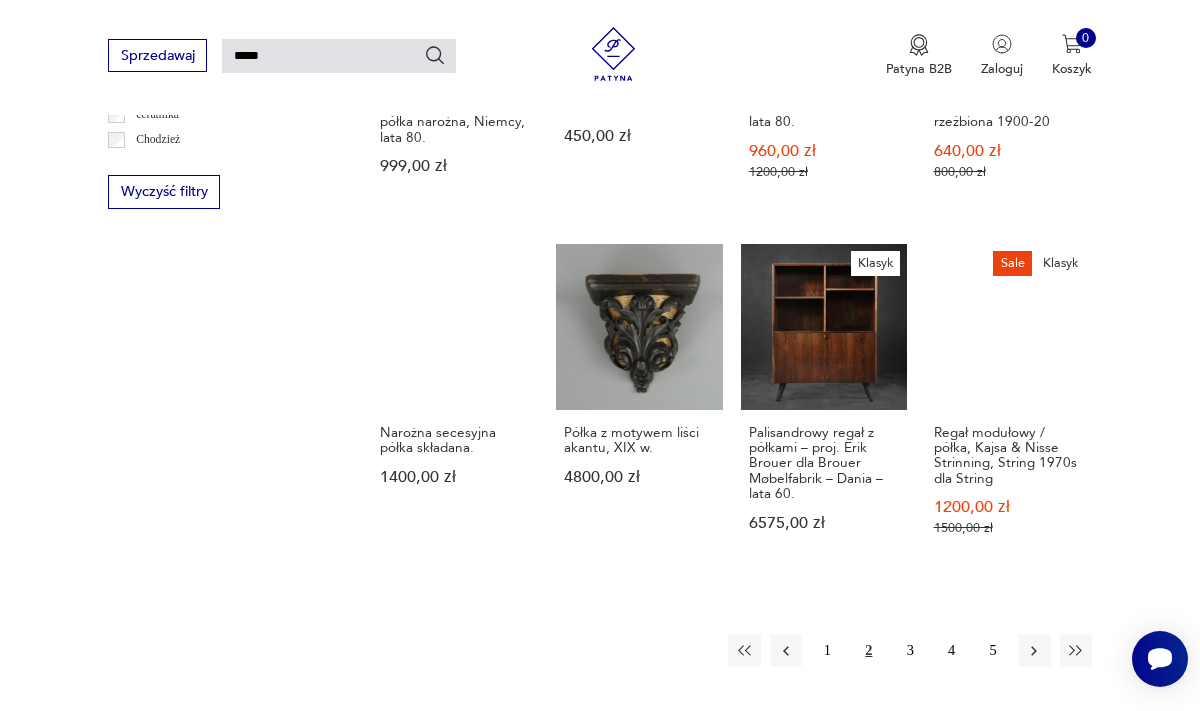 scroll, scrollTop: 1161, scrollLeft: 0, axis: vertical 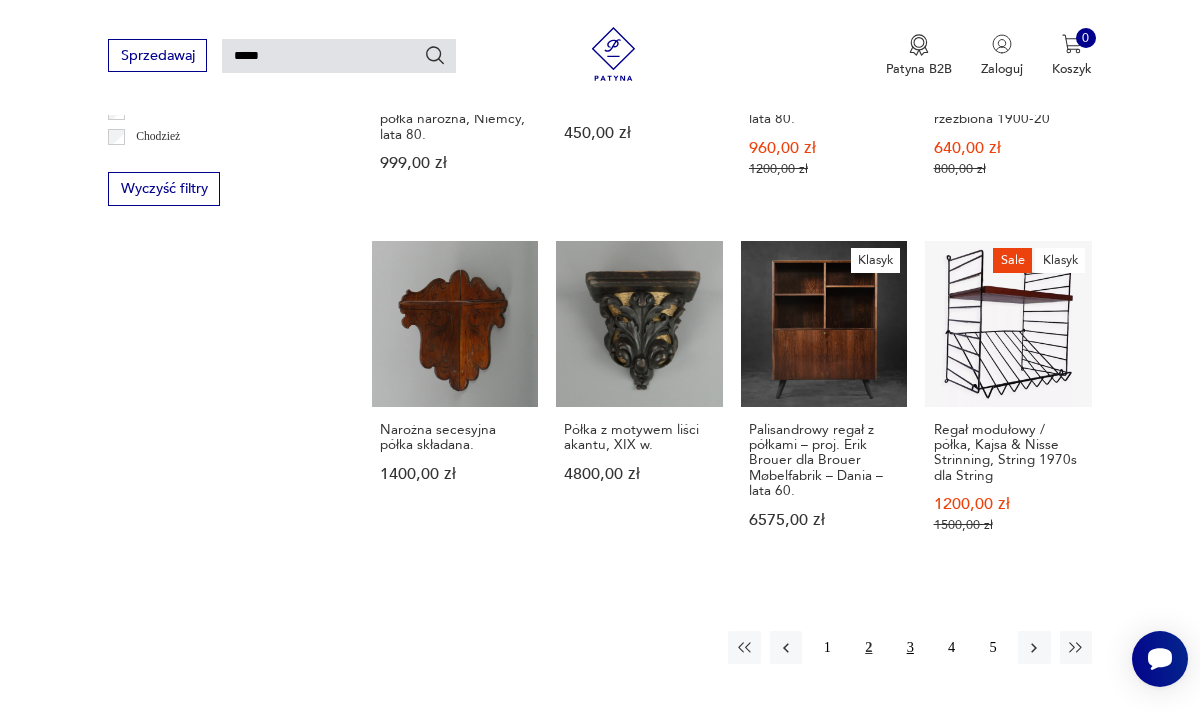 click on "3" at bounding box center (910, 647) 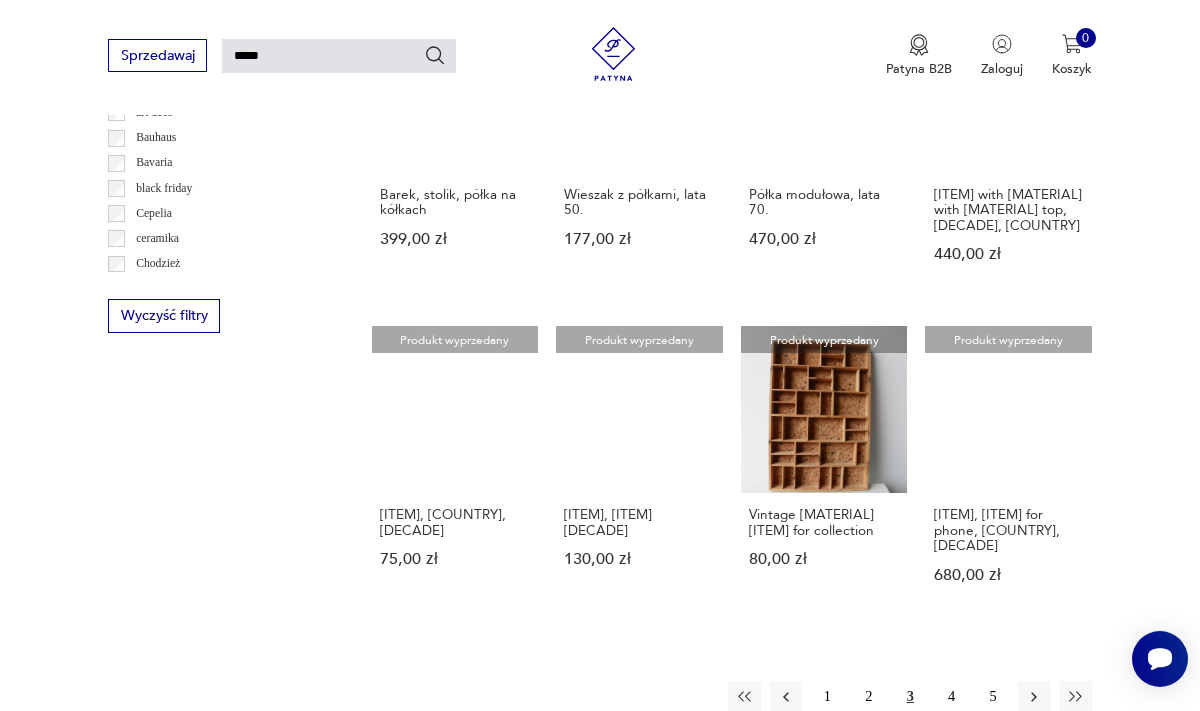 scroll, scrollTop: 1035, scrollLeft: 0, axis: vertical 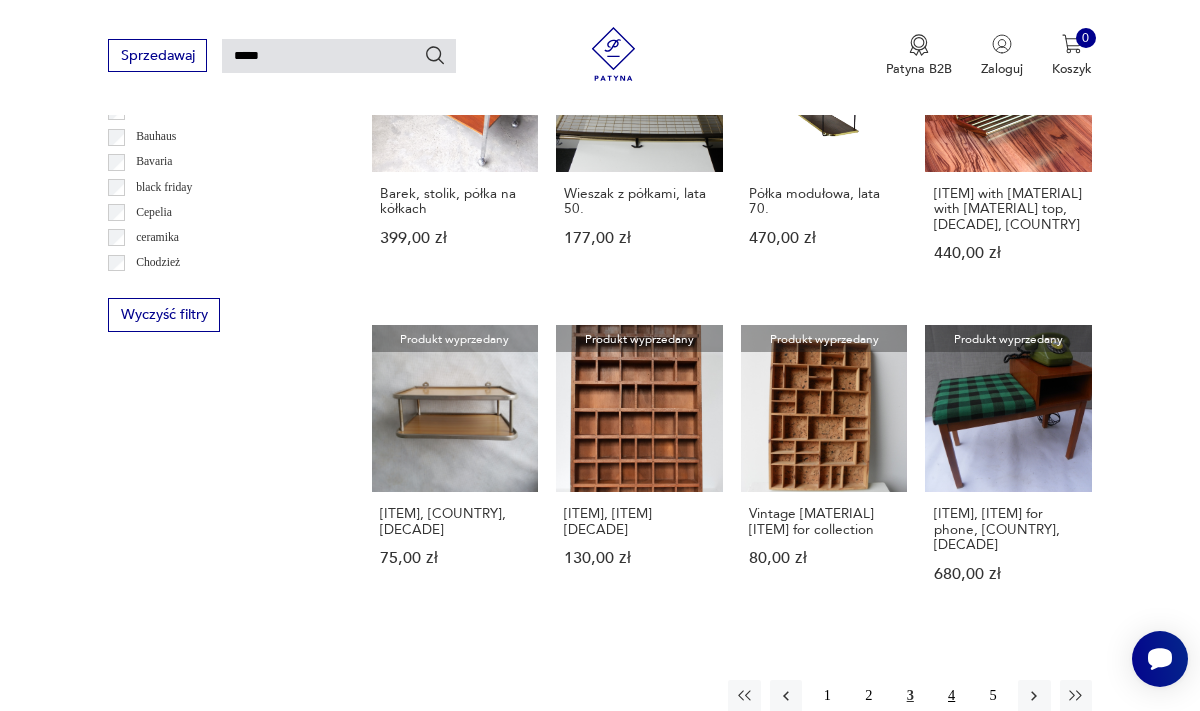 click on "4" at bounding box center (951, 696) 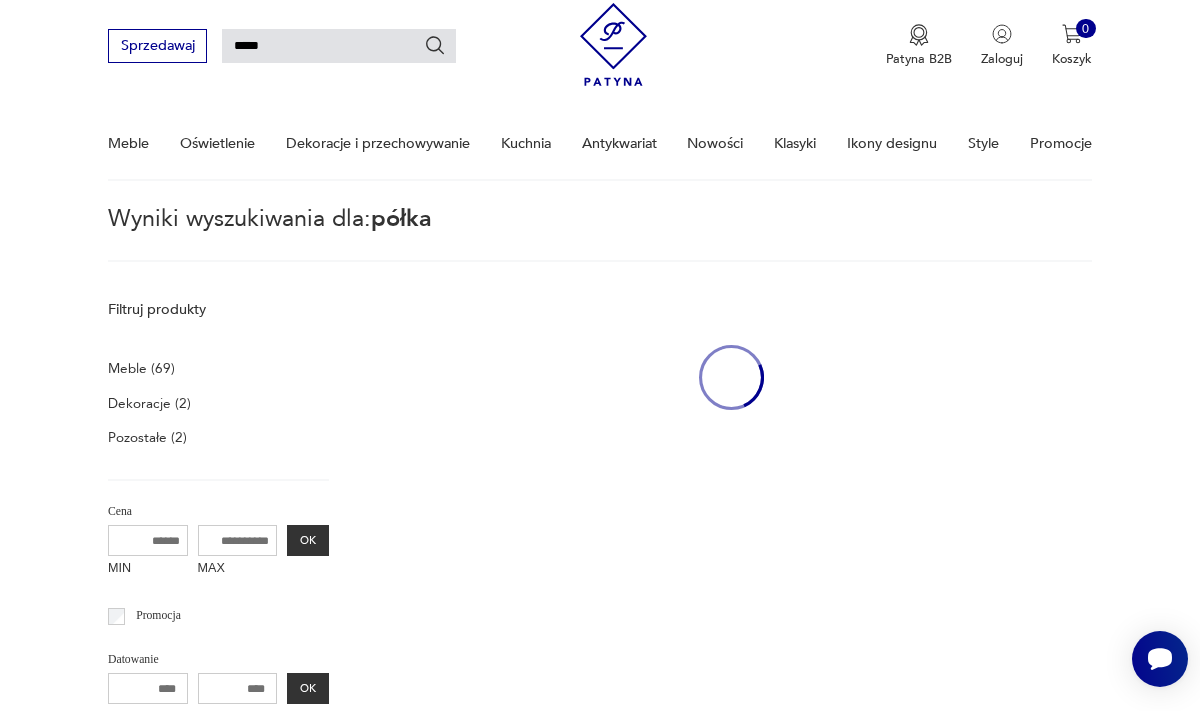 scroll, scrollTop: 50, scrollLeft: 0, axis: vertical 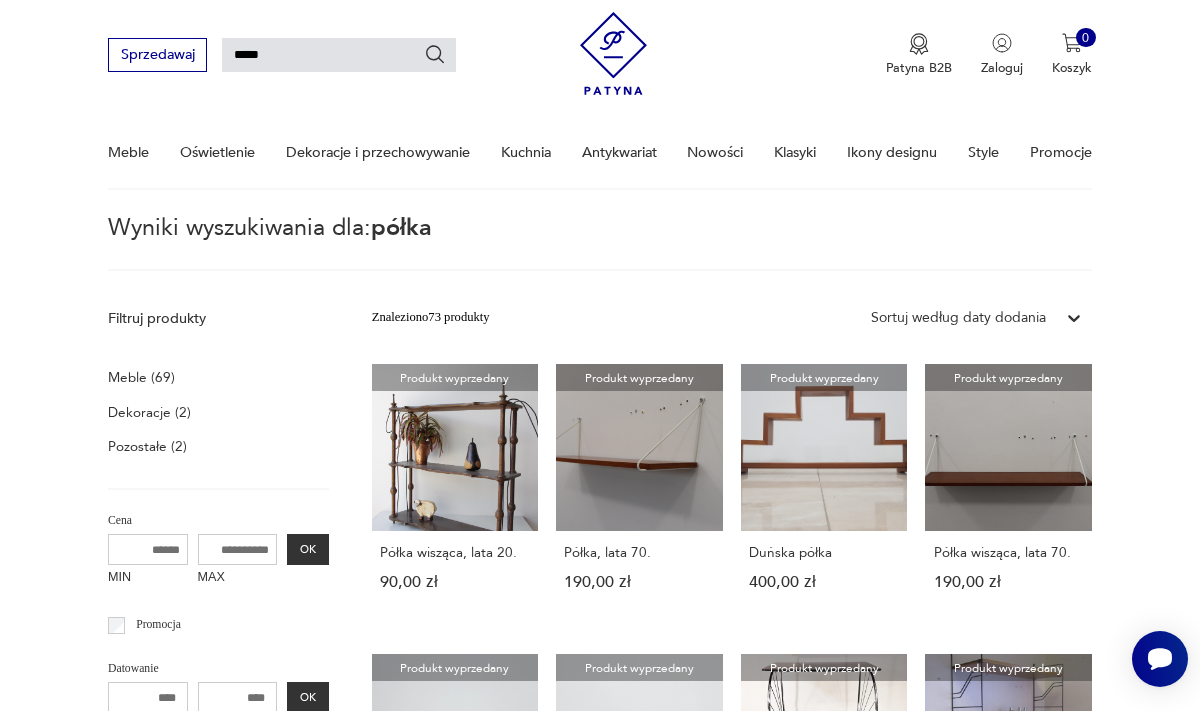 click on "*****" at bounding box center (339, 55) 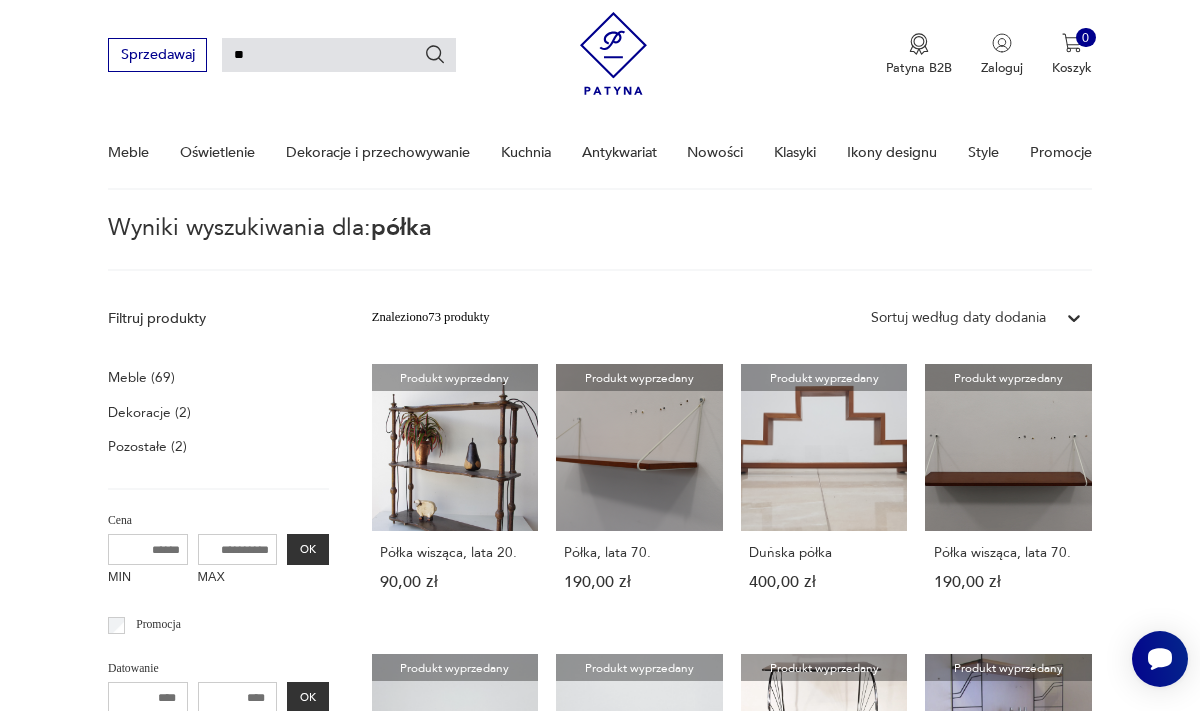 type on "*" 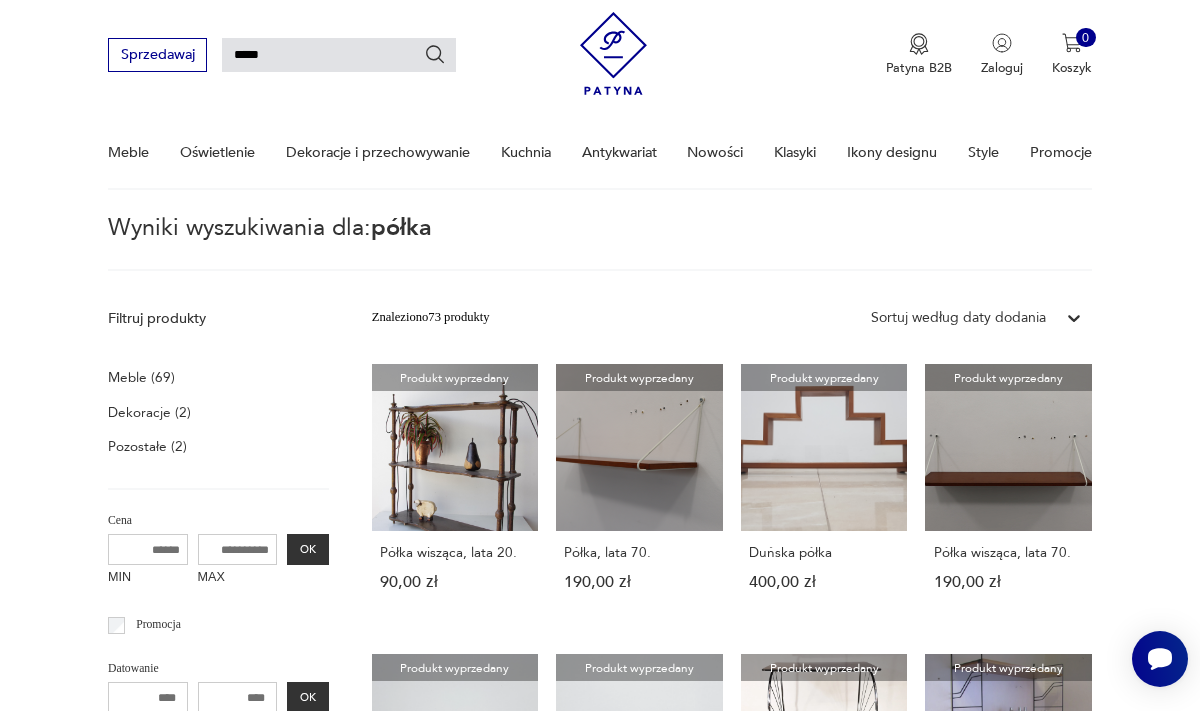 type on "*****" 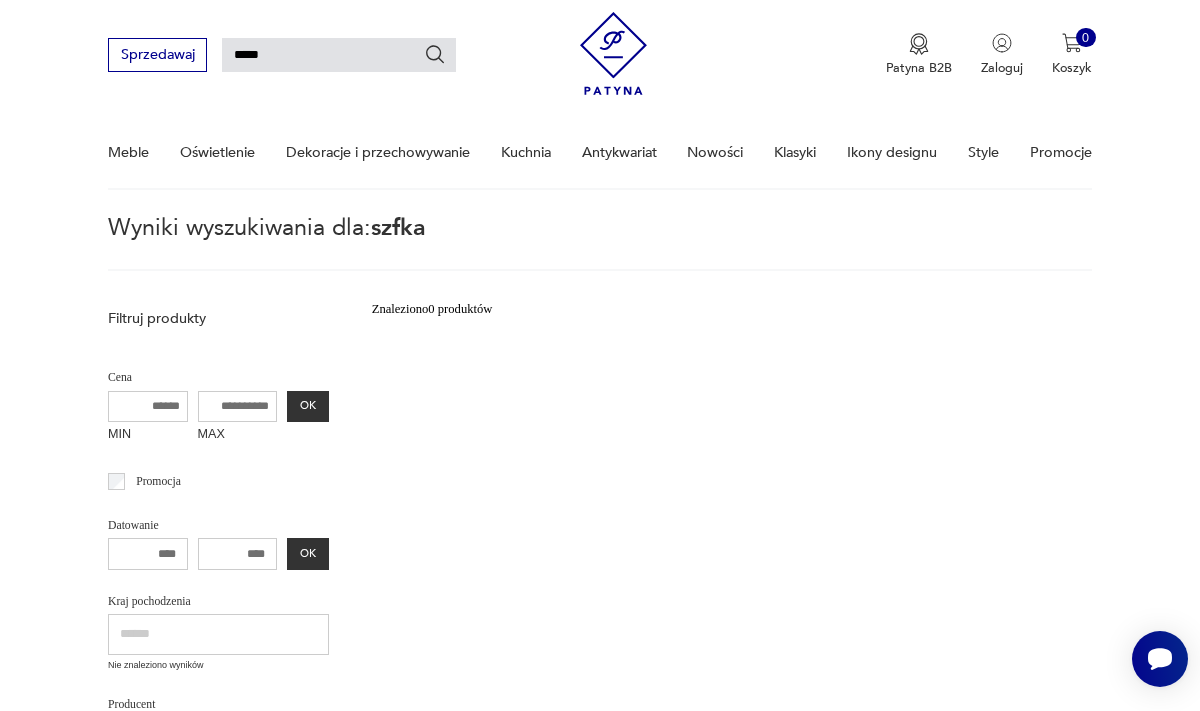 click on "*****" at bounding box center (339, 55) 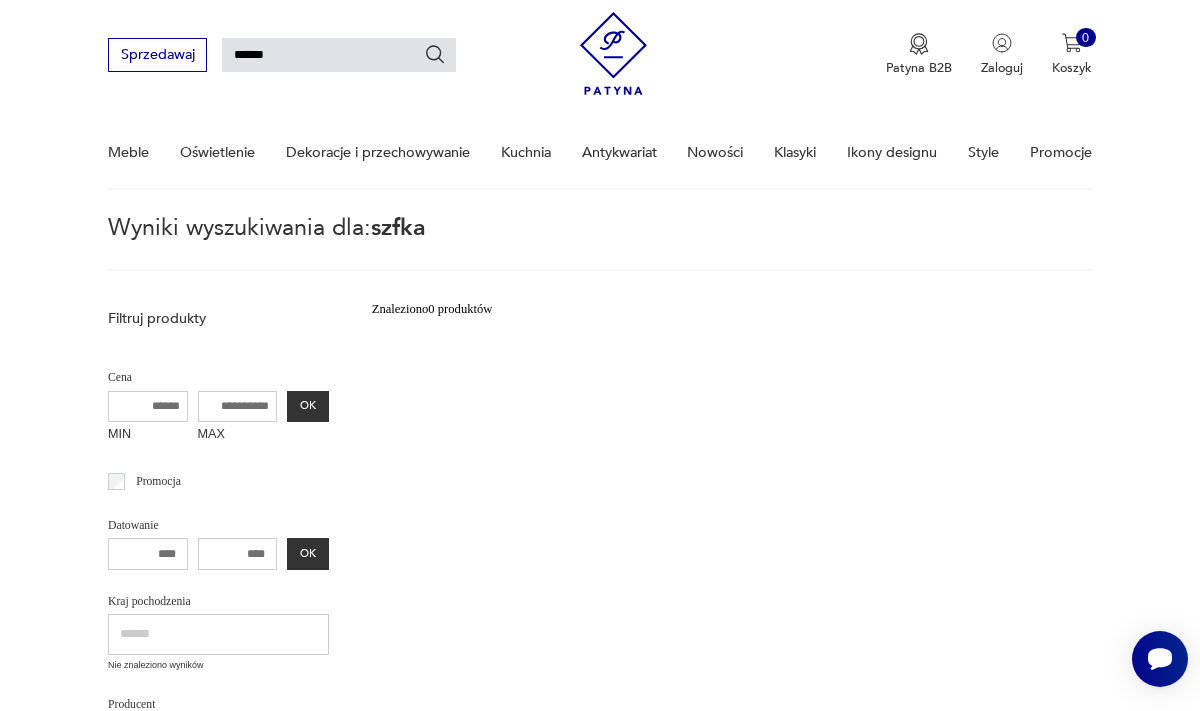 type on "******" 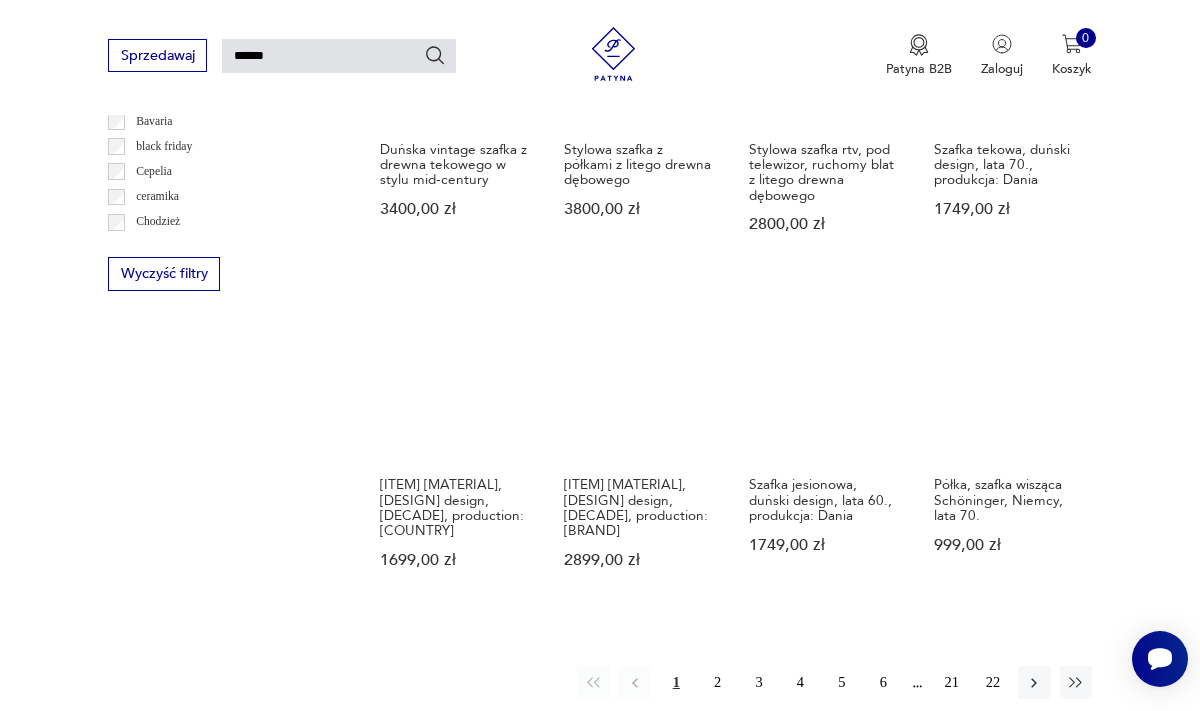 scroll, scrollTop: 1160, scrollLeft: 0, axis: vertical 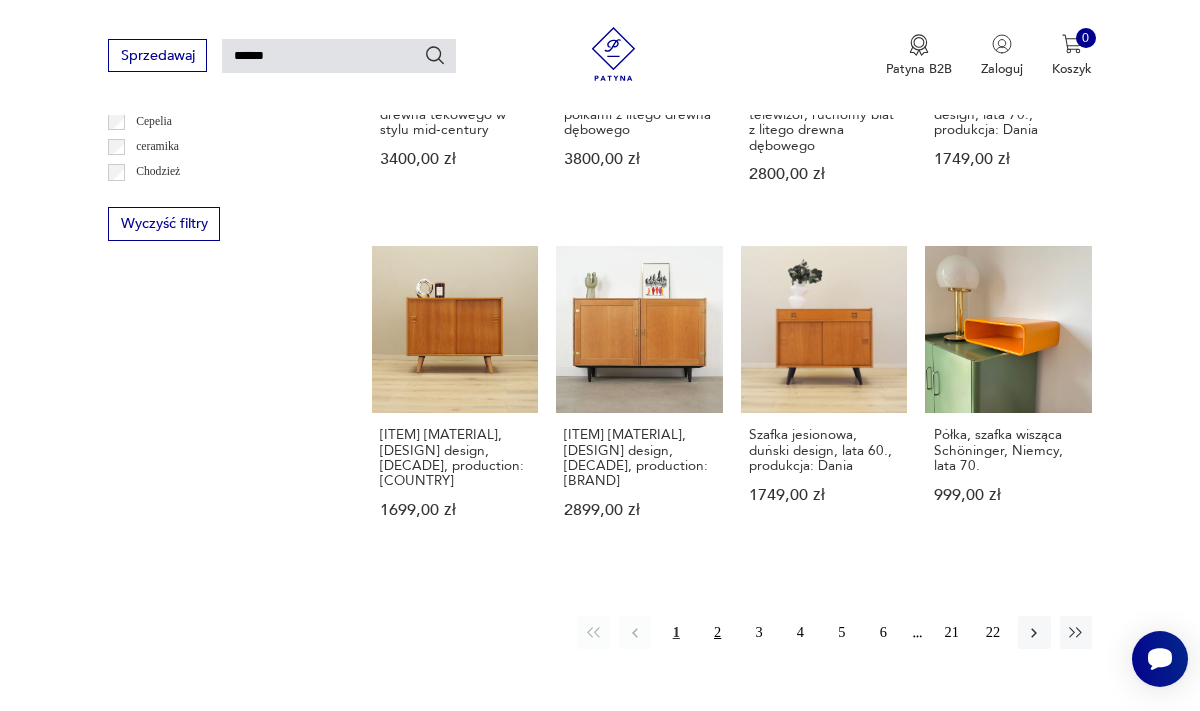 click on "2" at bounding box center [717, 632] 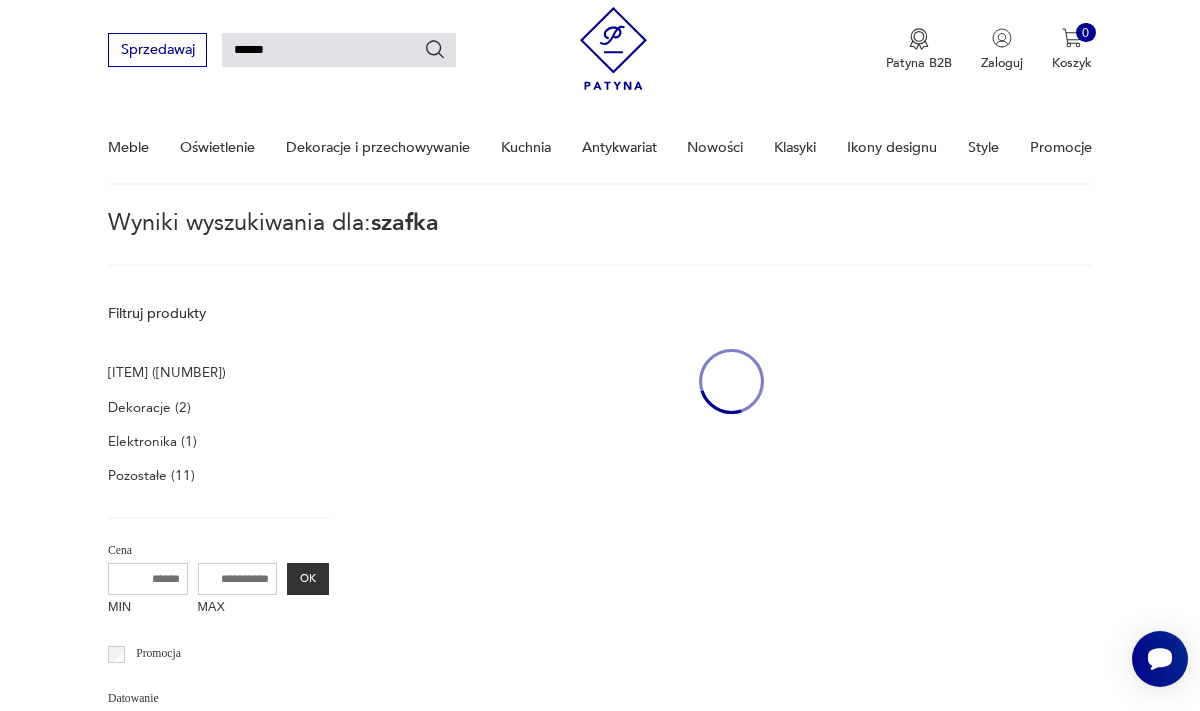 scroll, scrollTop: 50, scrollLeft: 0, axis: vertical 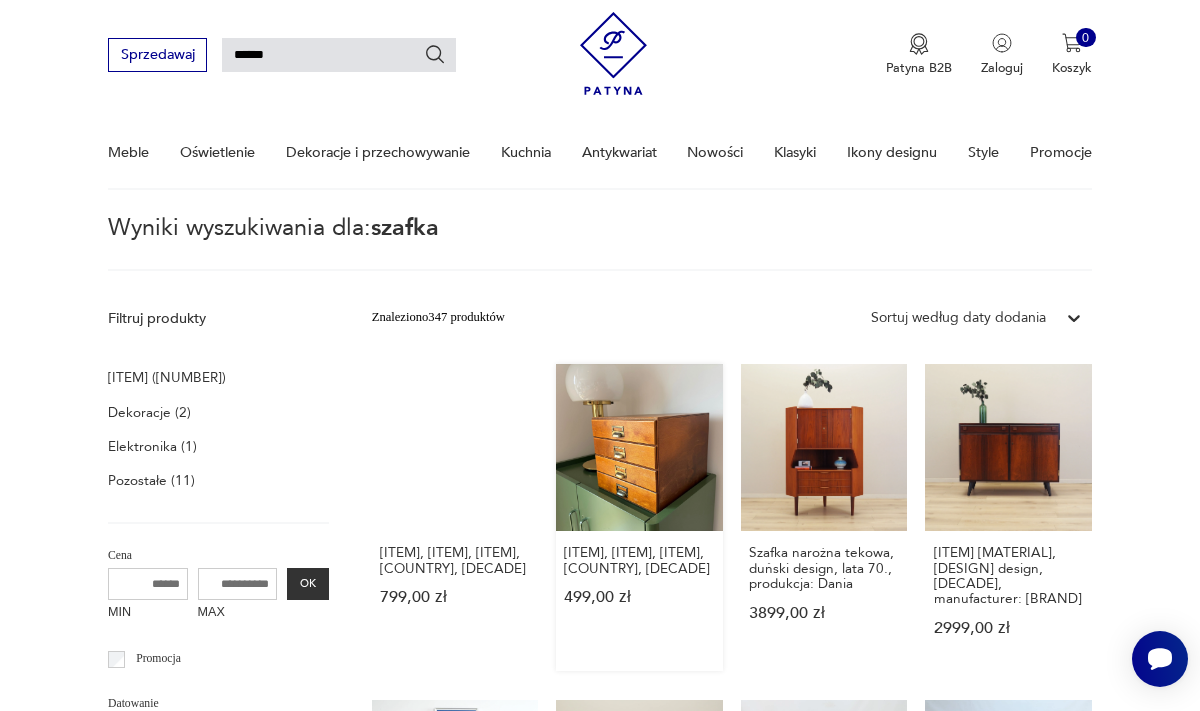 click on "[ITEM], [ITEM], [ITEM], [COUNTRY], [DECADE] [PRICE] [CURRENCY]" at bounding box center [639, 517] 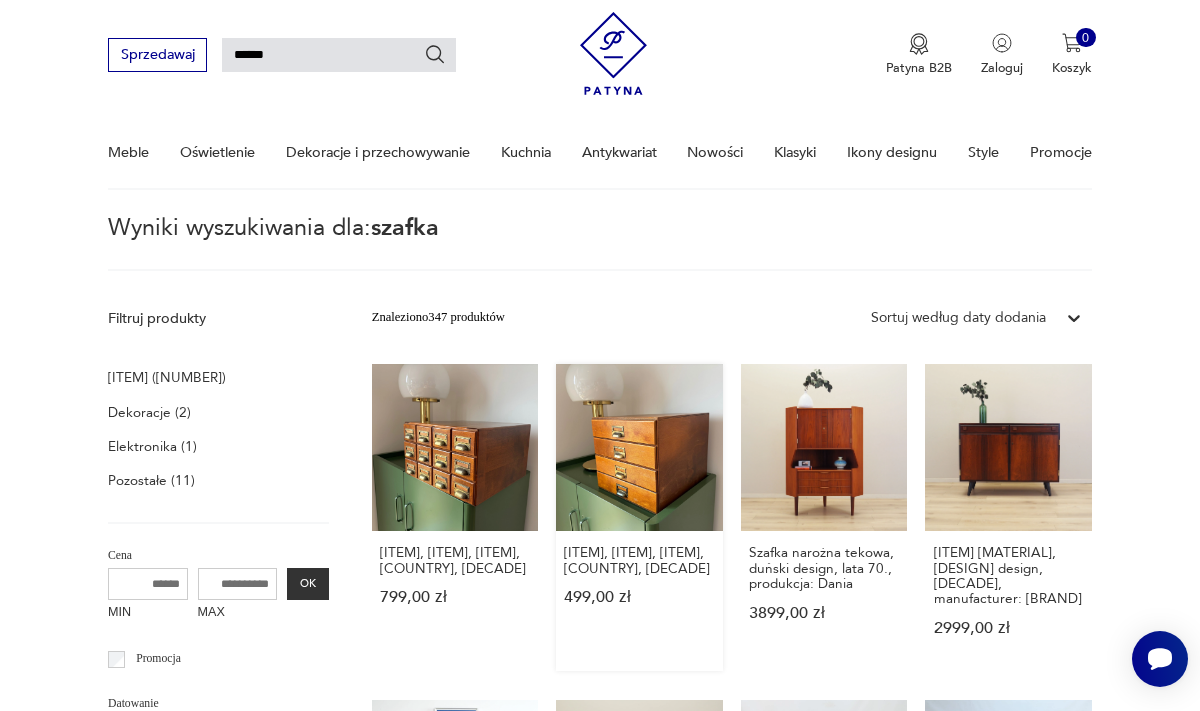 type 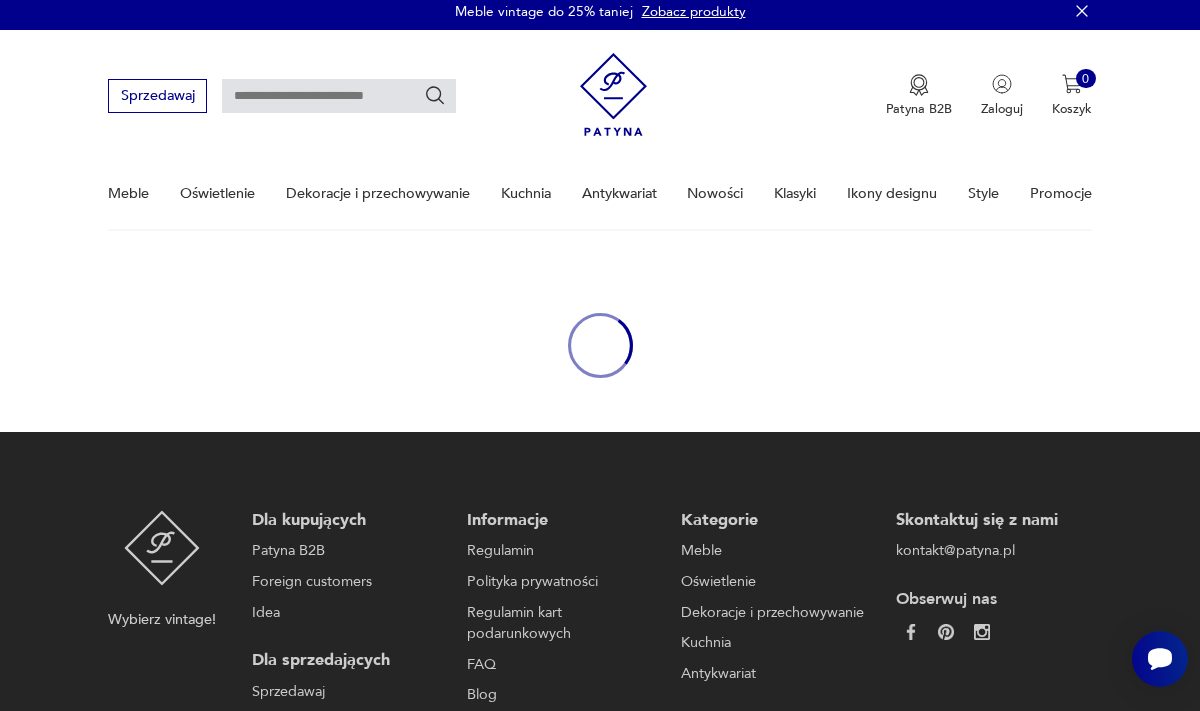 scroll, scrollTop: 0, scrollLeft: 0, axis: both 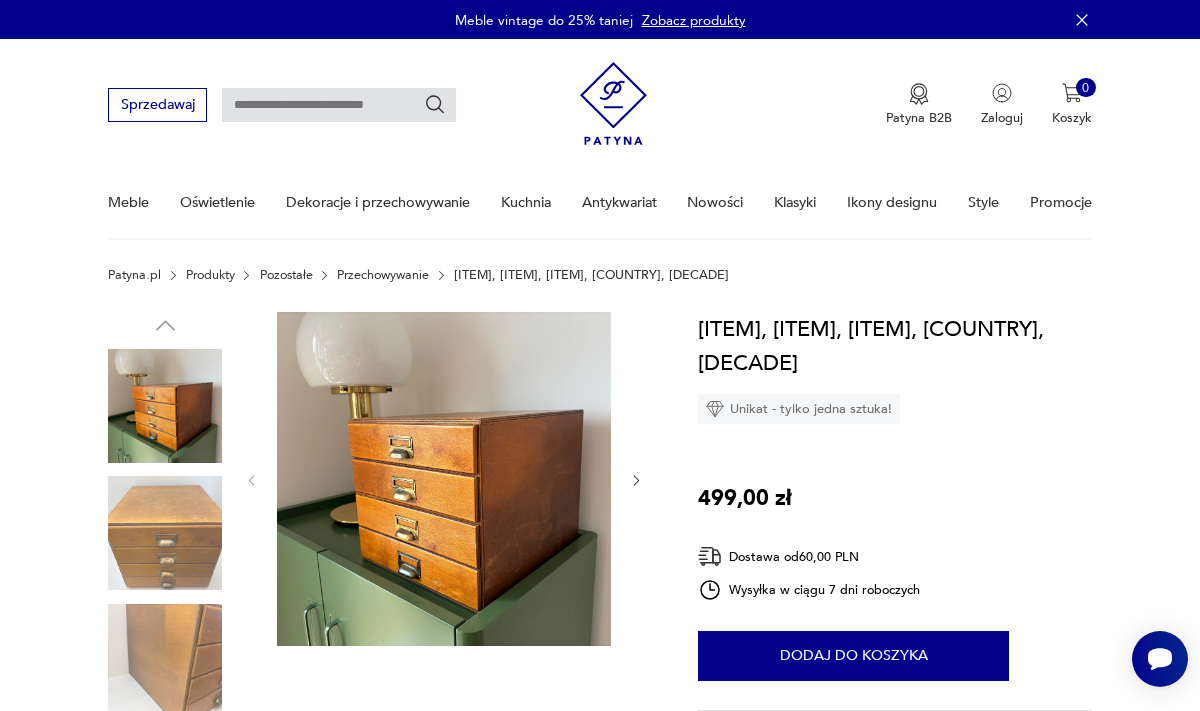 click at bounding box center [381, 599] 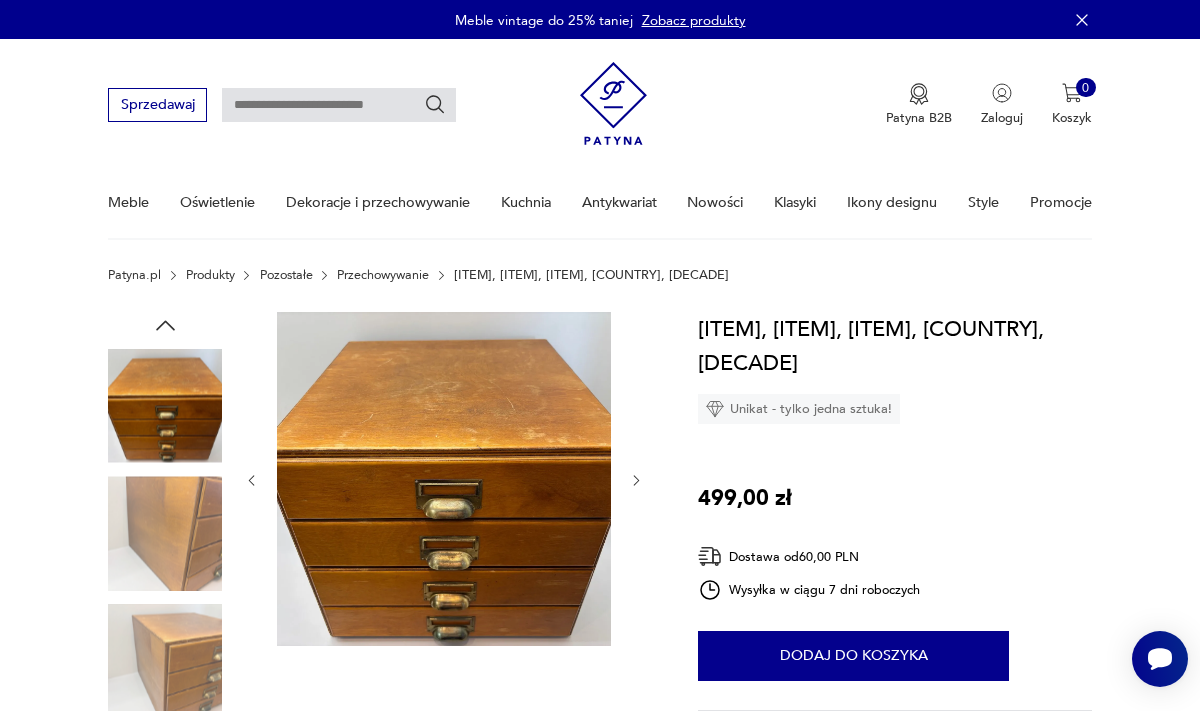 click 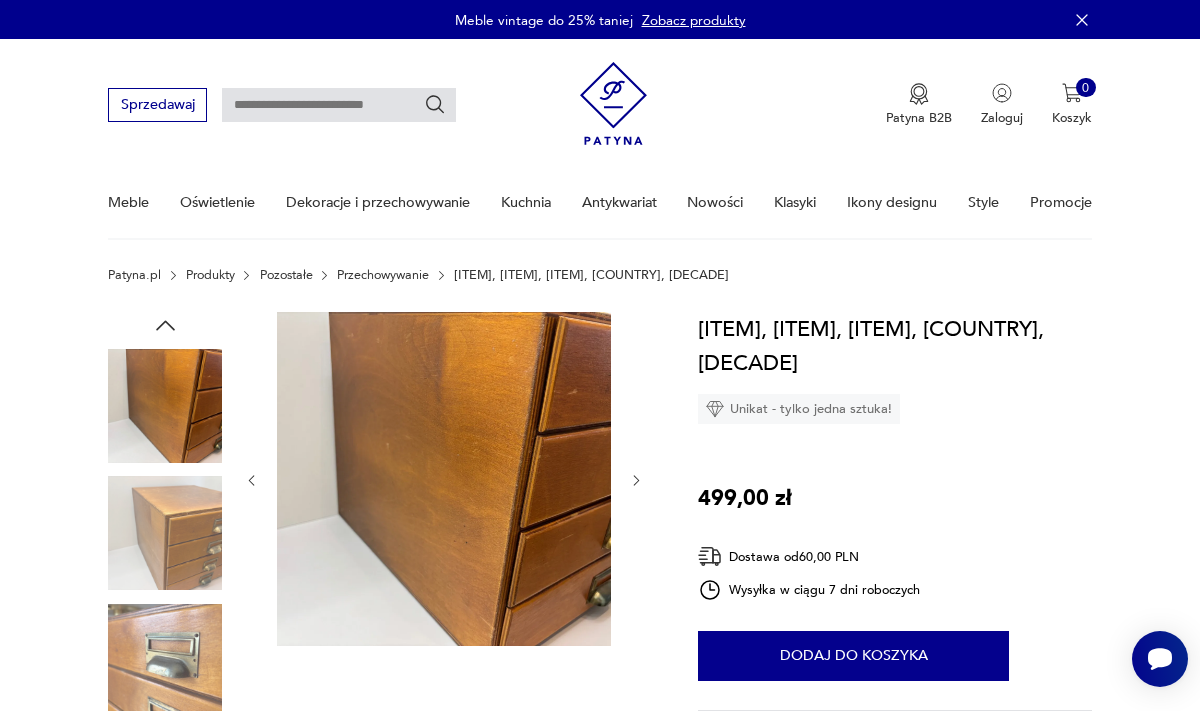 click 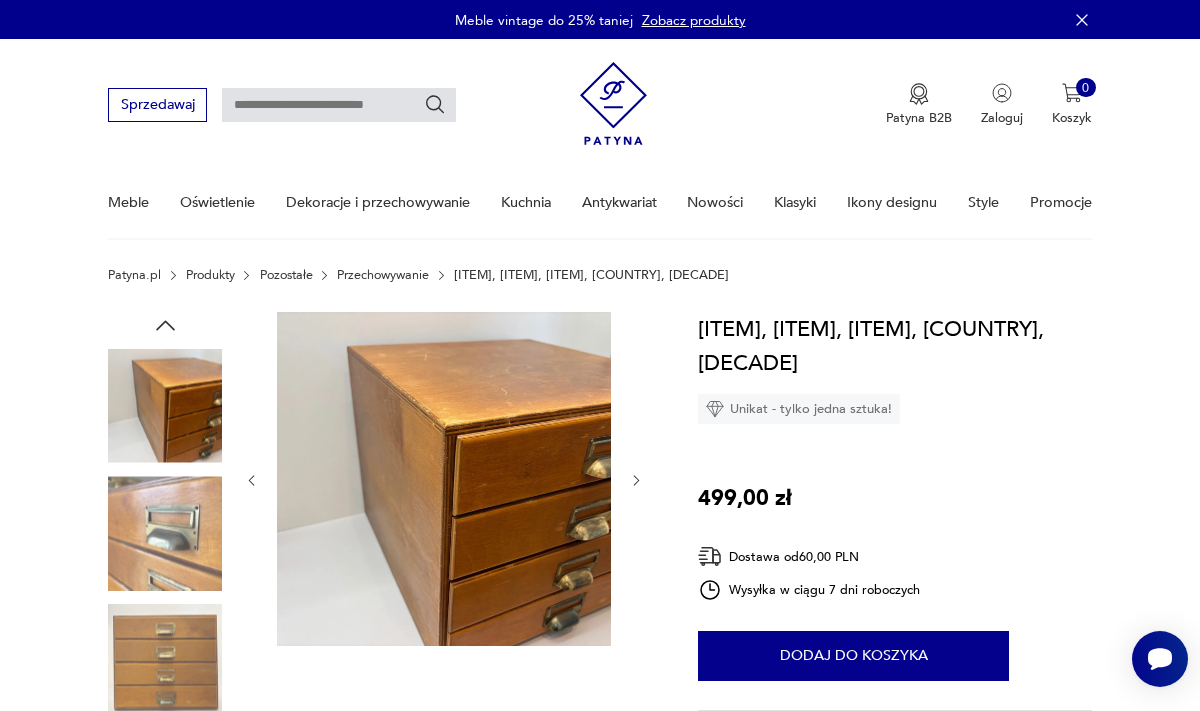 click 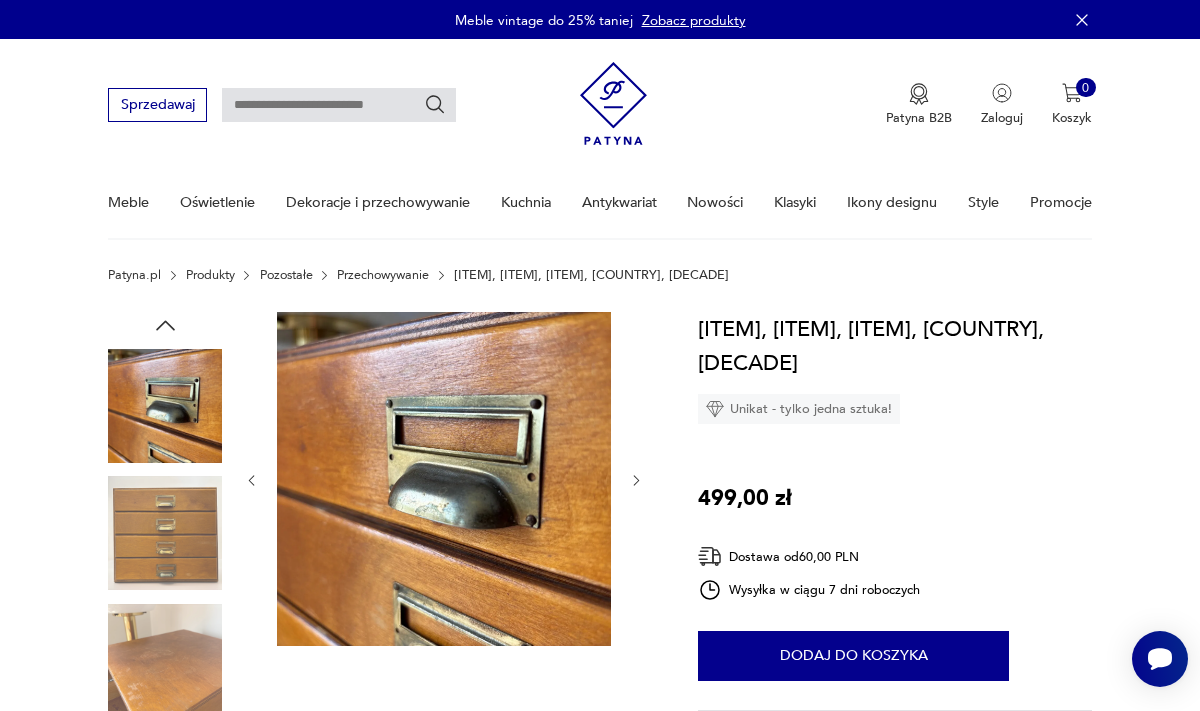 click 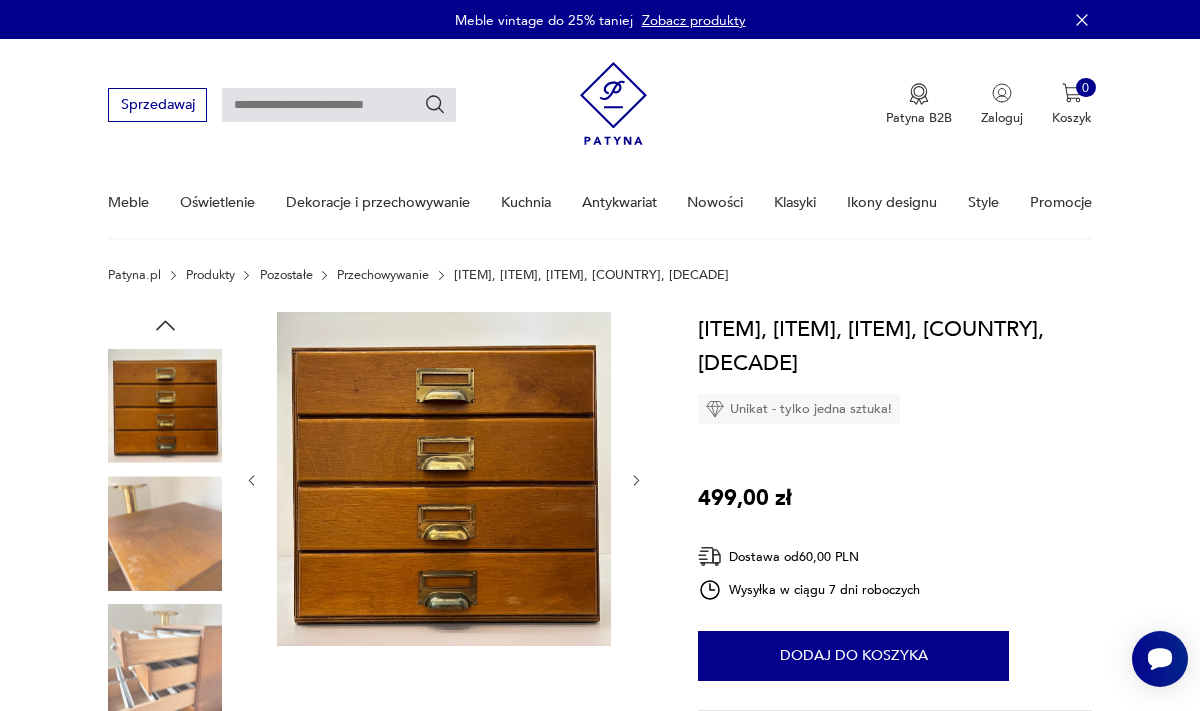 click 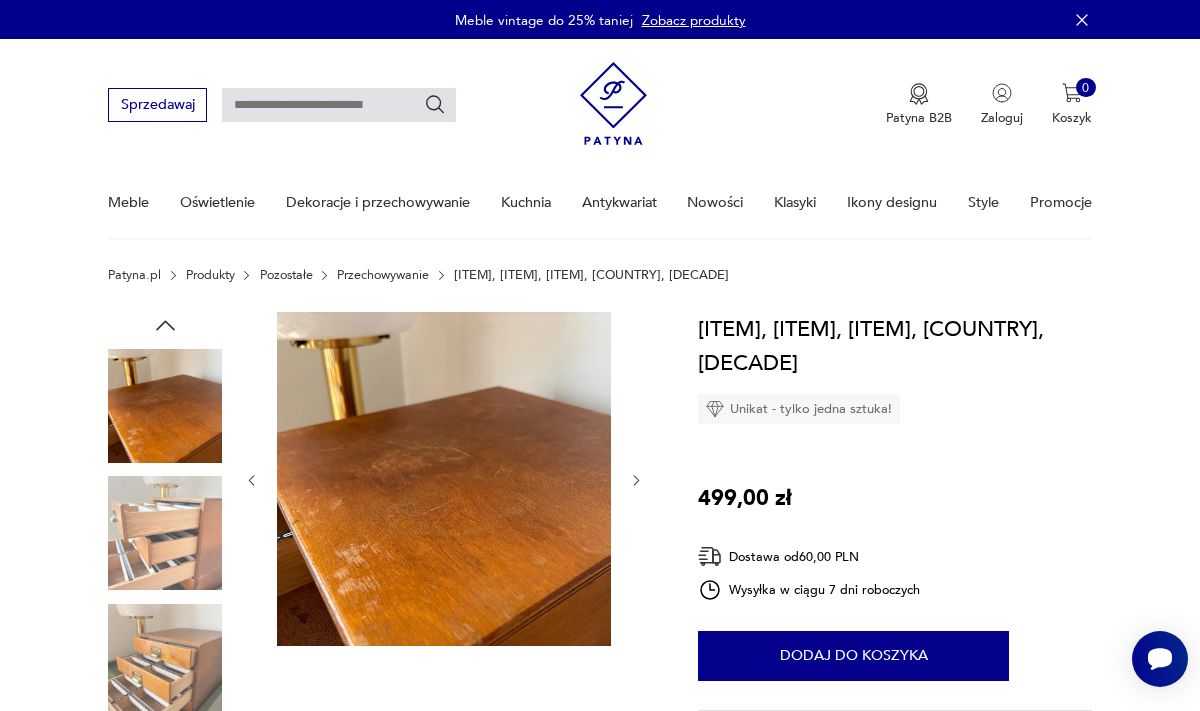 click 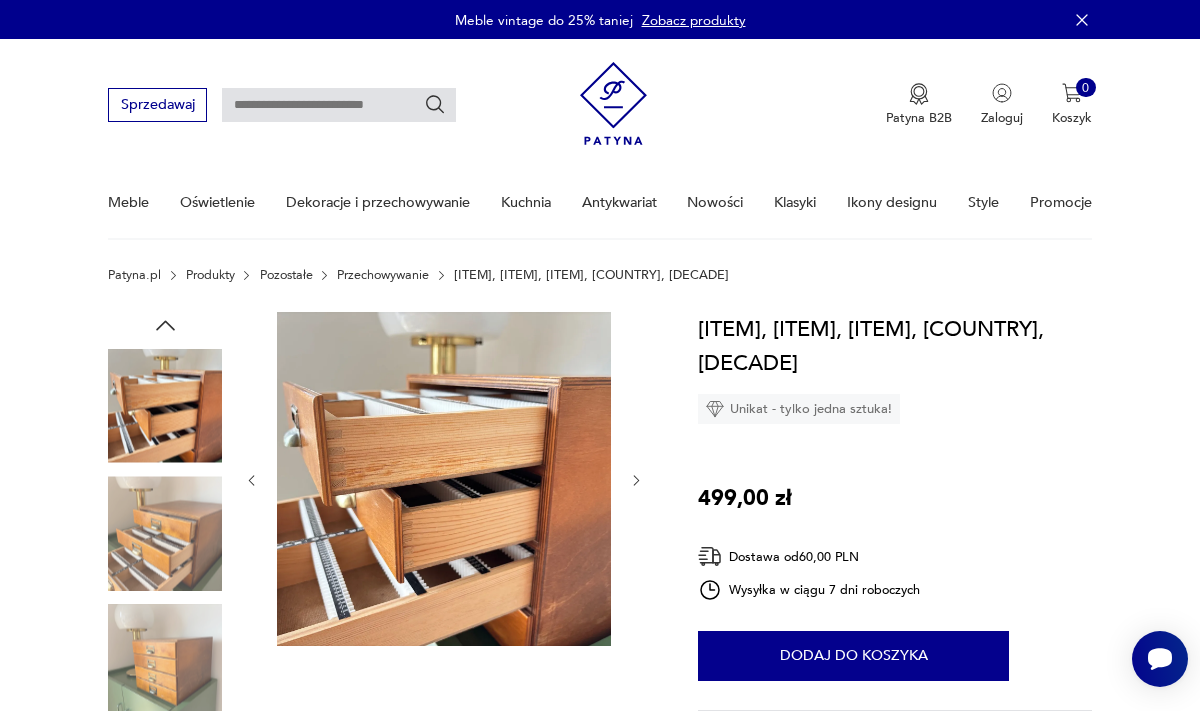 click 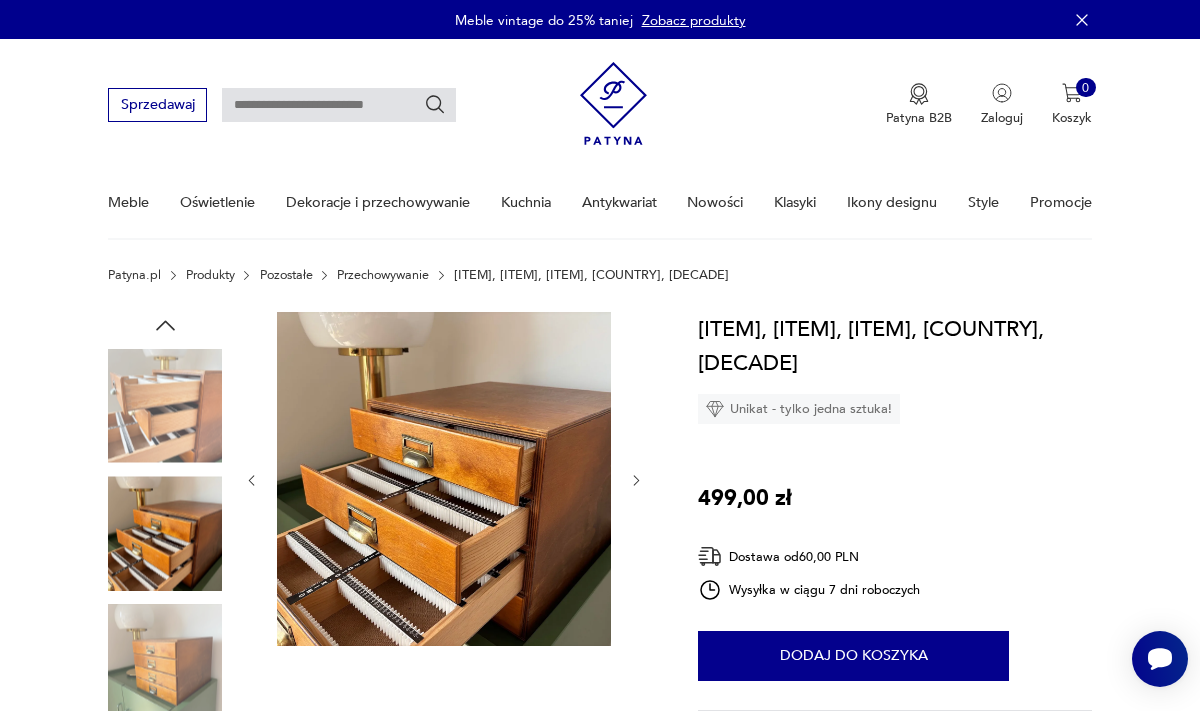 click 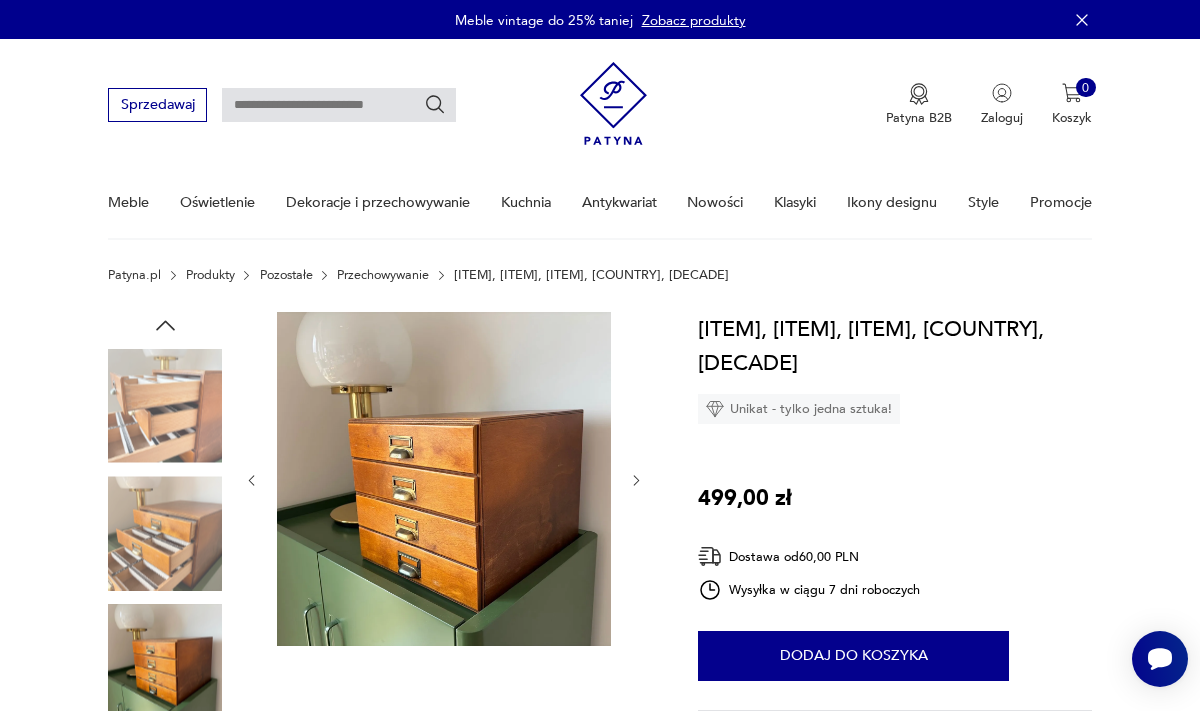 type on "******" 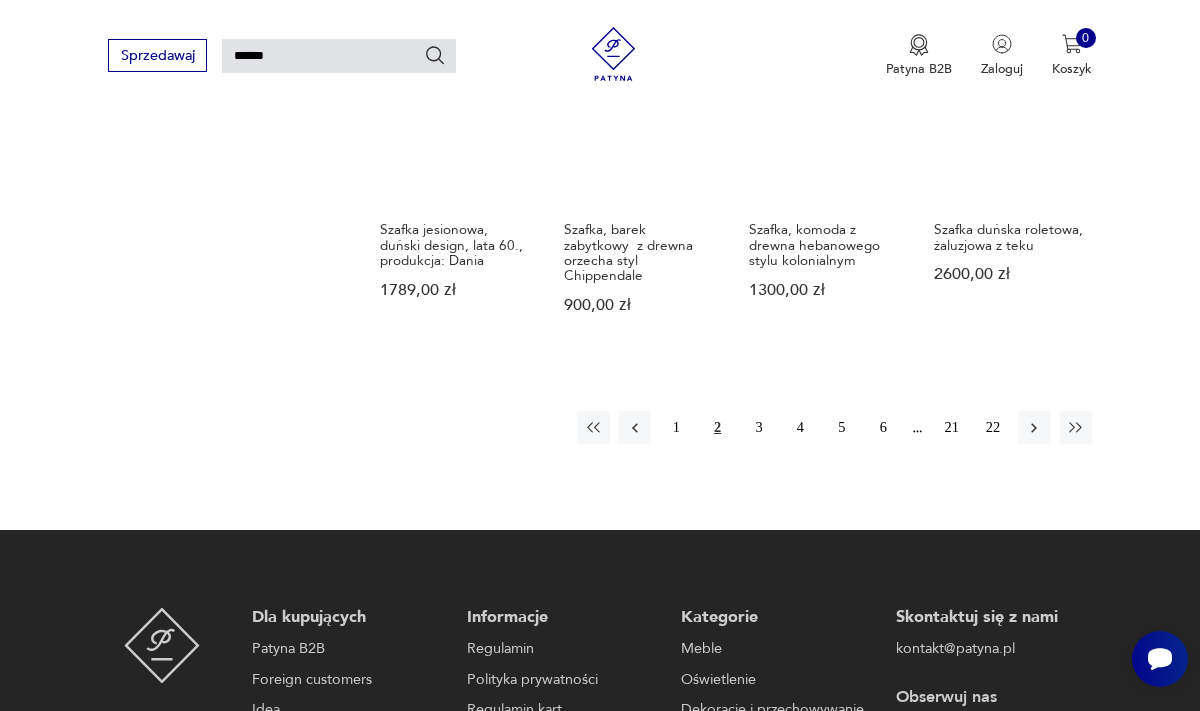 scroll, scrollTop: 1370, scrollLeft: 0, axis: vertical 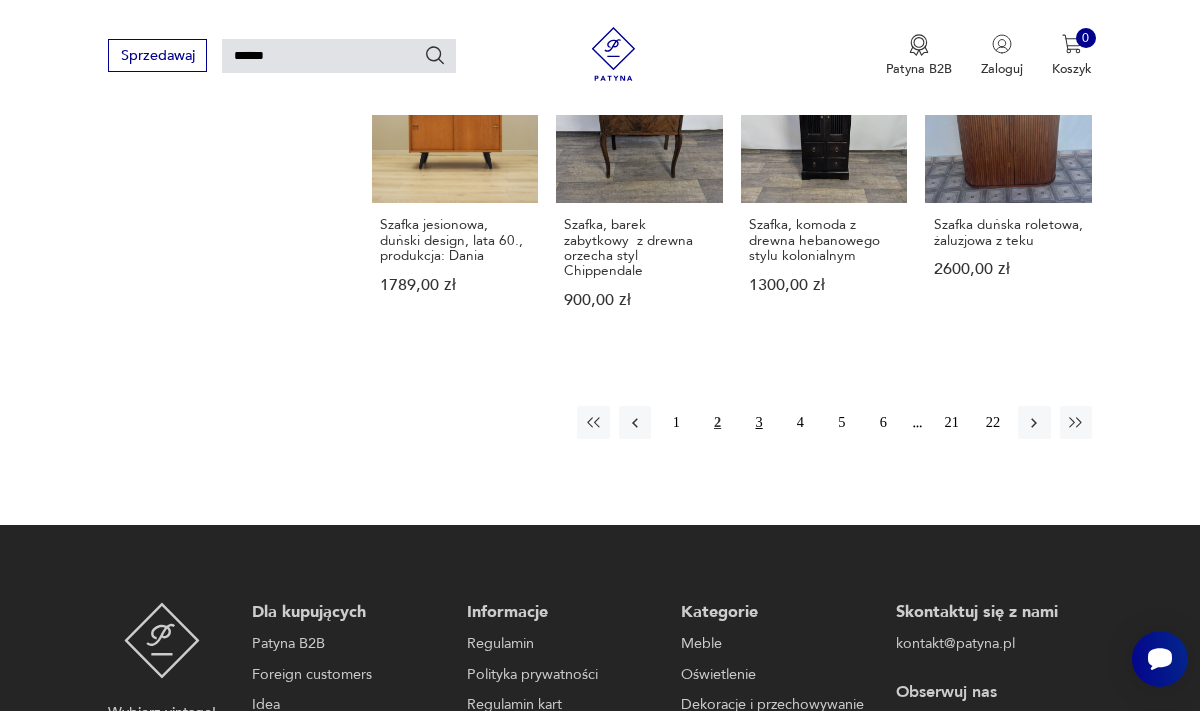 click on "3" at bounding box center [759, 422] 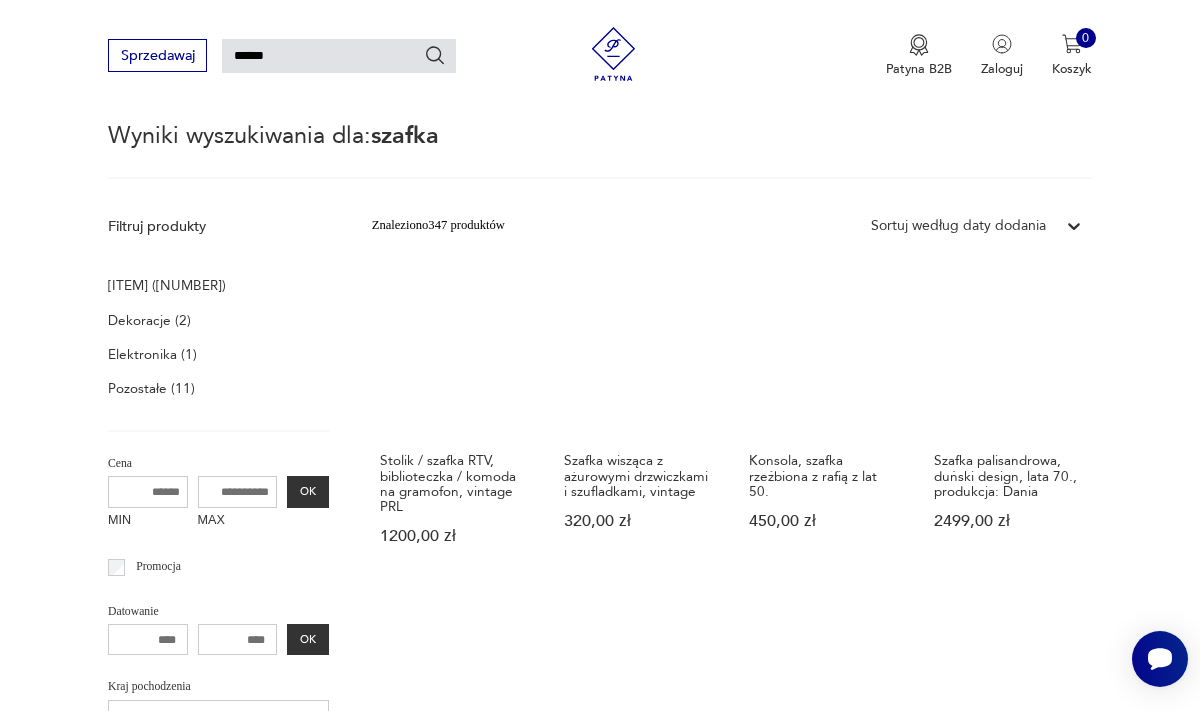 scroll, scrollTop: 512, scrollLeft: 0, axis: vertical 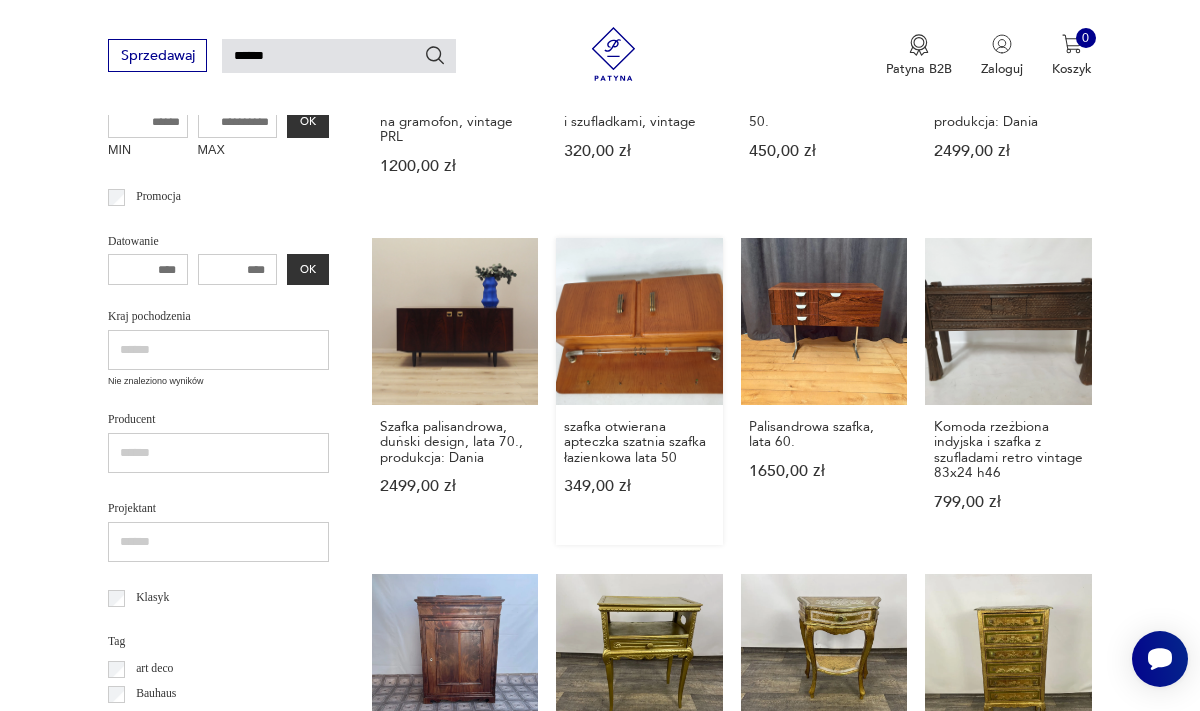 click on "[ITEM] [ITEM] [ITEM] [ITEM] [ITEM] [DECADE] [PRICE] [CURRENCY]" at bounding box center (639, 391) 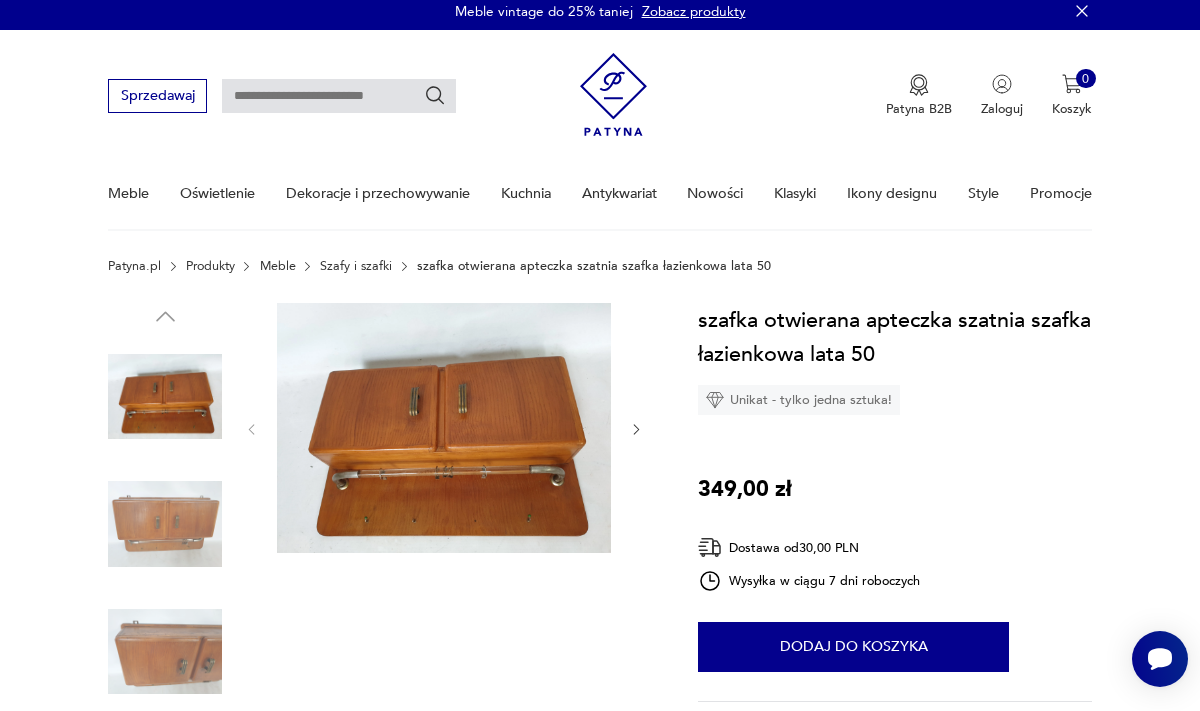 scroll, scrollTop: 0, scrollLeft: 0, axis: both 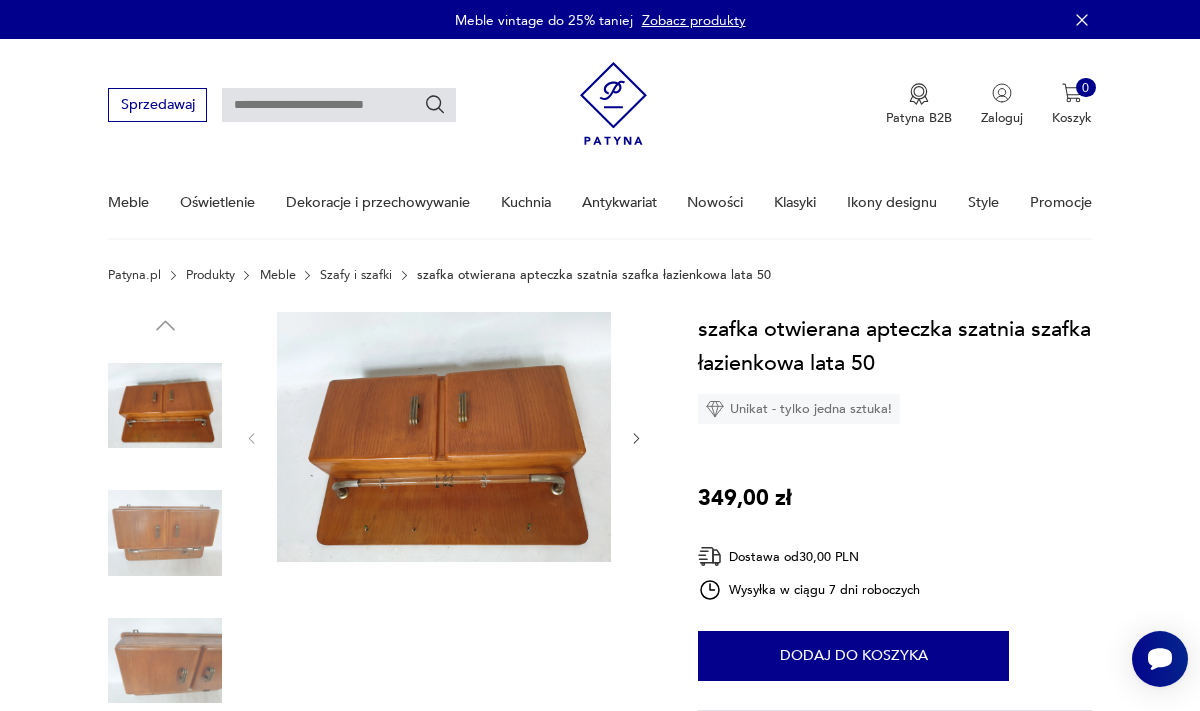 click 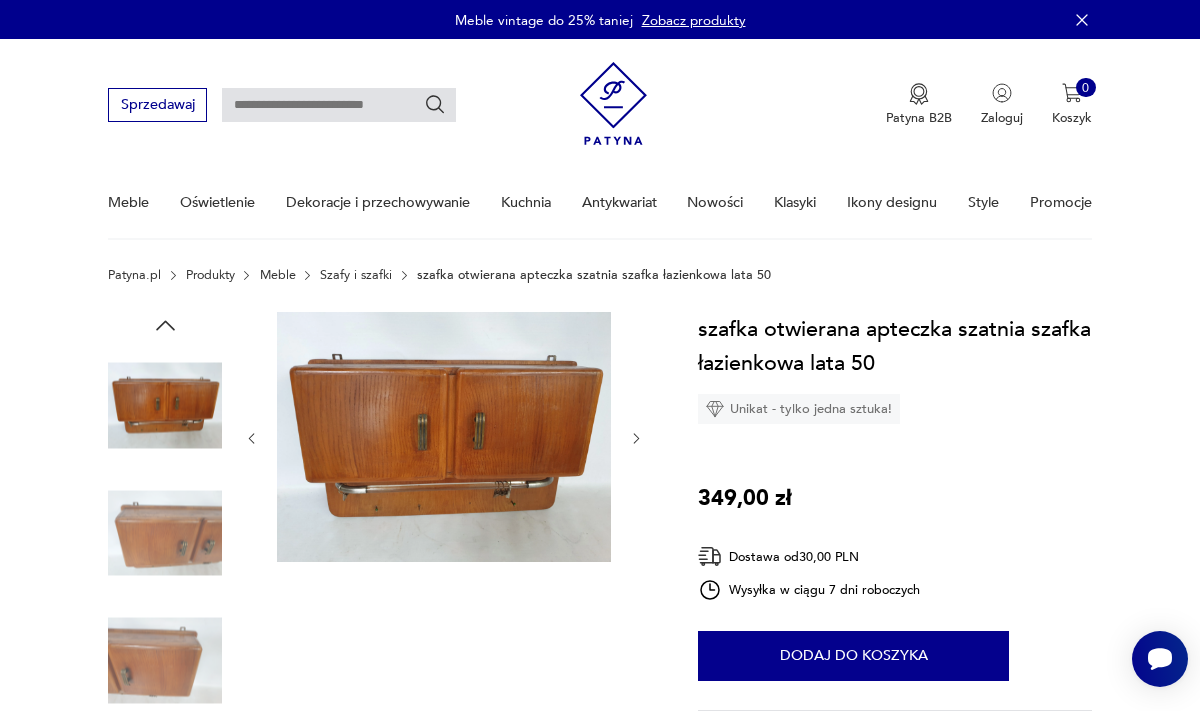 click 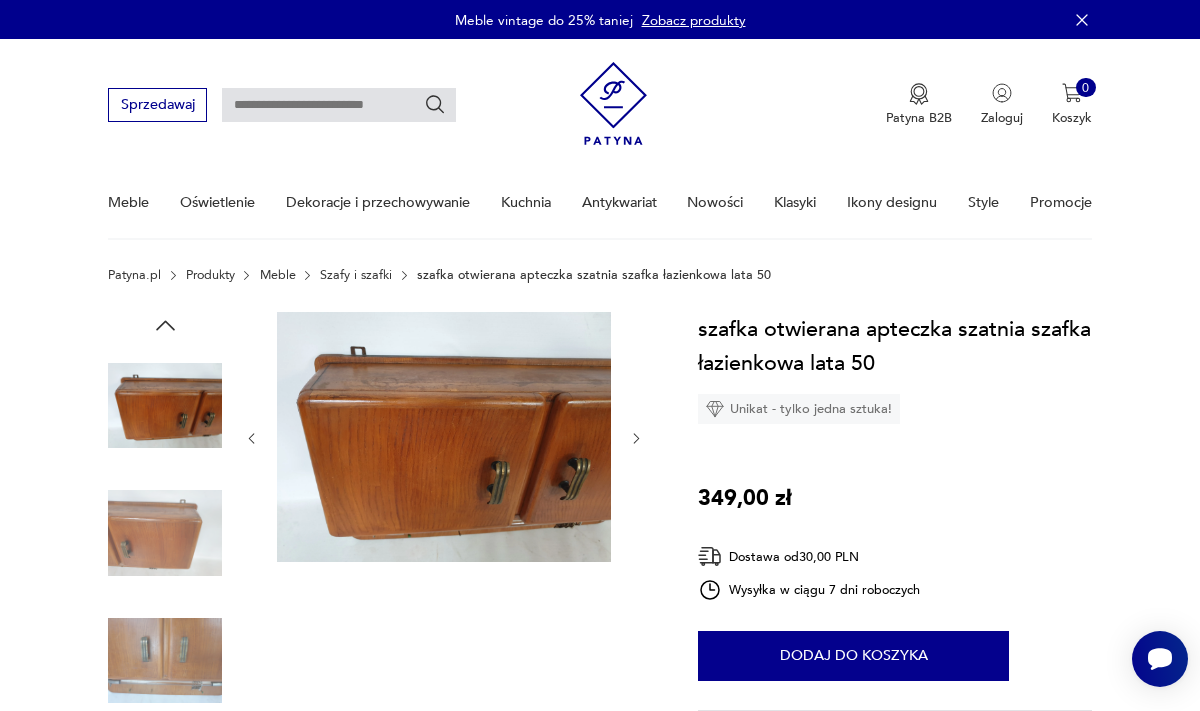 click 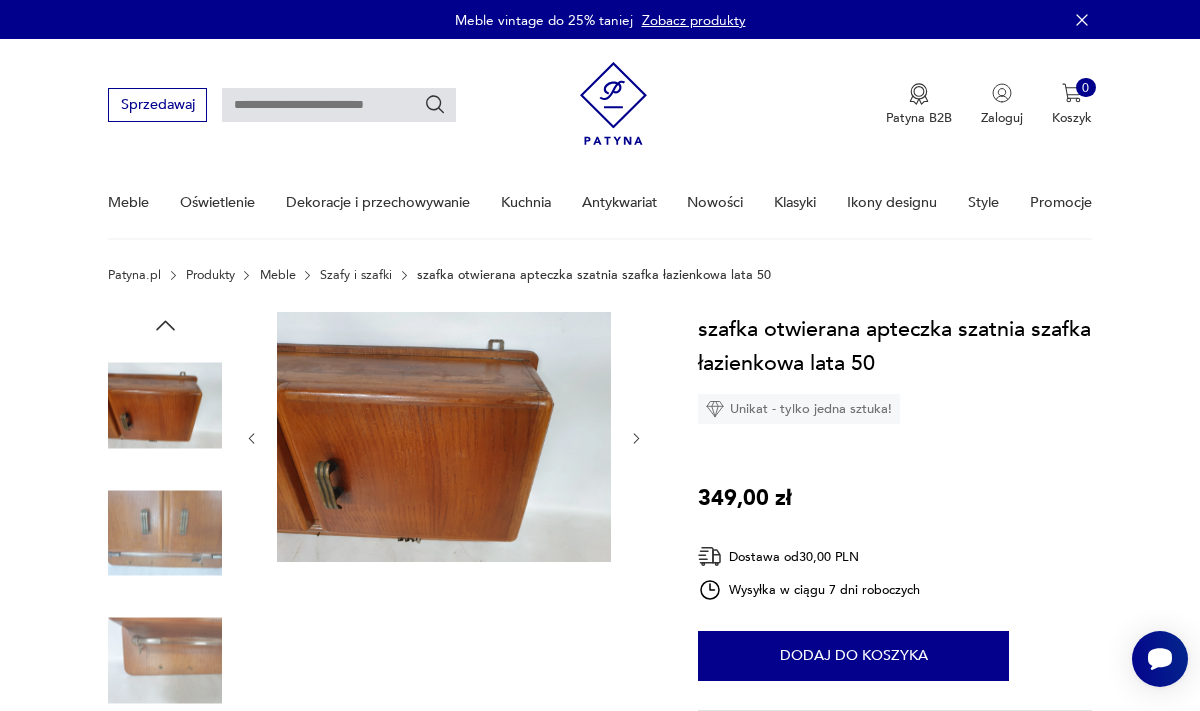 click 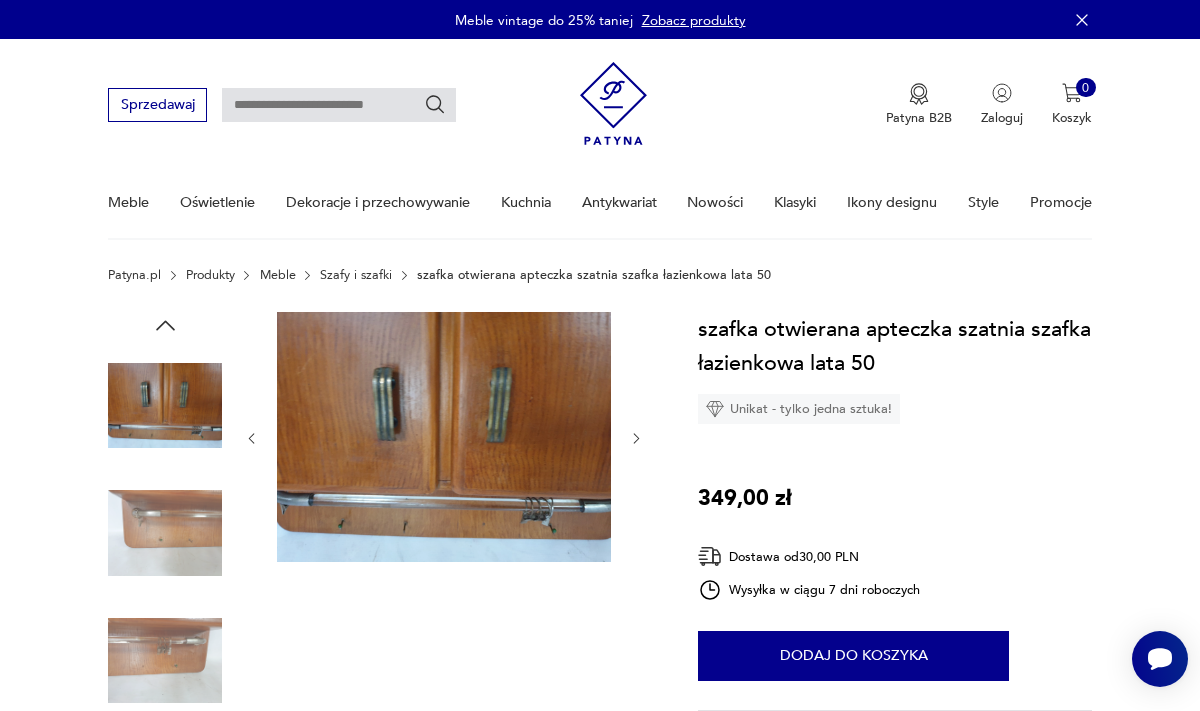 click 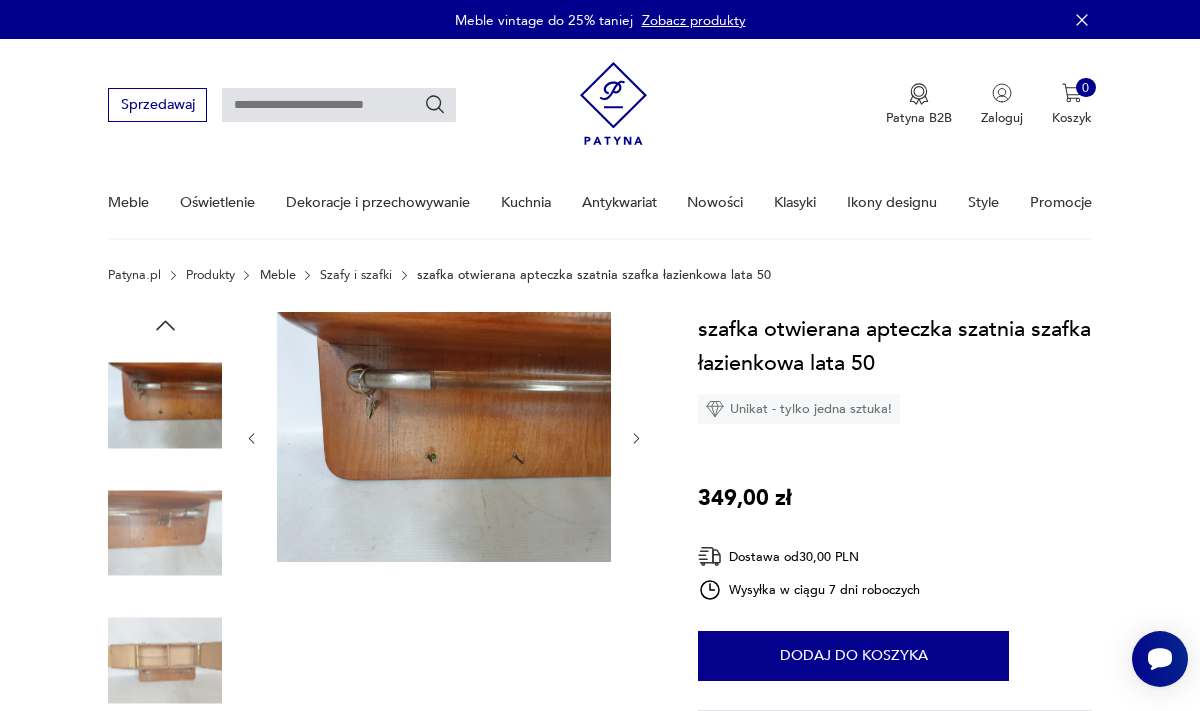 click 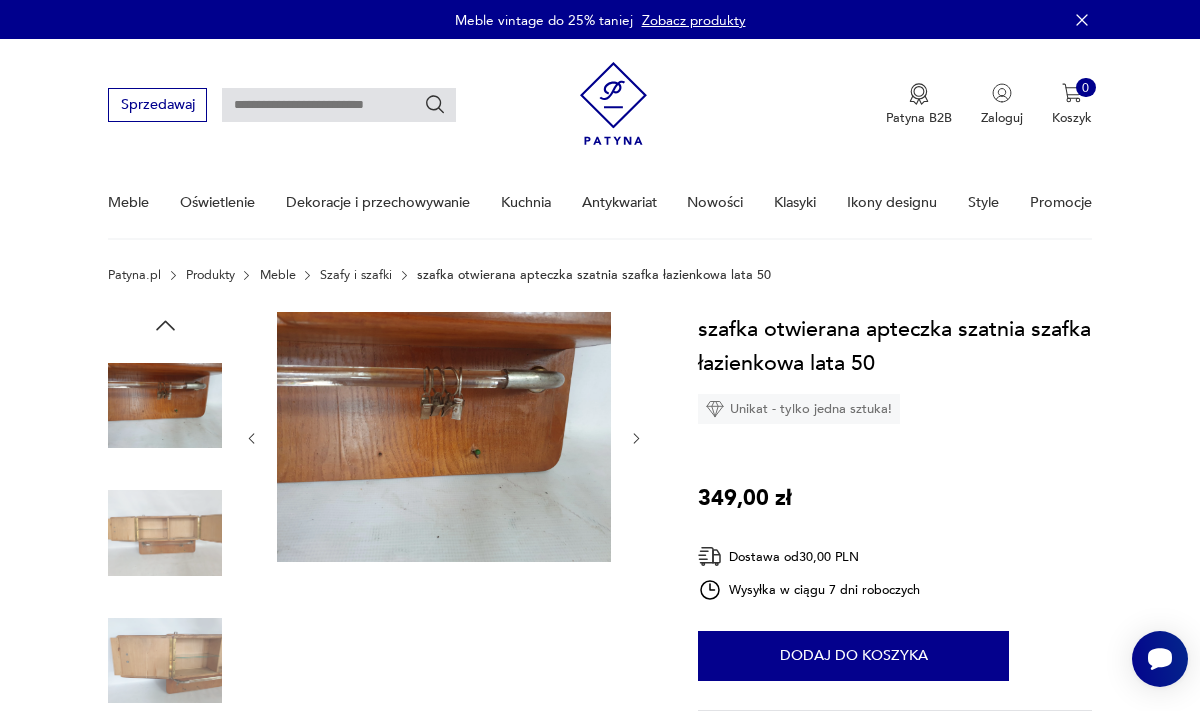 click 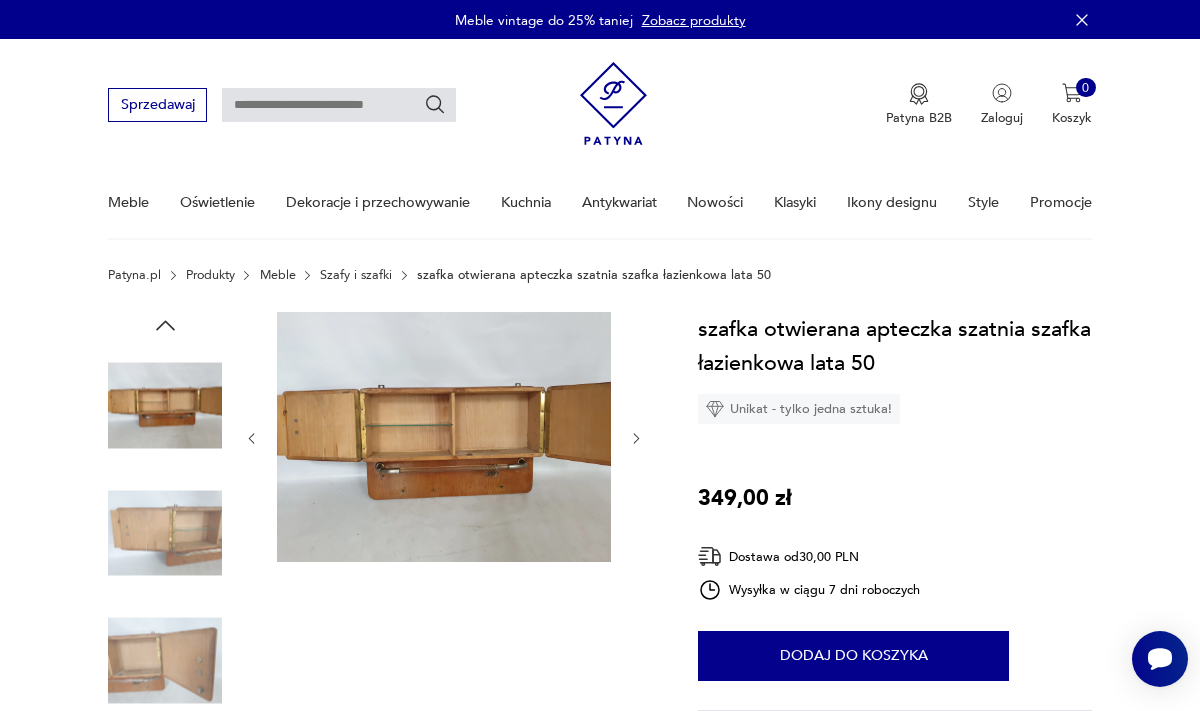 click 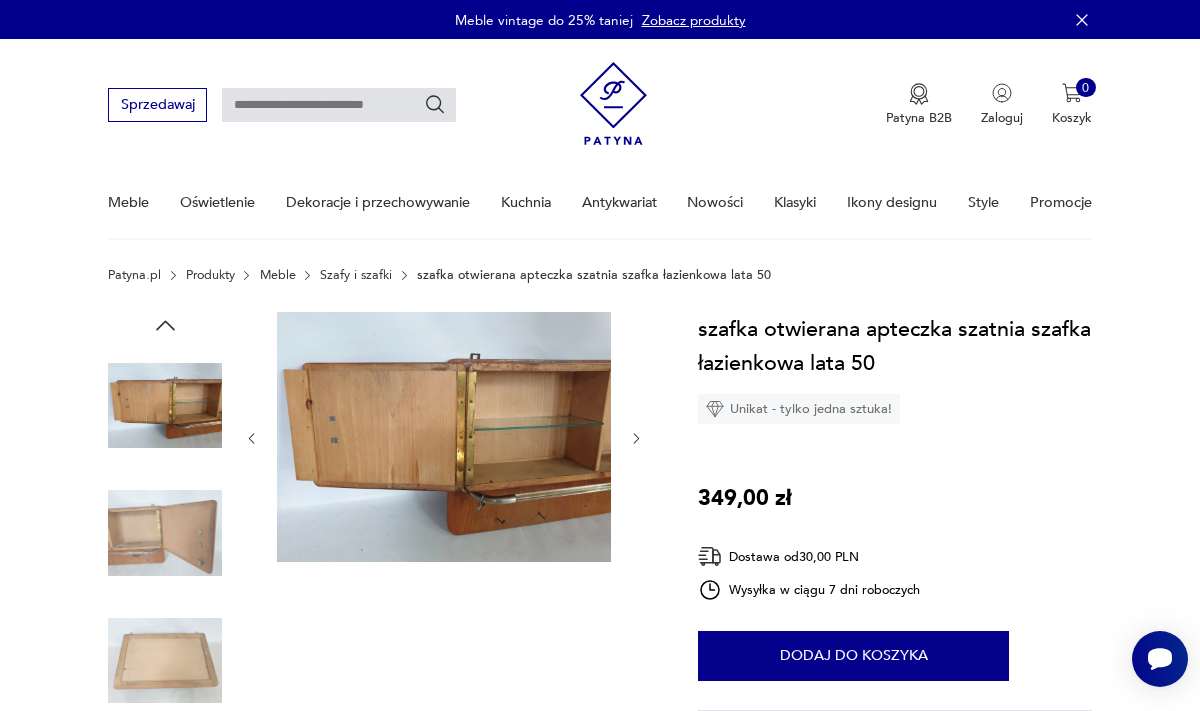 click 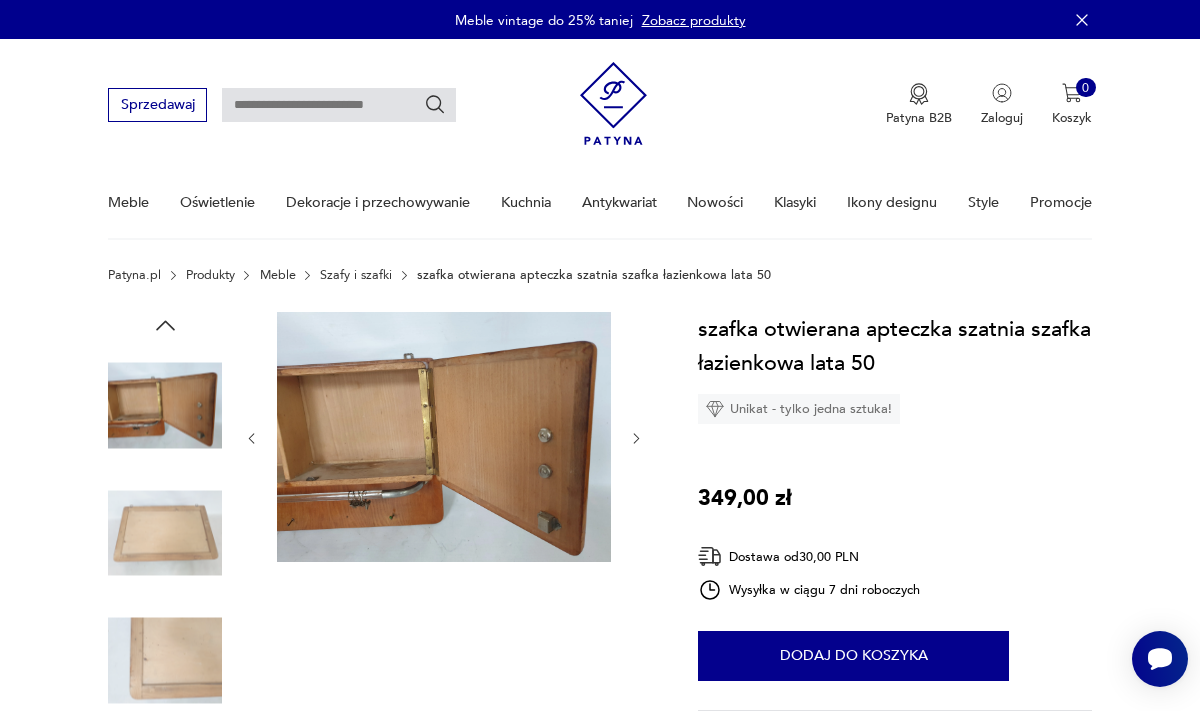 click 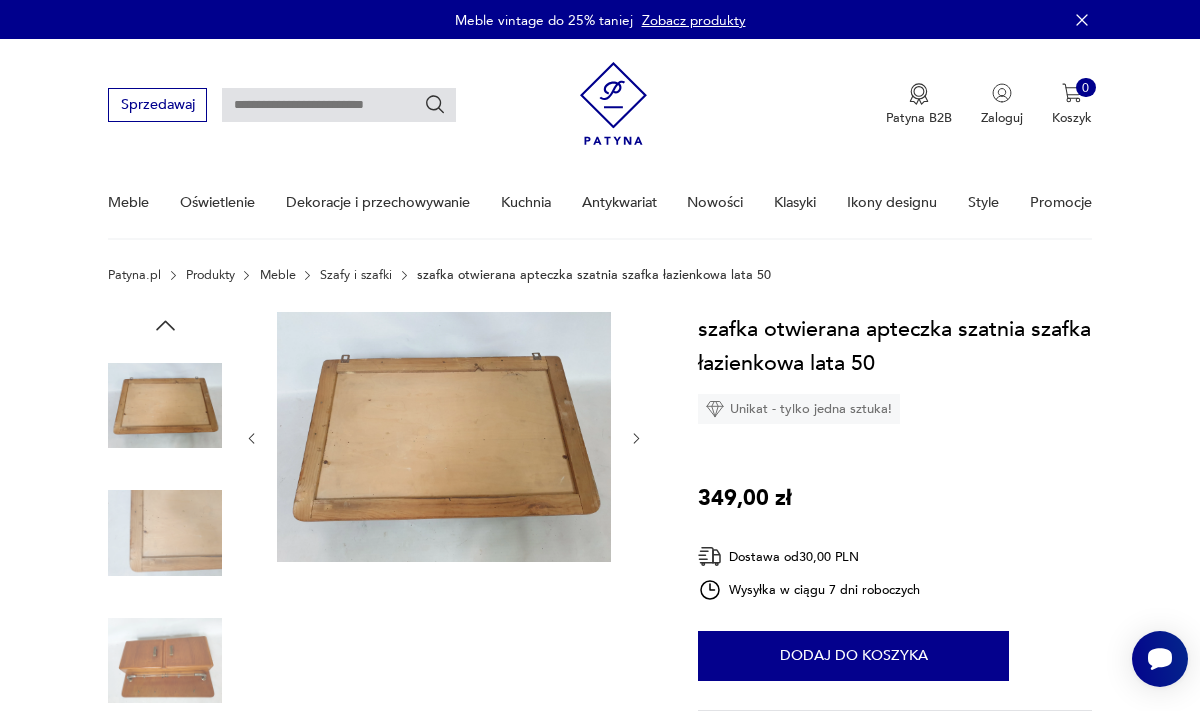 click 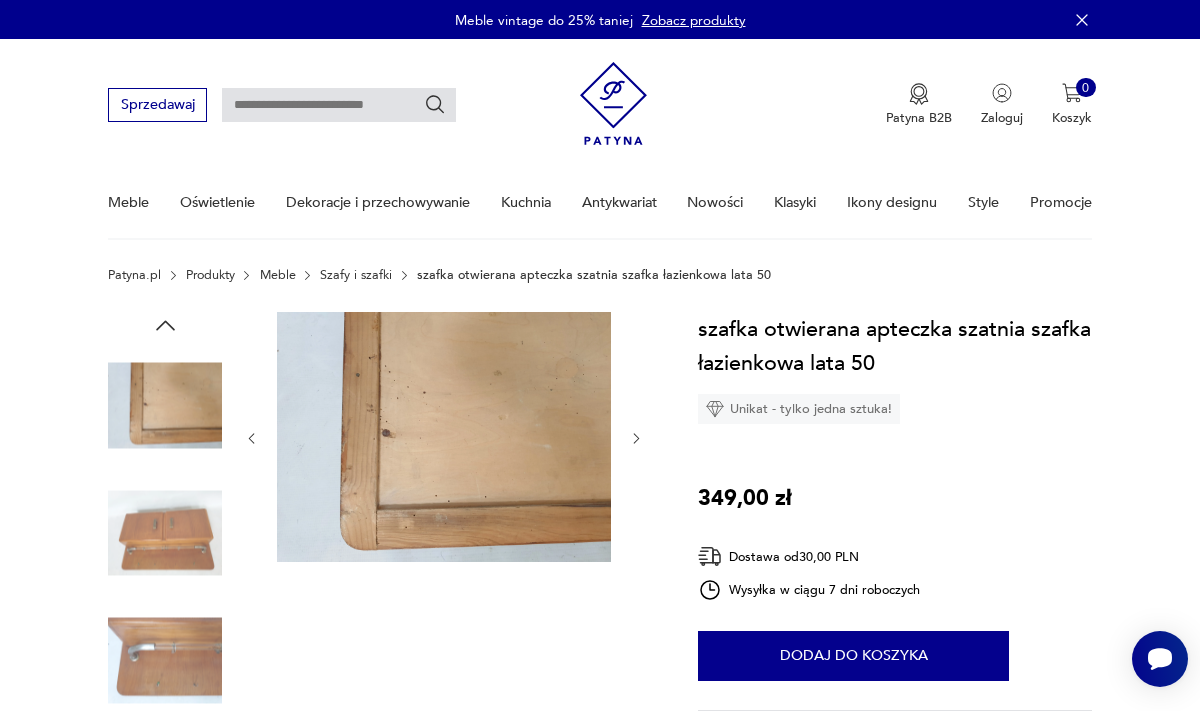 click 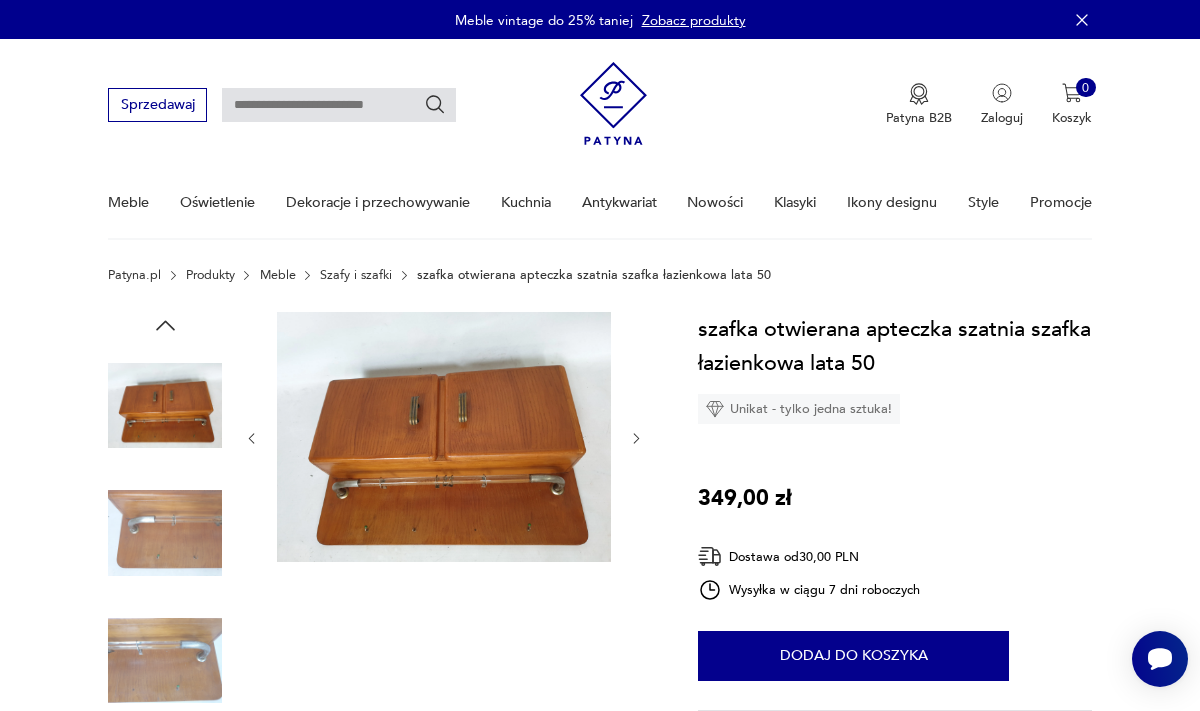 click 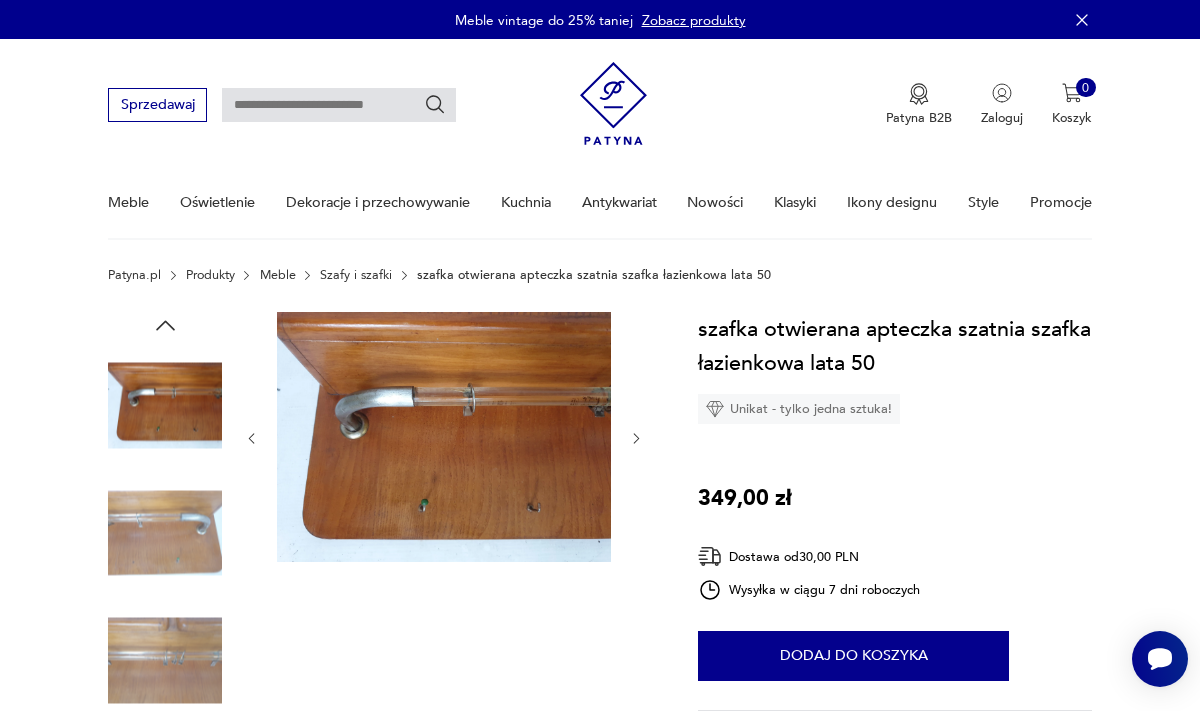 click 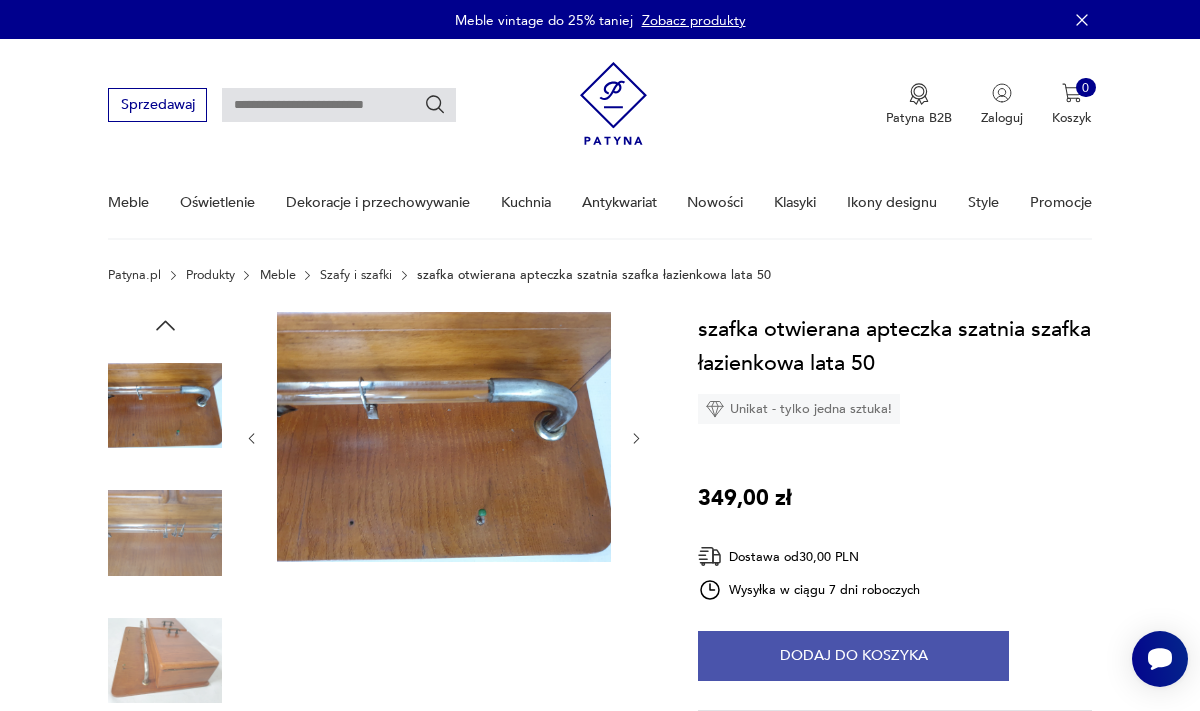 click on "Dodaj do koszyka" at bounding box center (853, 656) 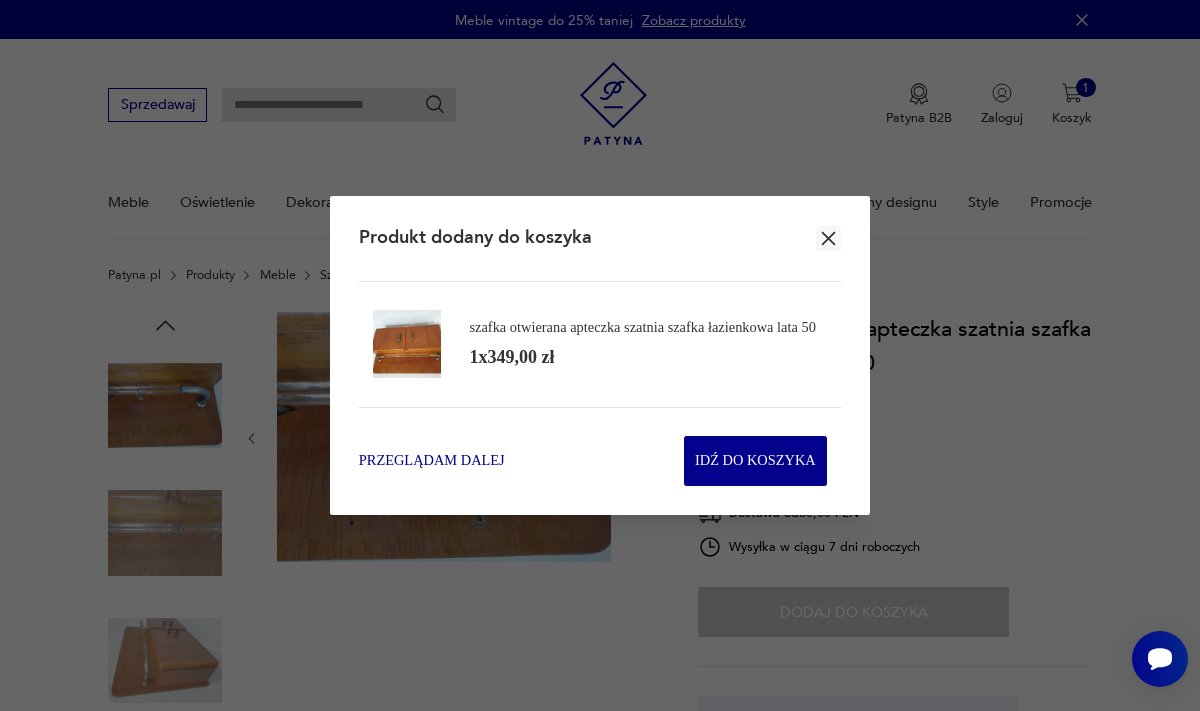 click on "Przeglądam dalej" at bounding box center (432, 461) 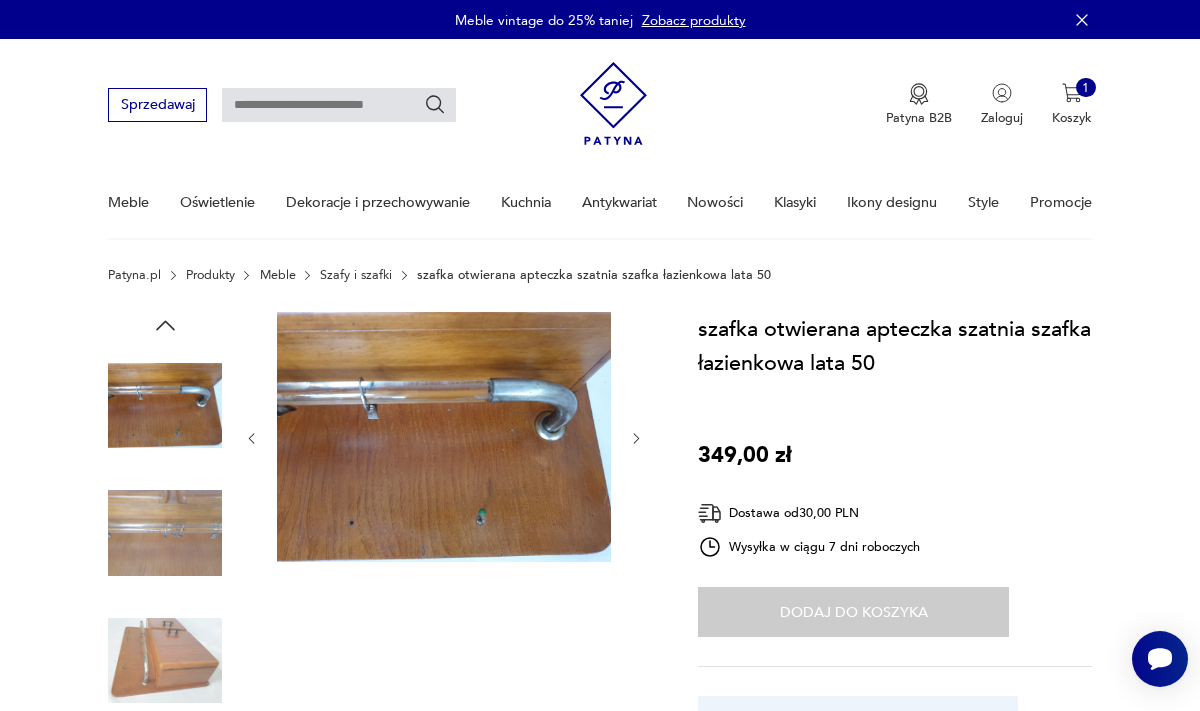 type on "******" 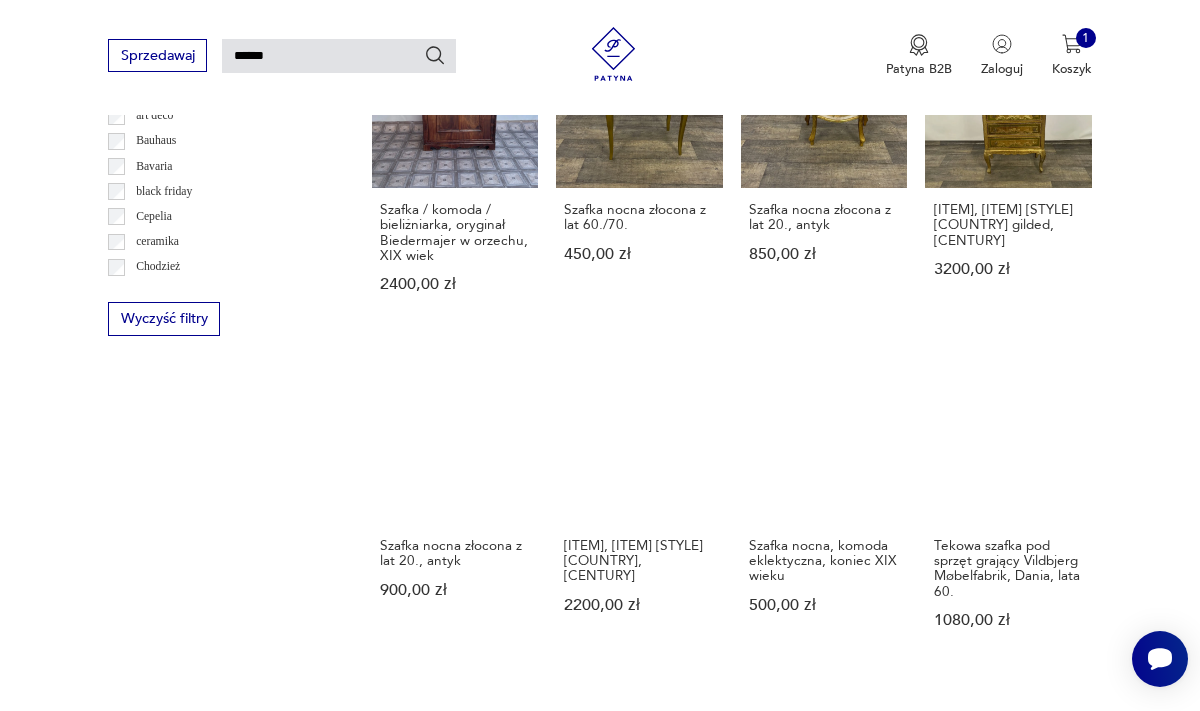 scroll, scrollTop: 1143, scrollLeft: 0, axis: vertical 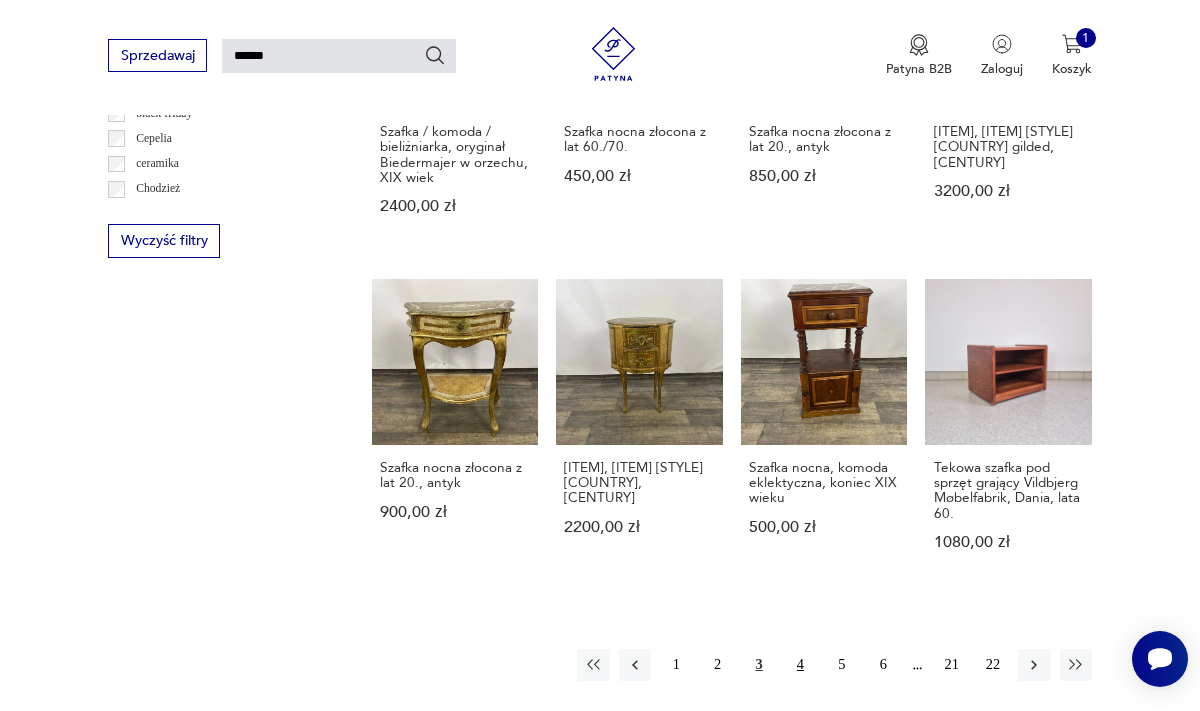 click on "4" at bounding box center (800, 665) 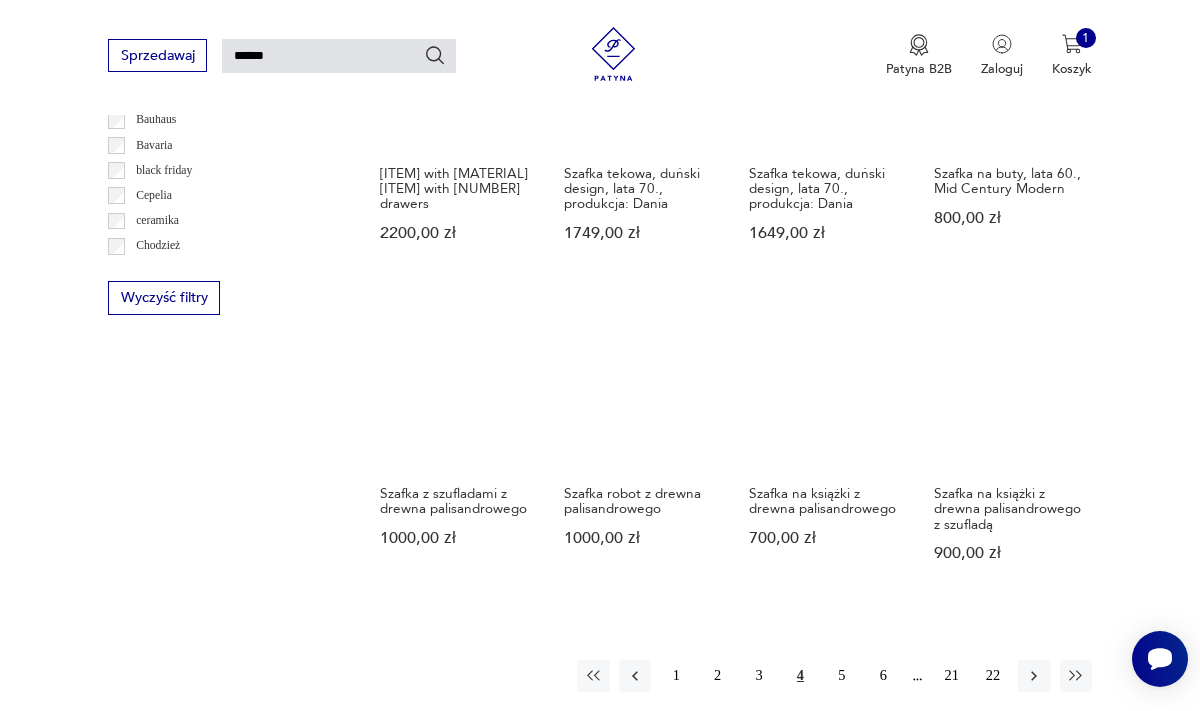 scroll, scrollTop: 1087, scrollLeft: 0, axis: vertical 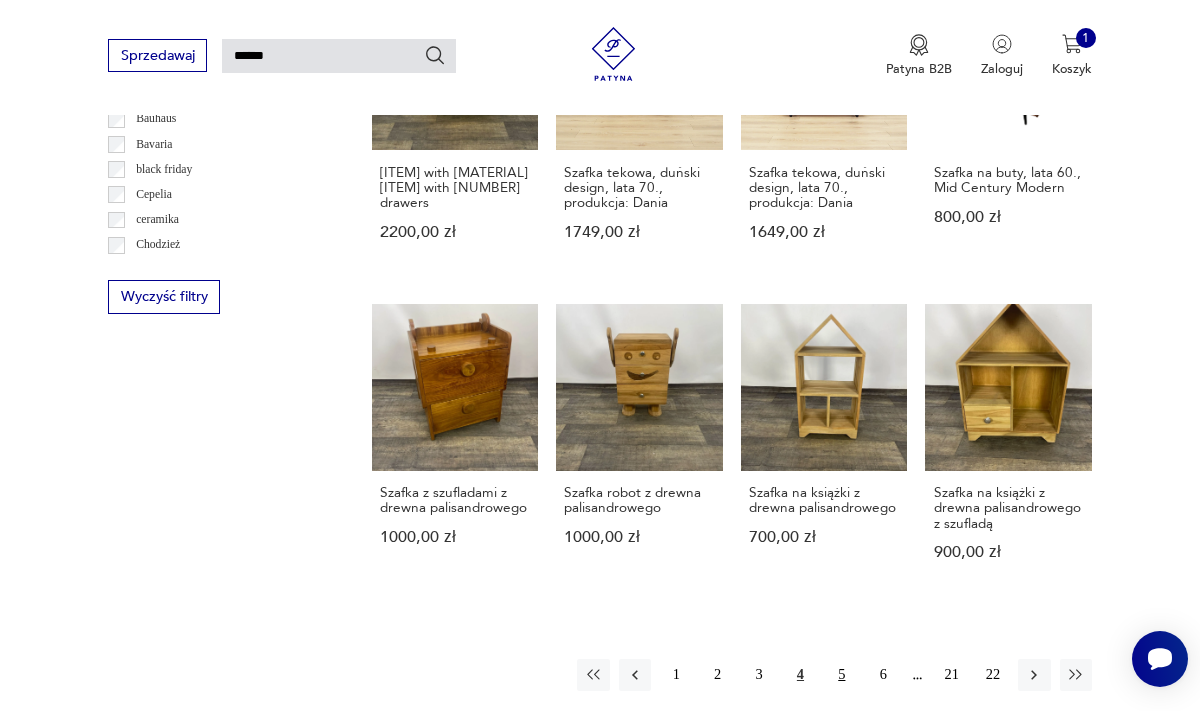 click on "5" at bounding box center [842, 675] 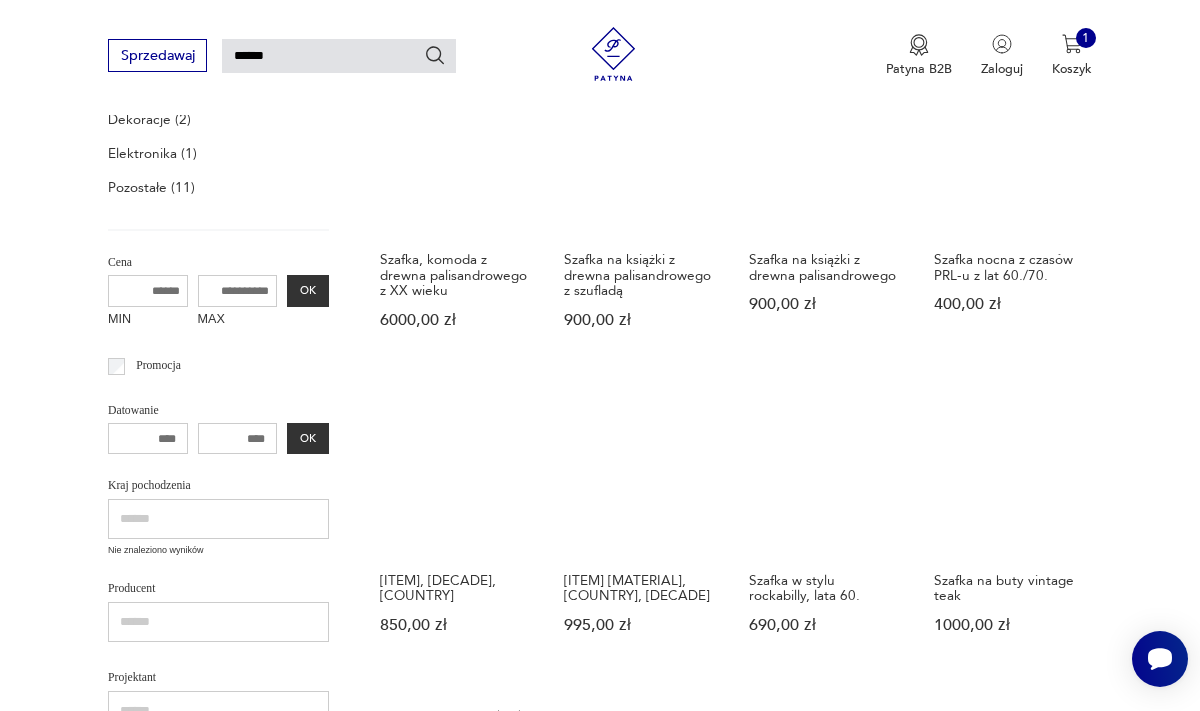 scroll, scrollTop: 0, scrollLeft: 0, axis: both 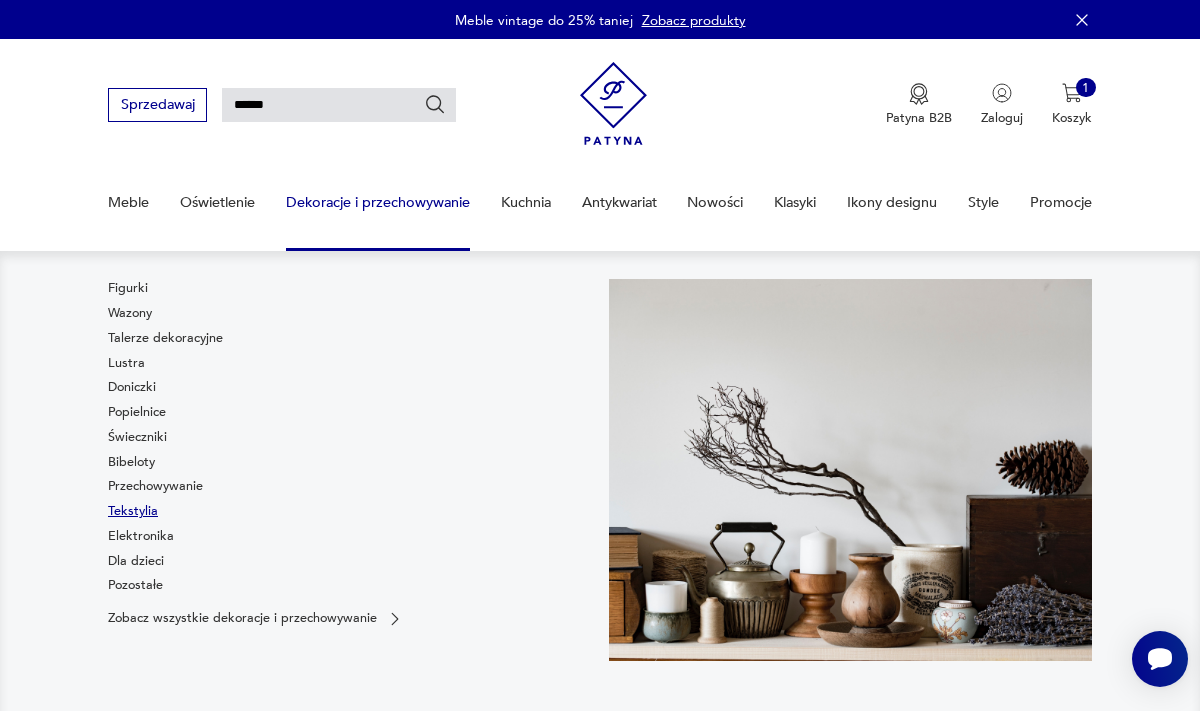 click on "Tekstylia" at bounding box center [133, 511] 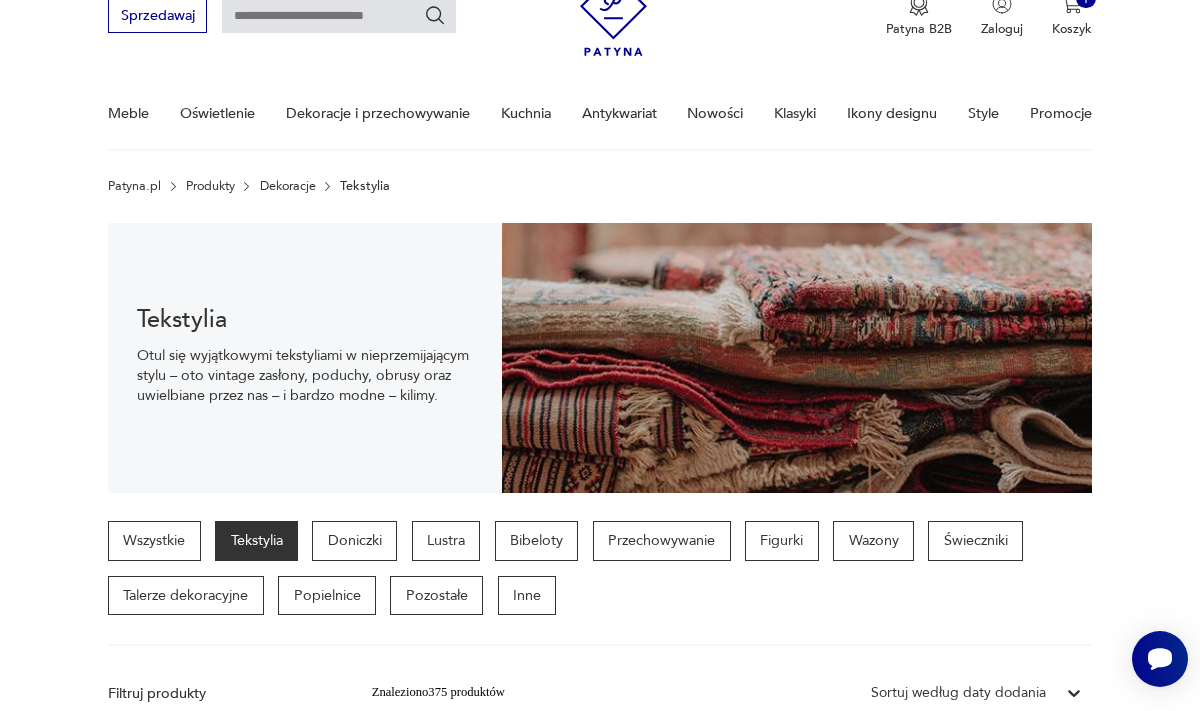 scroll, scrollTop: 88, scrollLeft: 0, axis: vertical 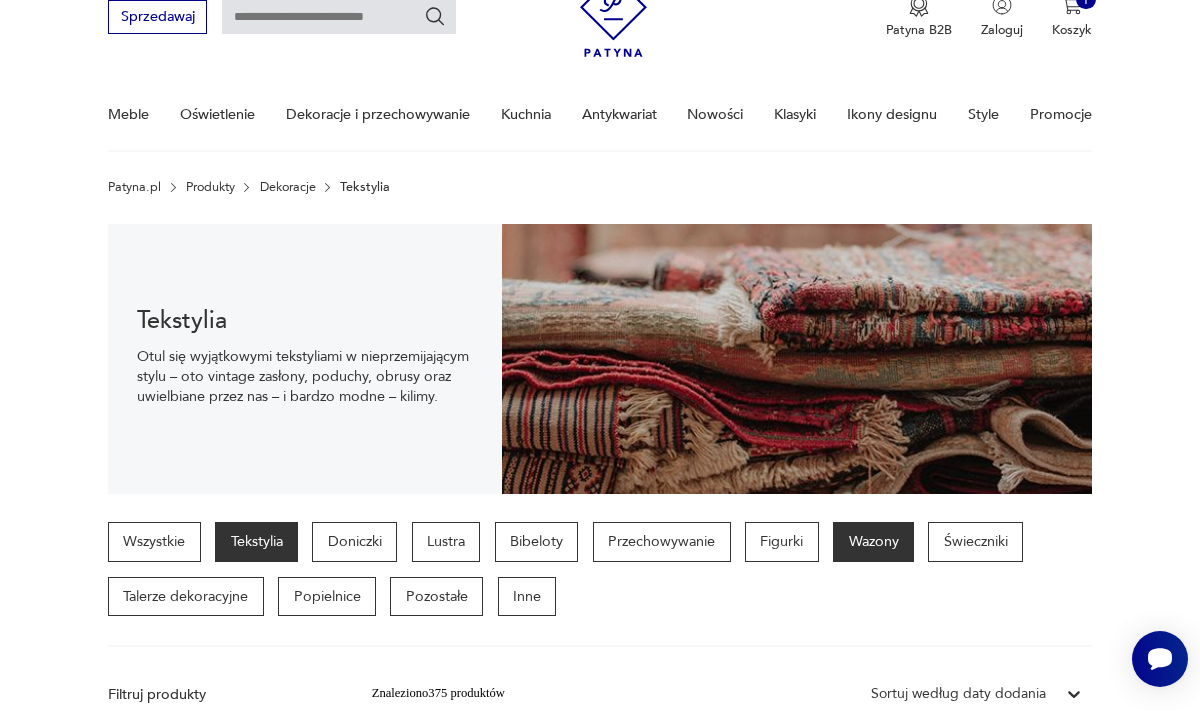 click on "Wazony" at bounding box center (873, 542) 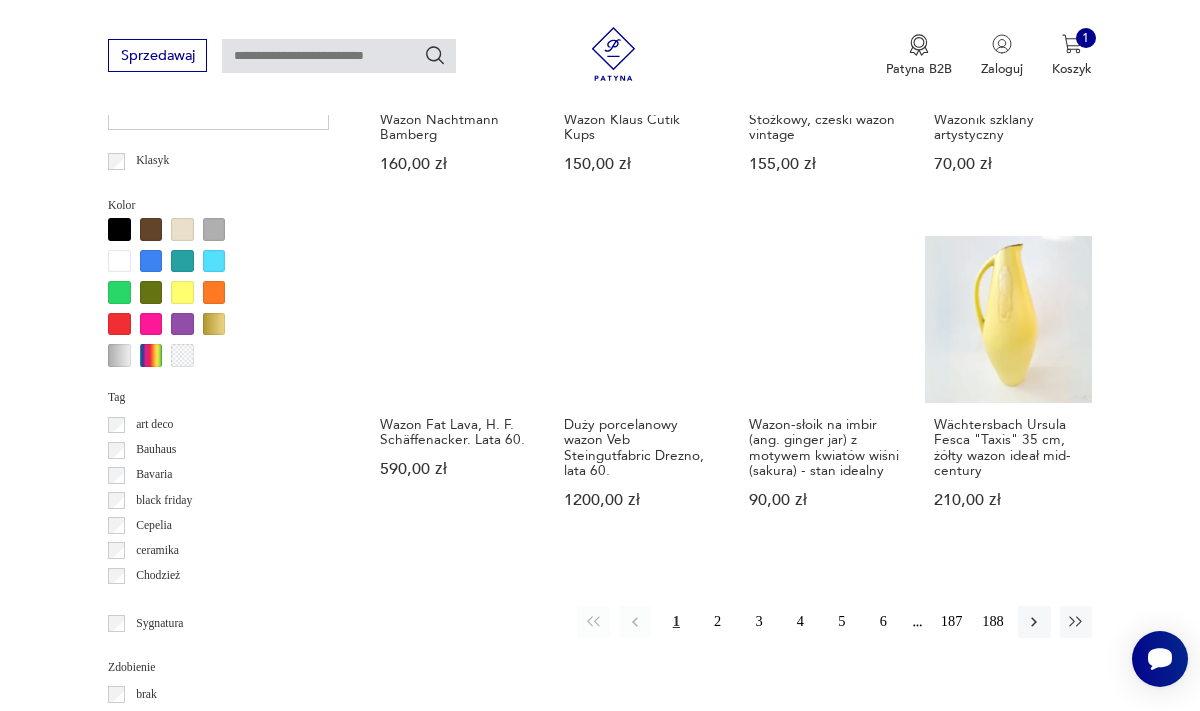 scroll, scrollTop: 1591, scrollLeft: 0, axis: vertical 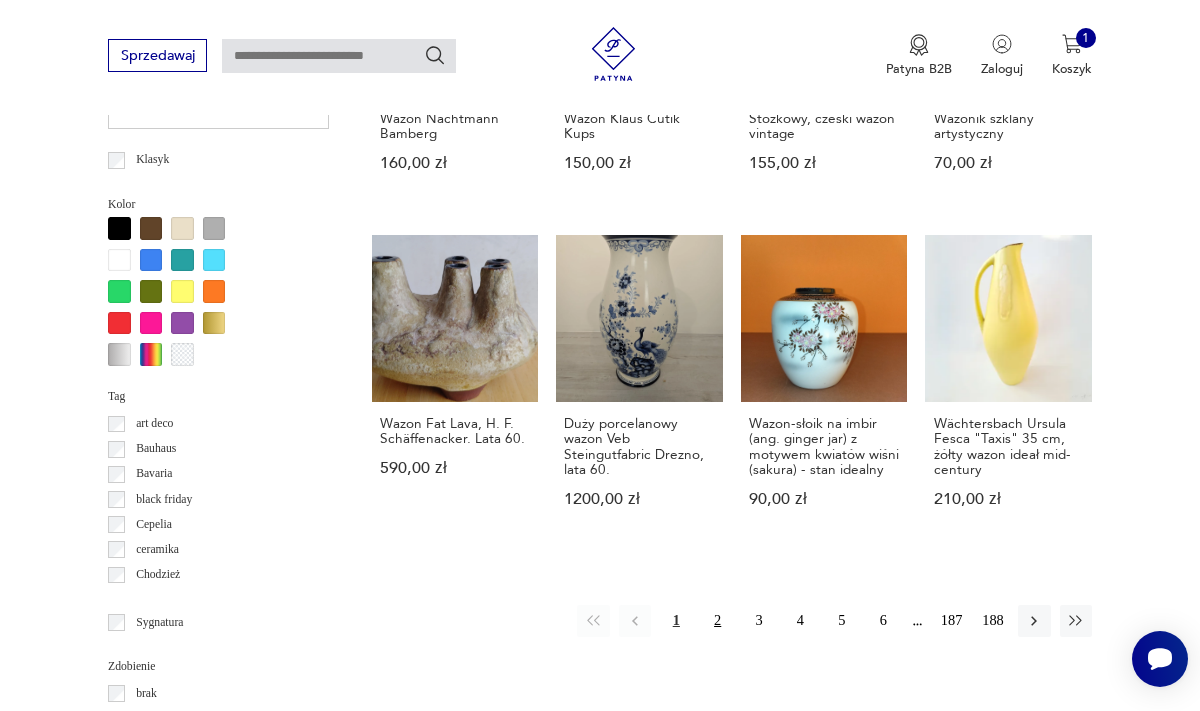 click on "2" at bounding box center [717, 621] 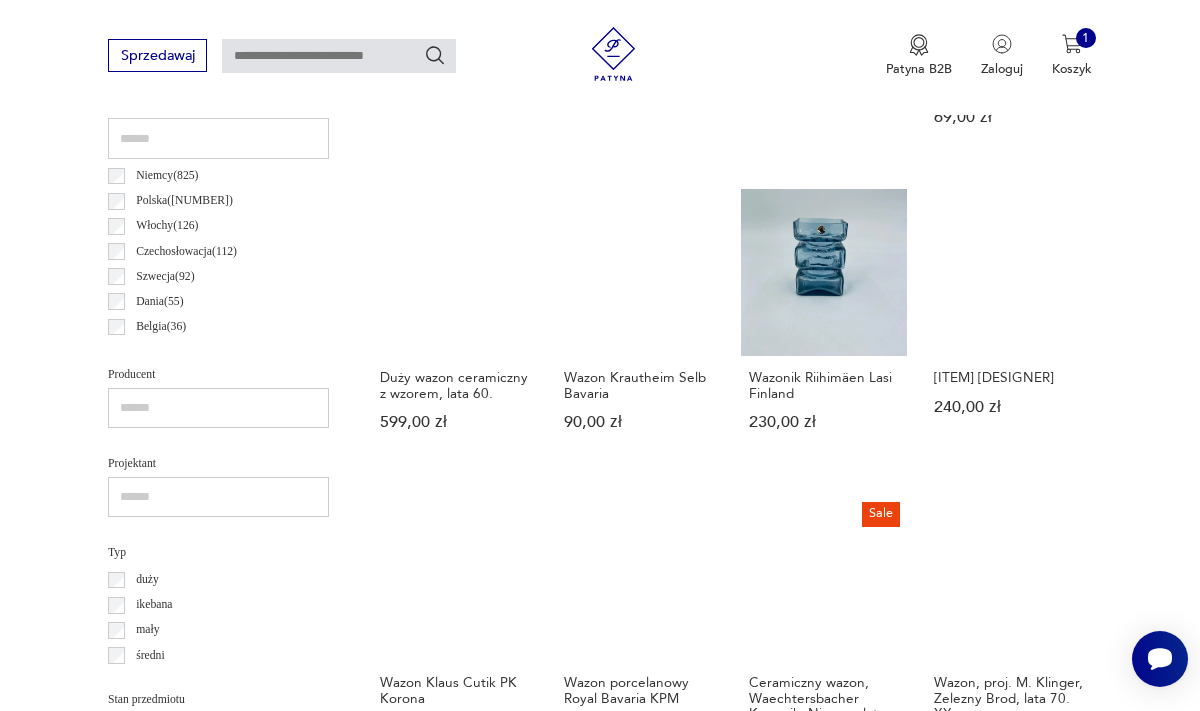scroll, scrollTop: 969, scrollLeft: 0, axis: vertical 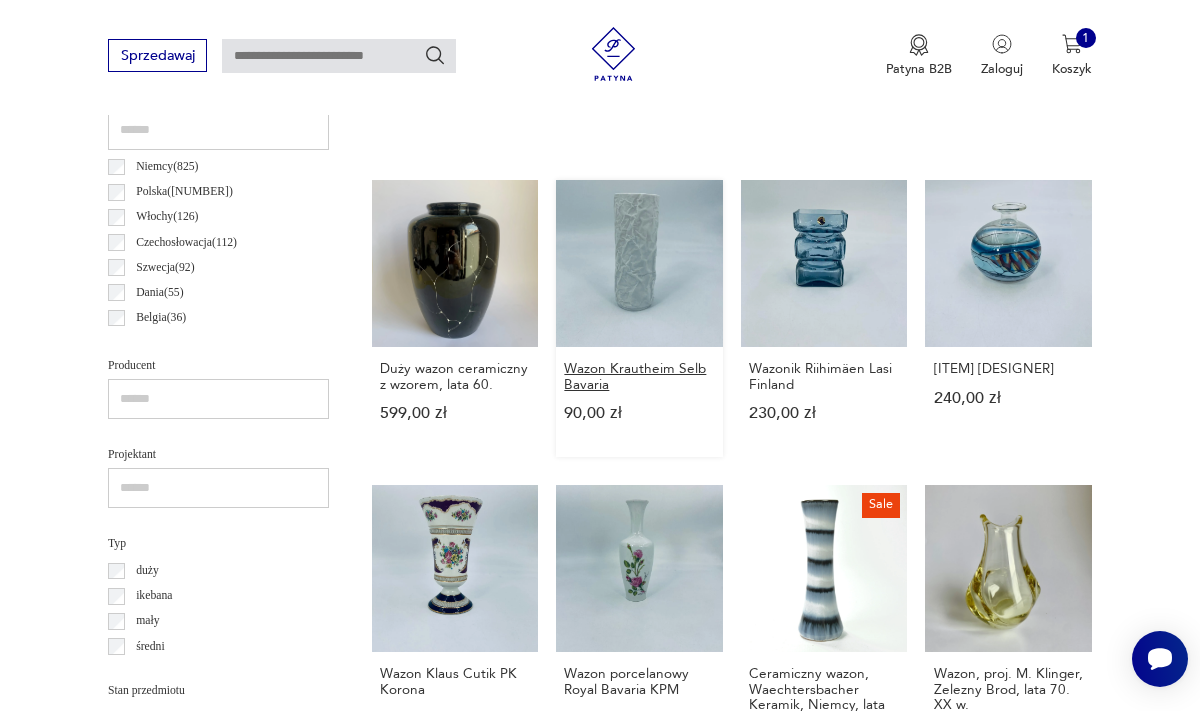 click on "Wazon Krautheim Selb Bavaria" at bounding box center (639, 376) 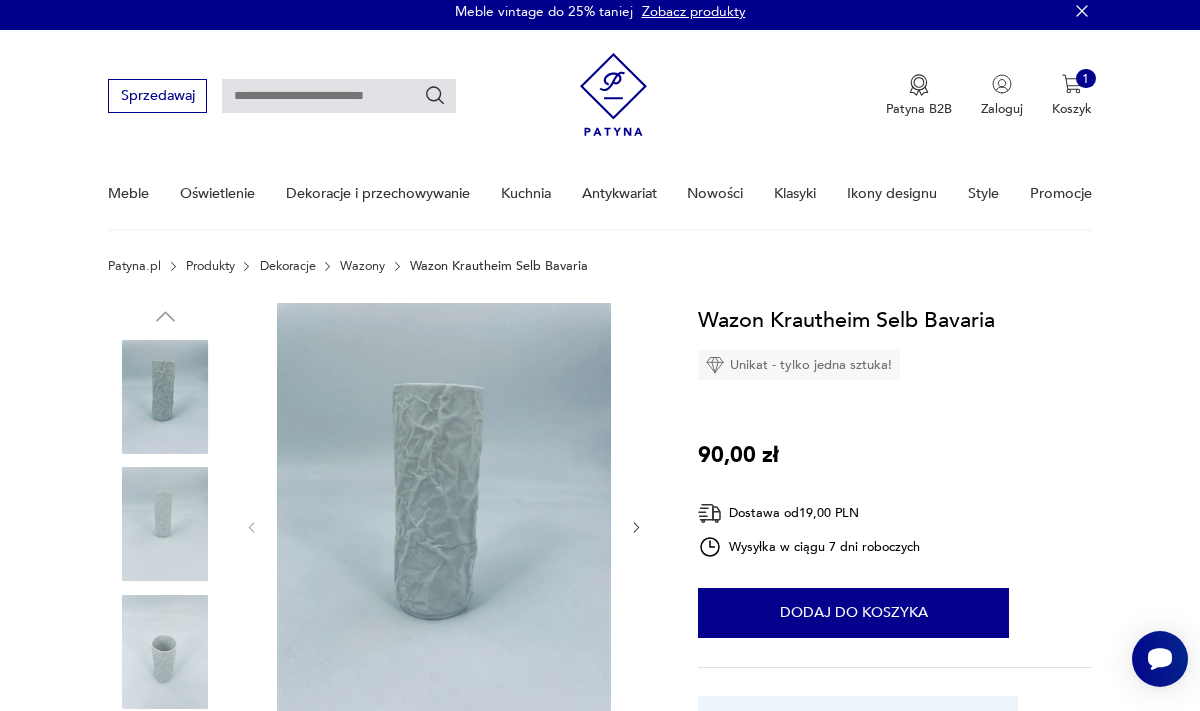 scroll, scrollTop: 0, scrollLeft: 0, axis: both 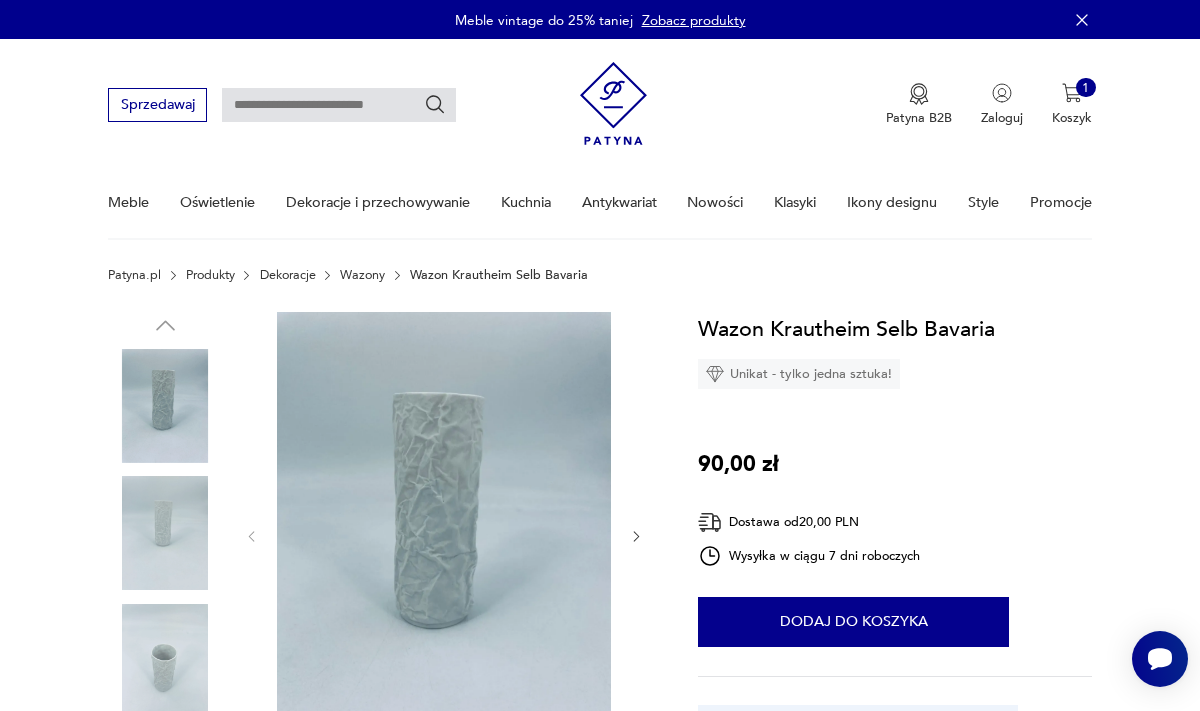 click at bounding box center (444, 536) 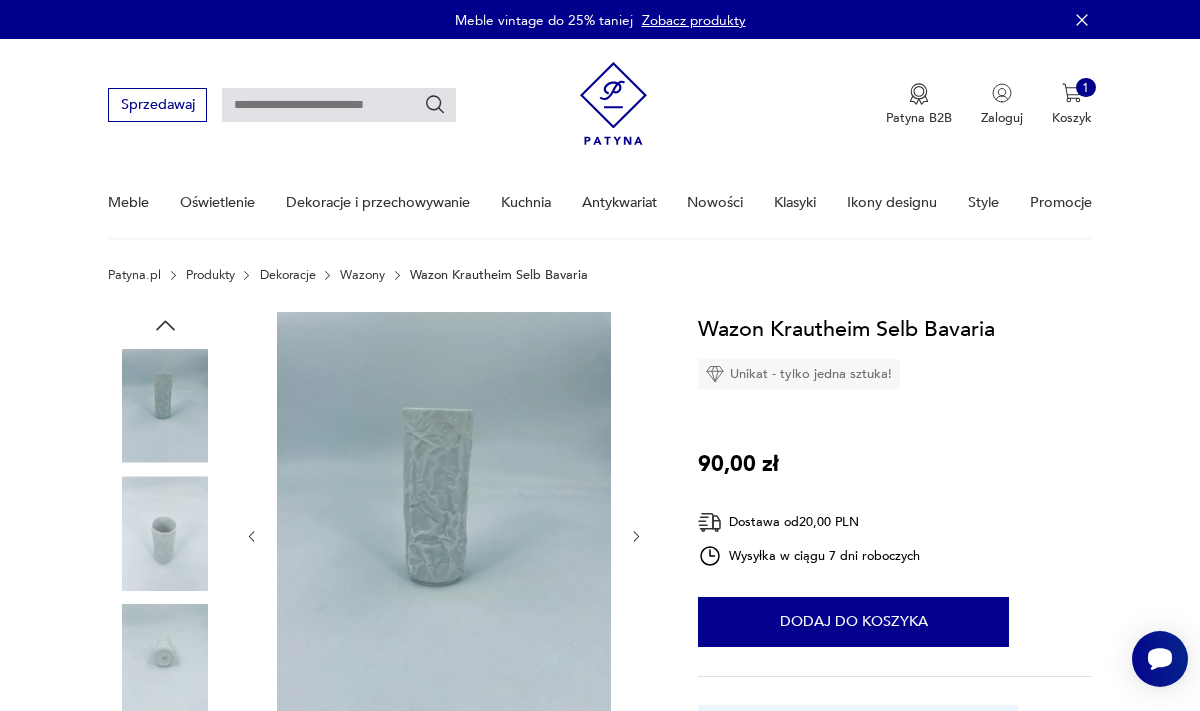click 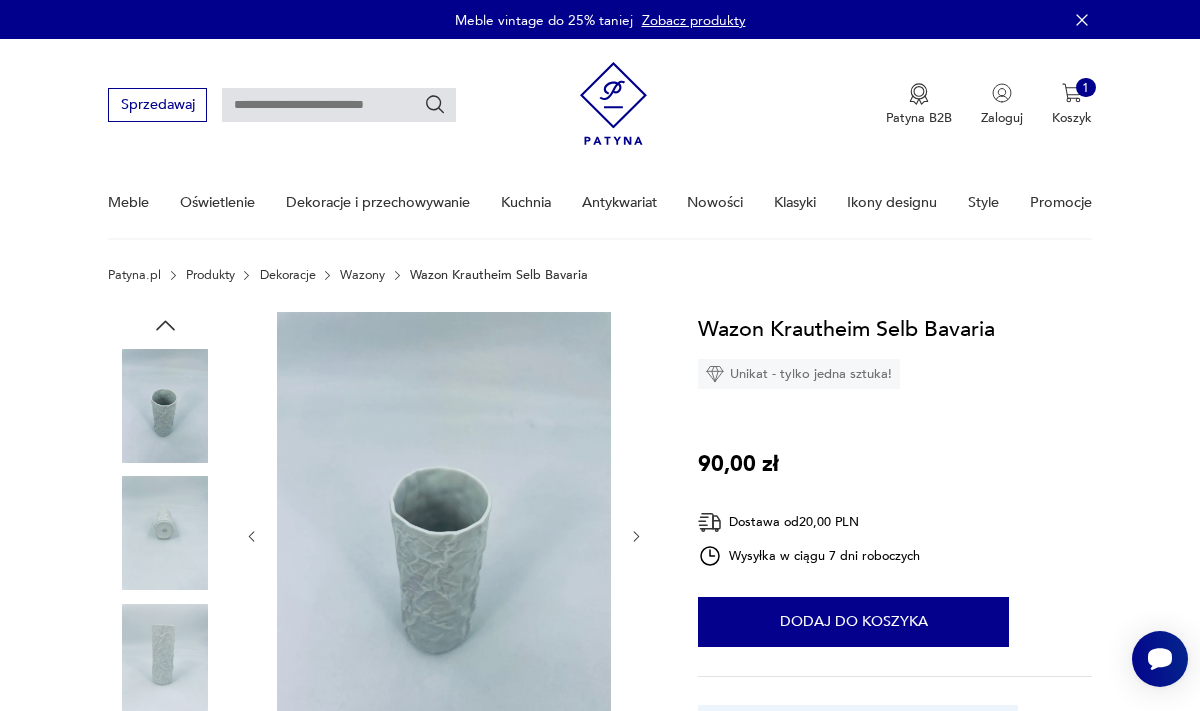 click 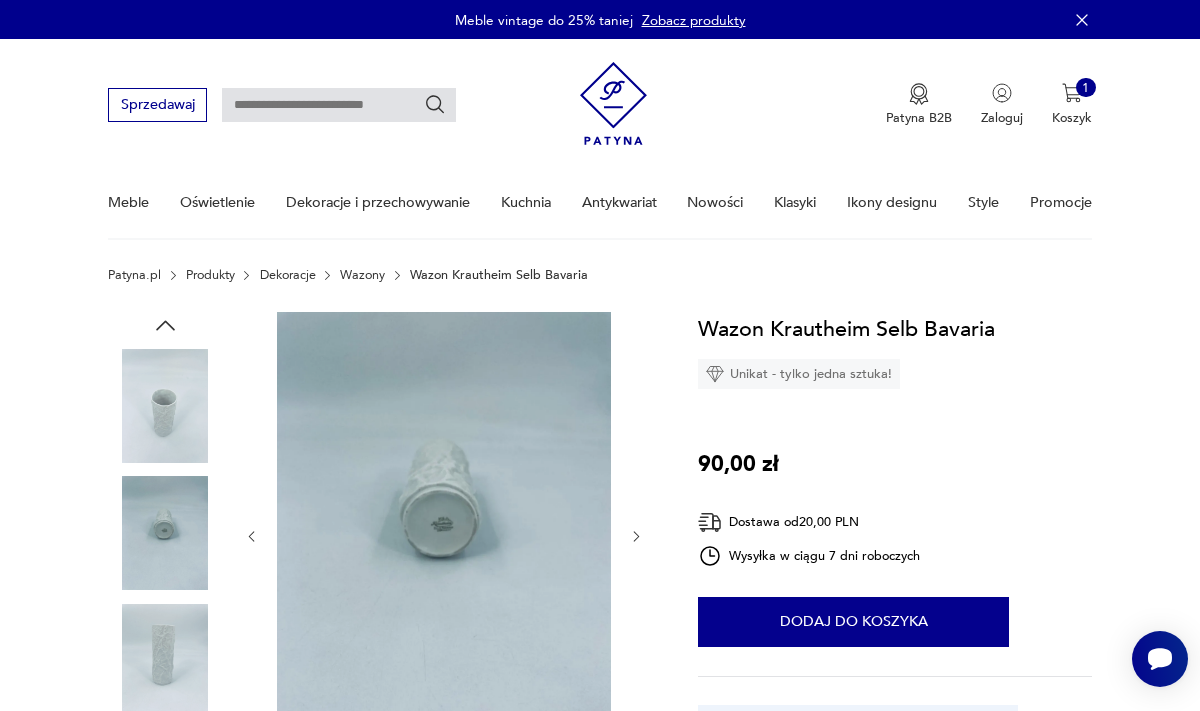 click 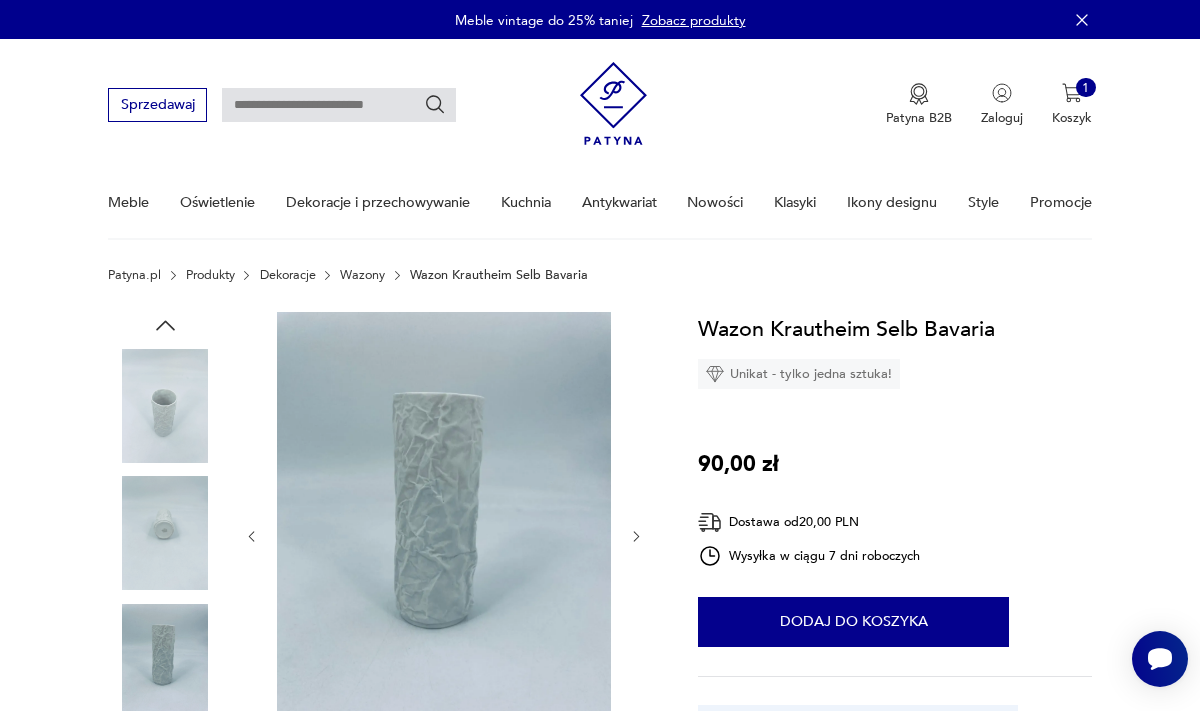 click 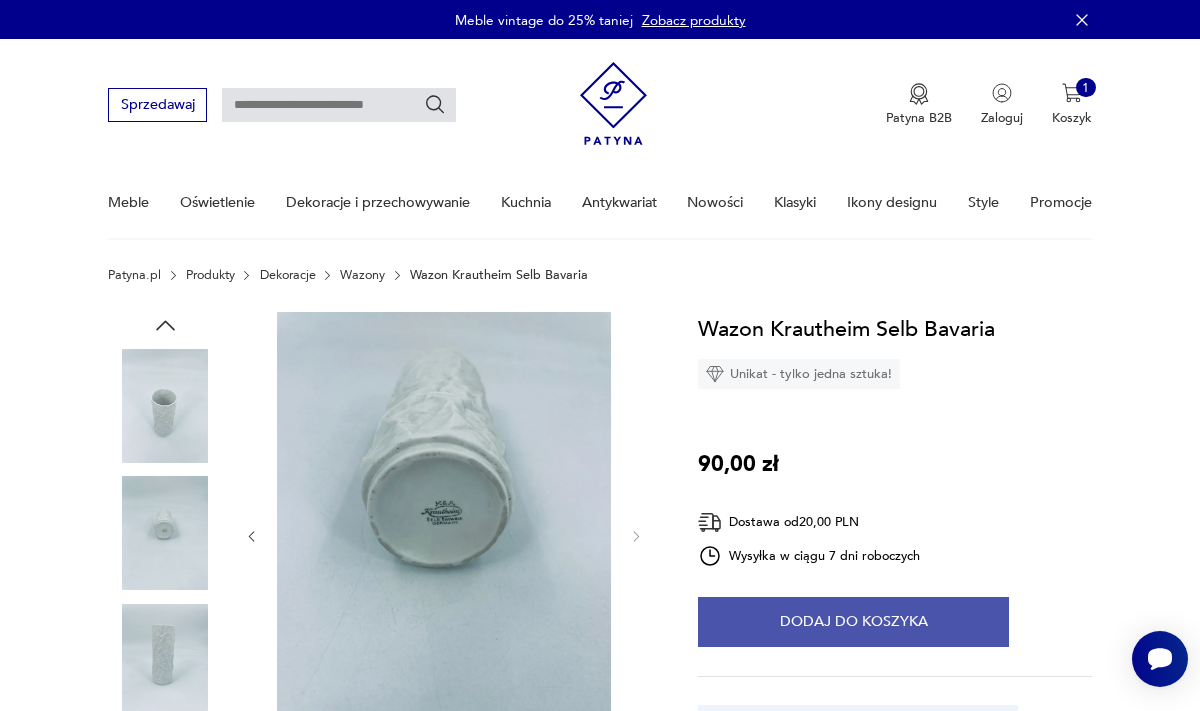 click on "Dodaj do koszyka" at bounding box center [853, 622] 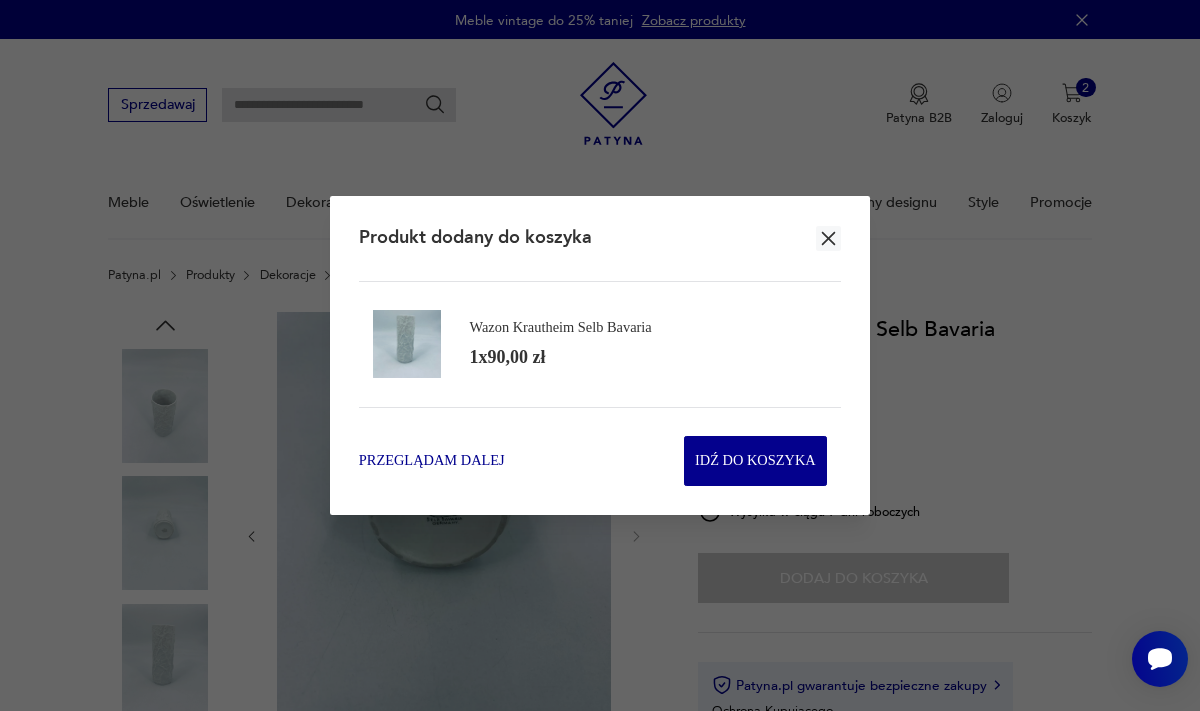 click on "Przeglądam dalej" at bounding box center (432, 461) 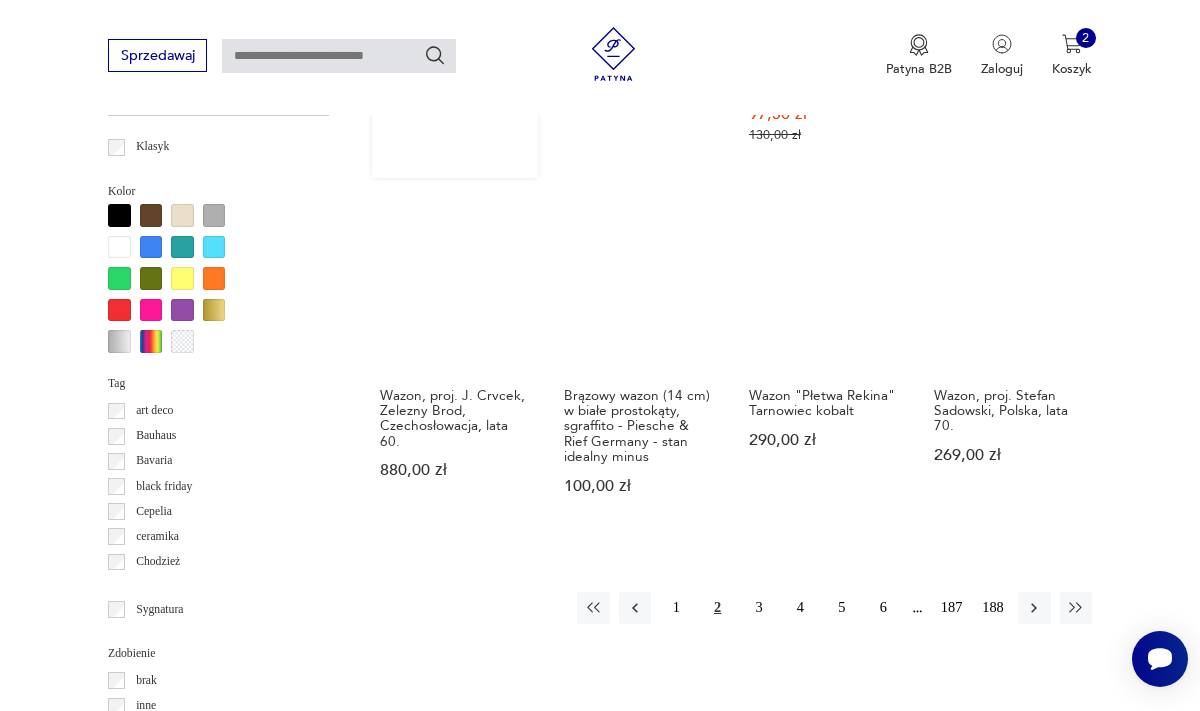 scroll, scrollTop: 1607, scrollLeft: 0, axis: vertical 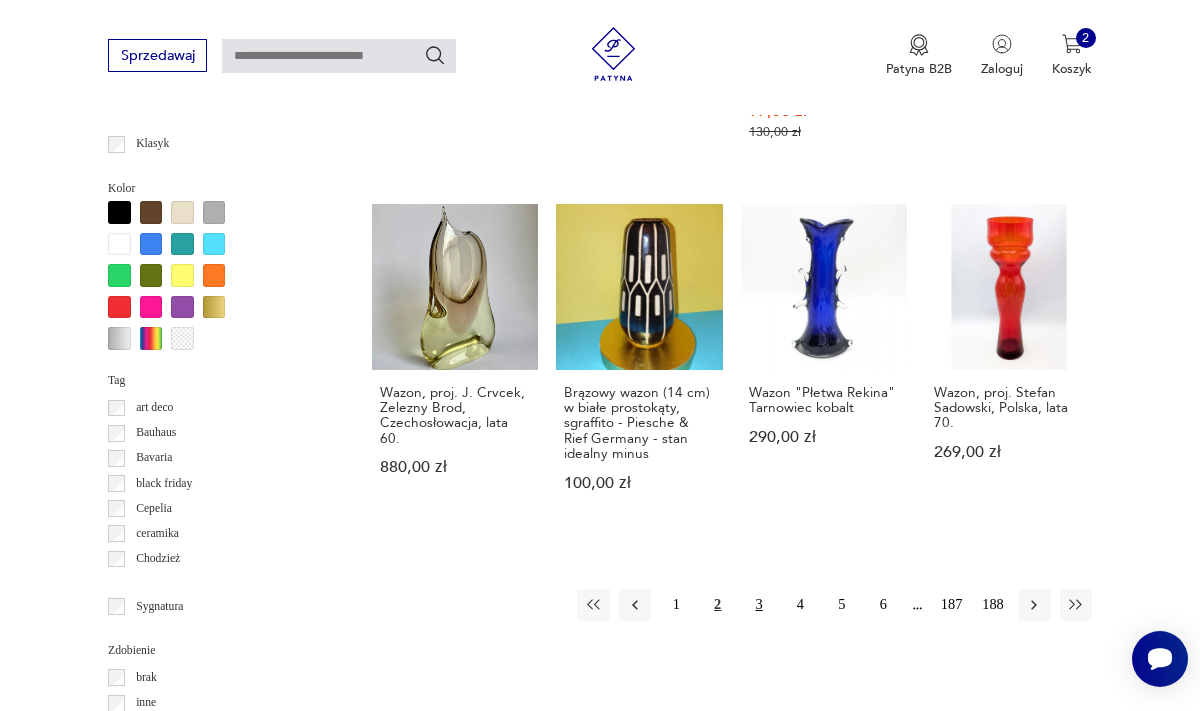 click on "3" at bounding box center [759, 605] 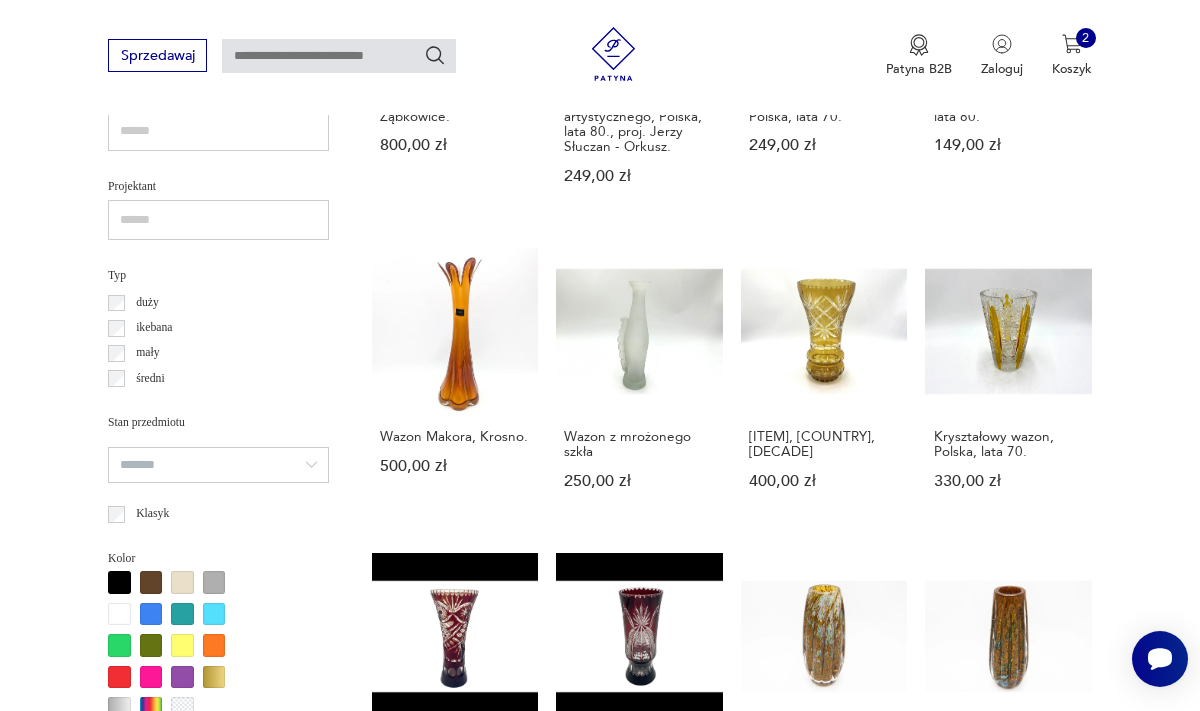 scroll, scrollTop: 1239, scrollLeft: 0, axis: vertical 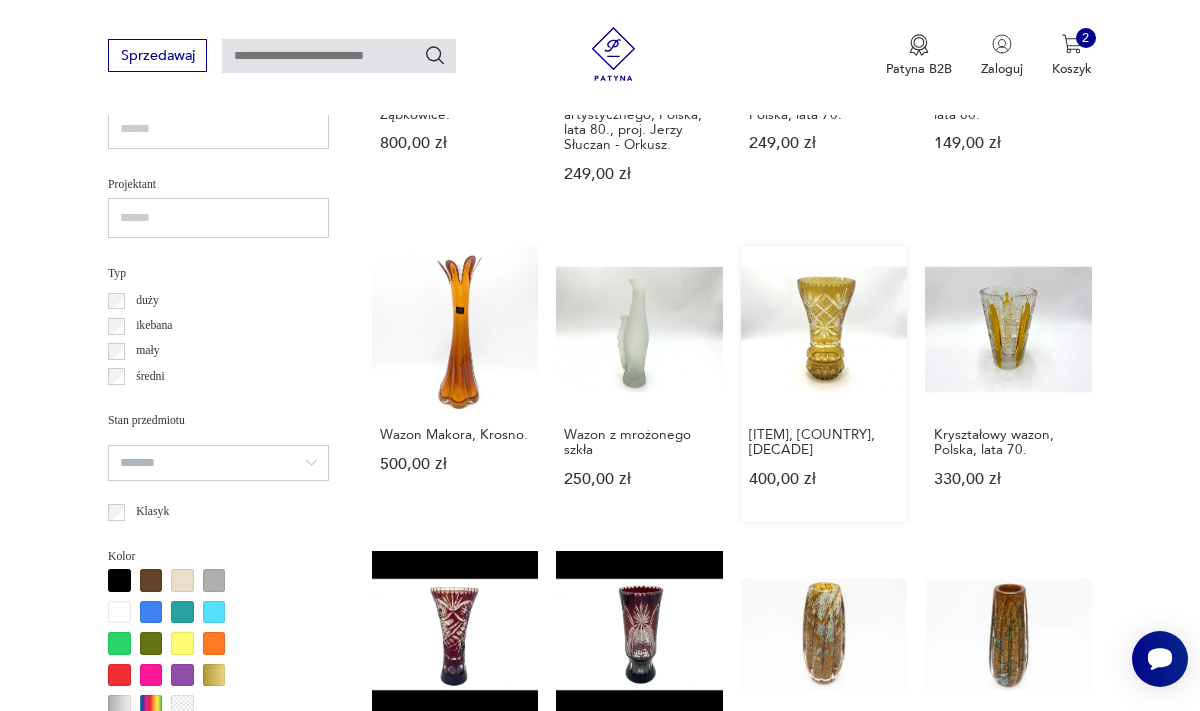 click on "[ITEM], [COUNTRY], [DECADE] [PRICE] [CURRENCY]" at bounding box center [824, 384] 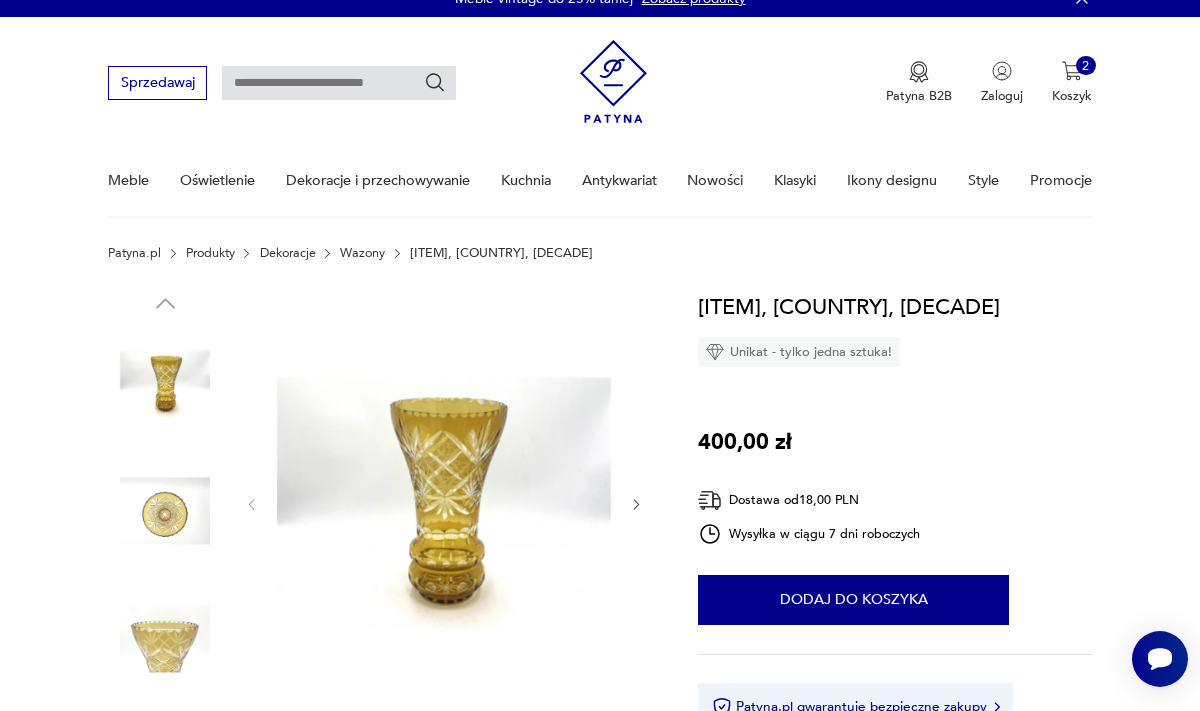 scroll, scrollTop: 0, scrollLeft: 0, axis: both 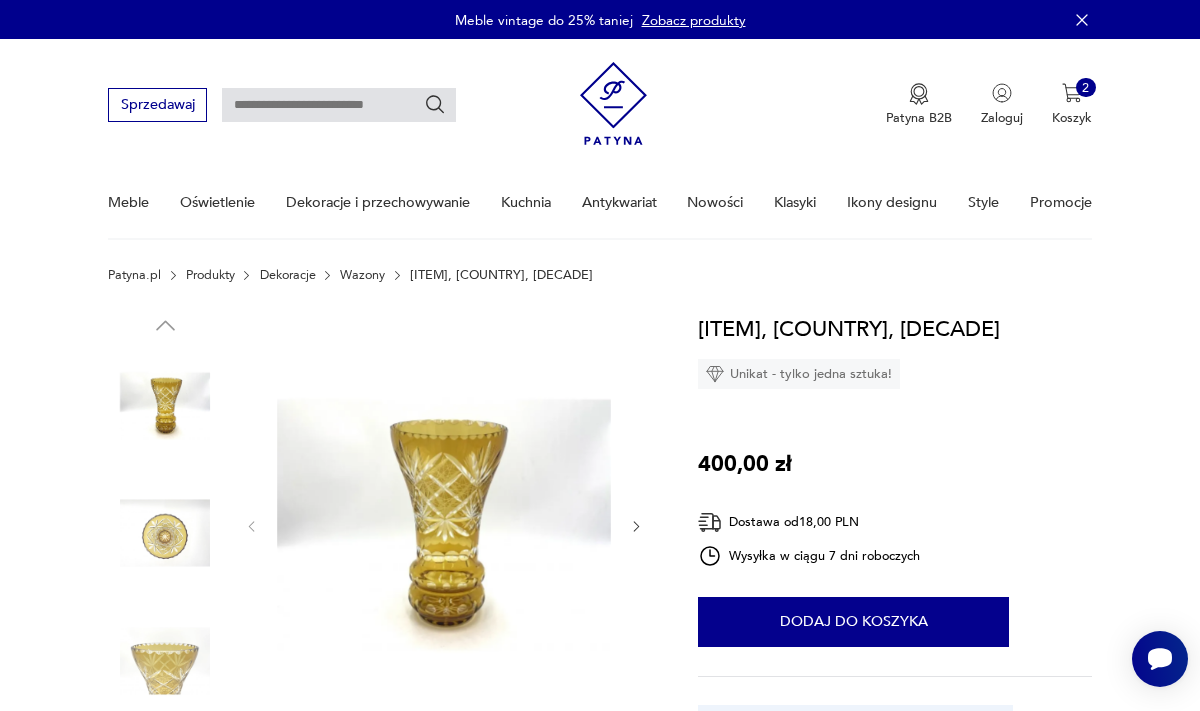 click 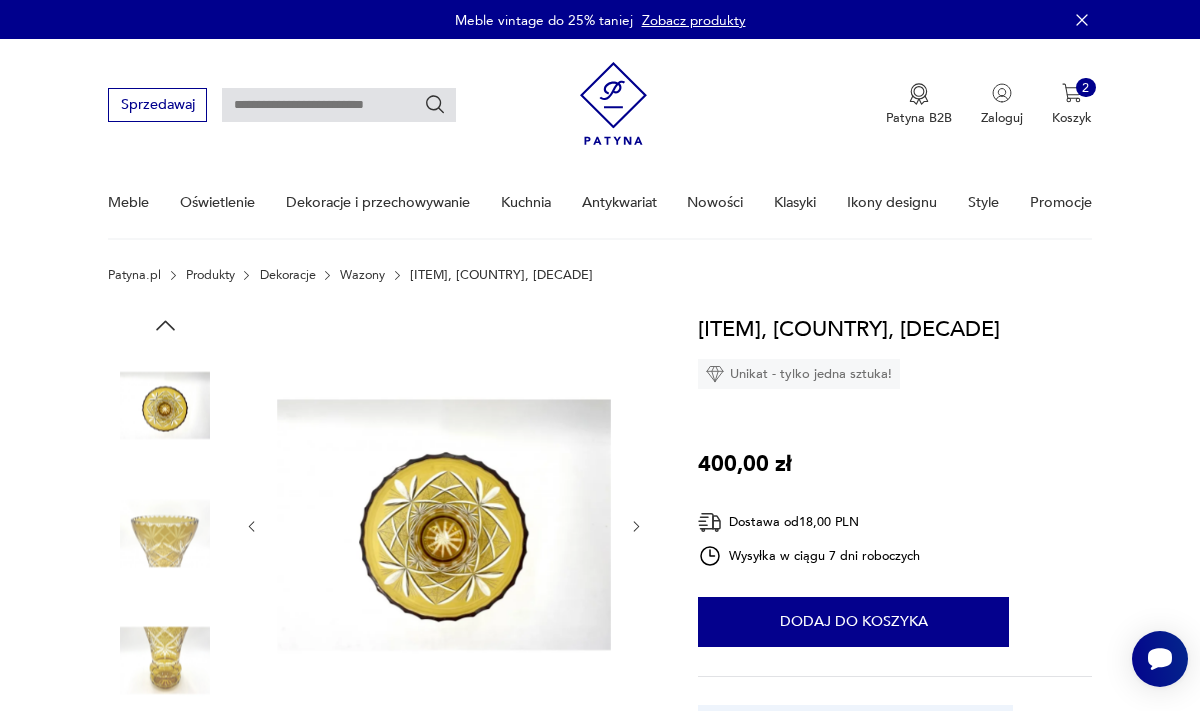 click 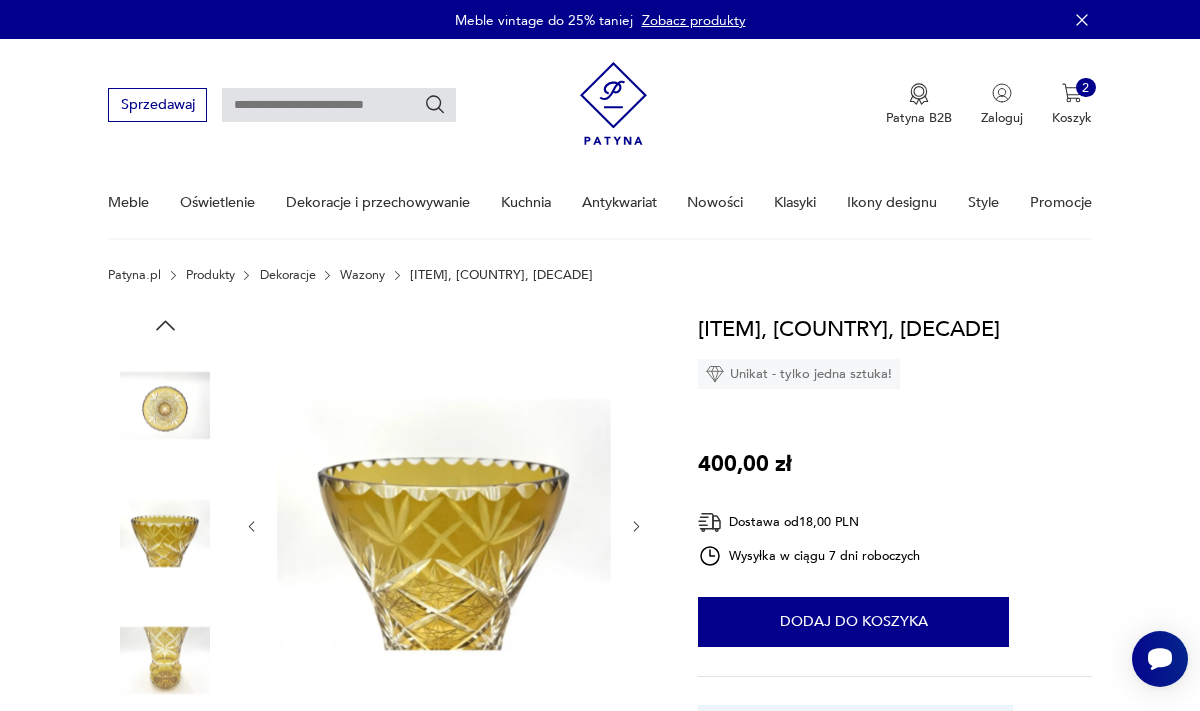 click 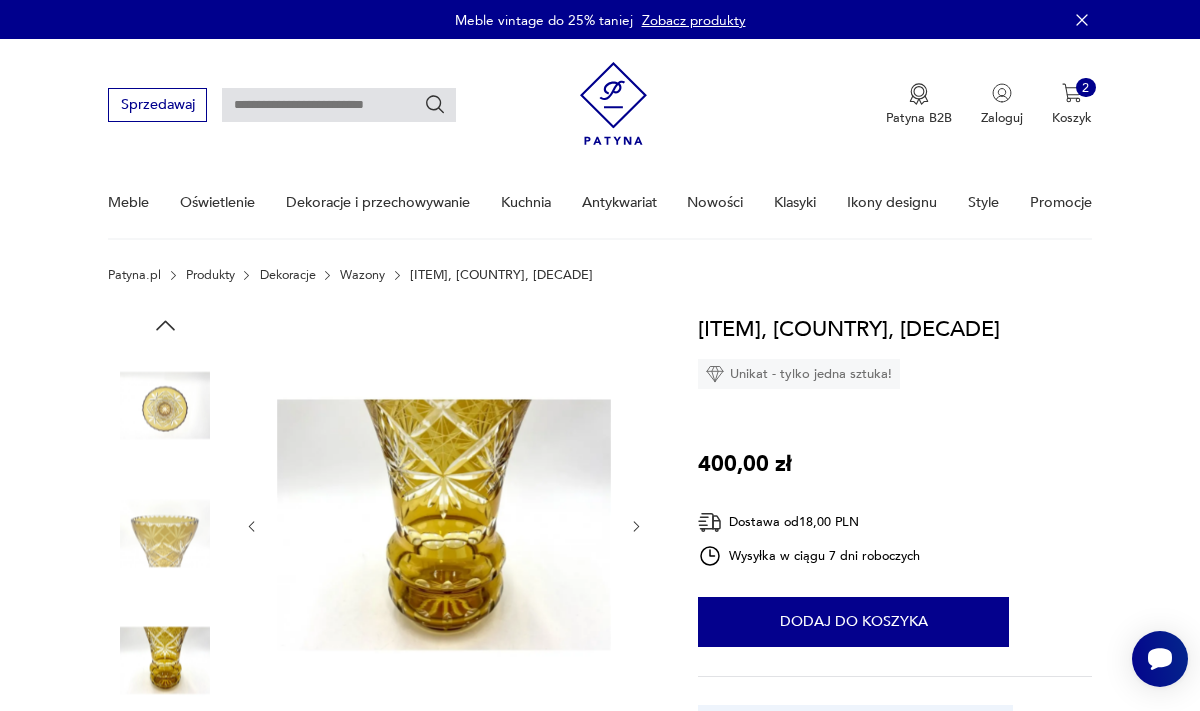 click 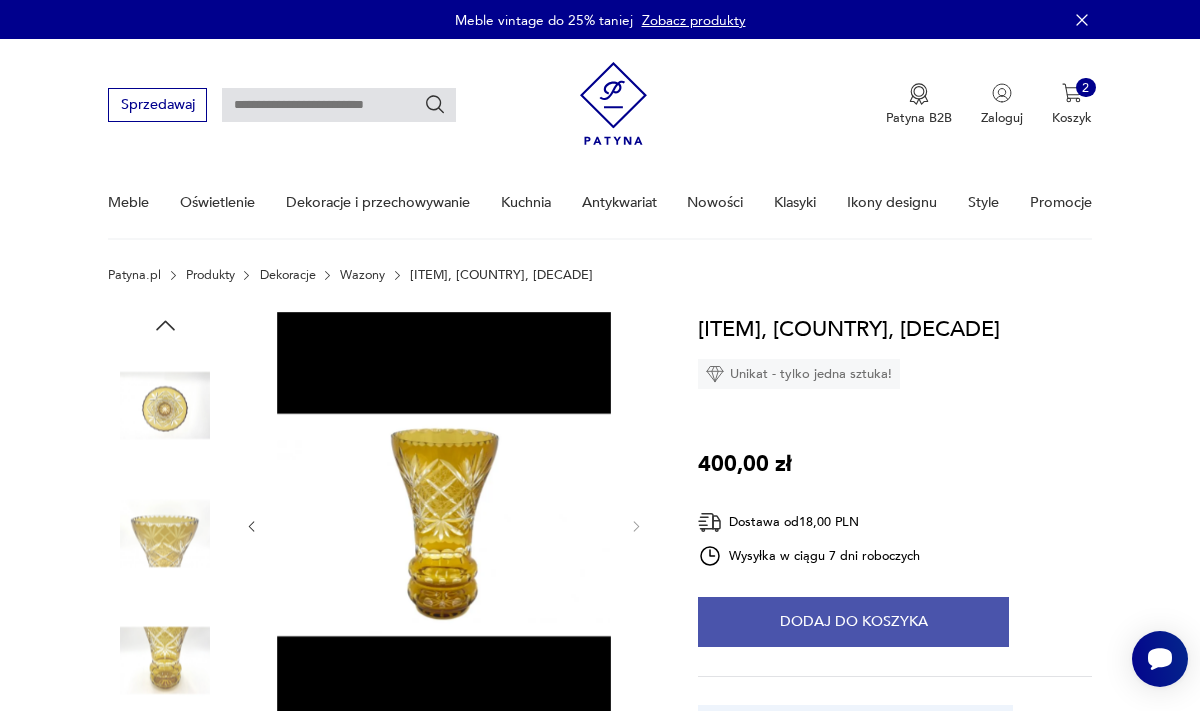 click on "Dodaj do koszyka" at bounding box center (853, 622) 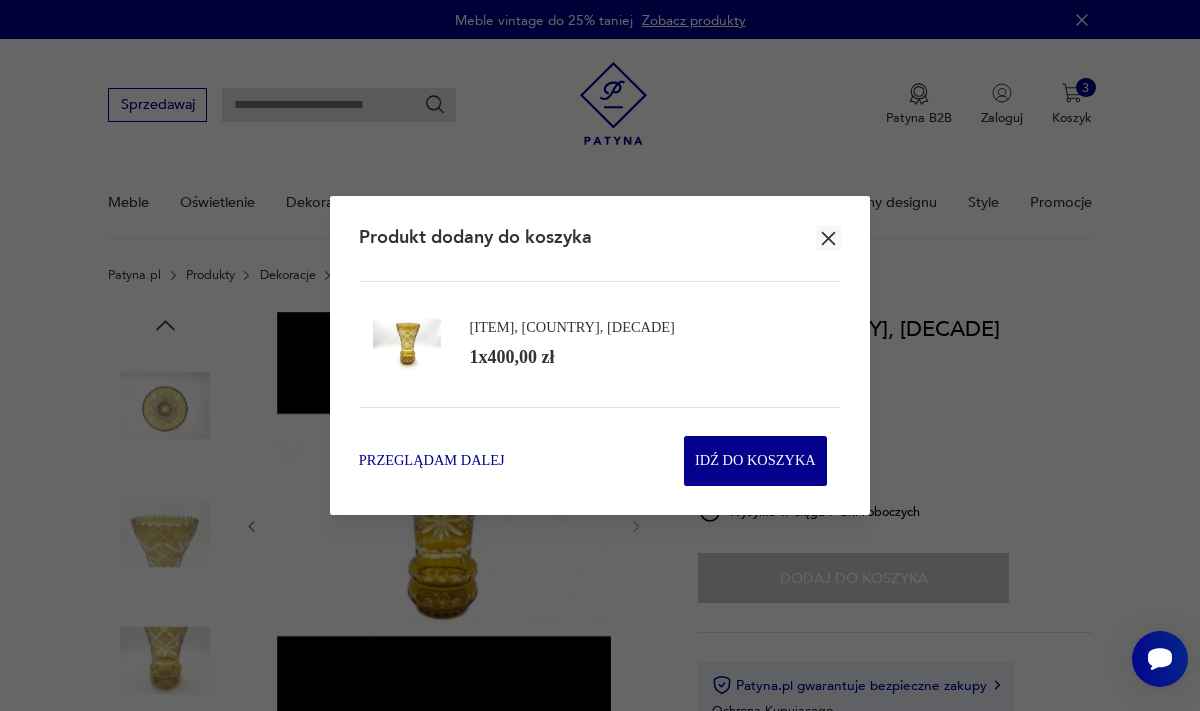 click on "Przeglądam dalej" at bounding box center [432, 461] 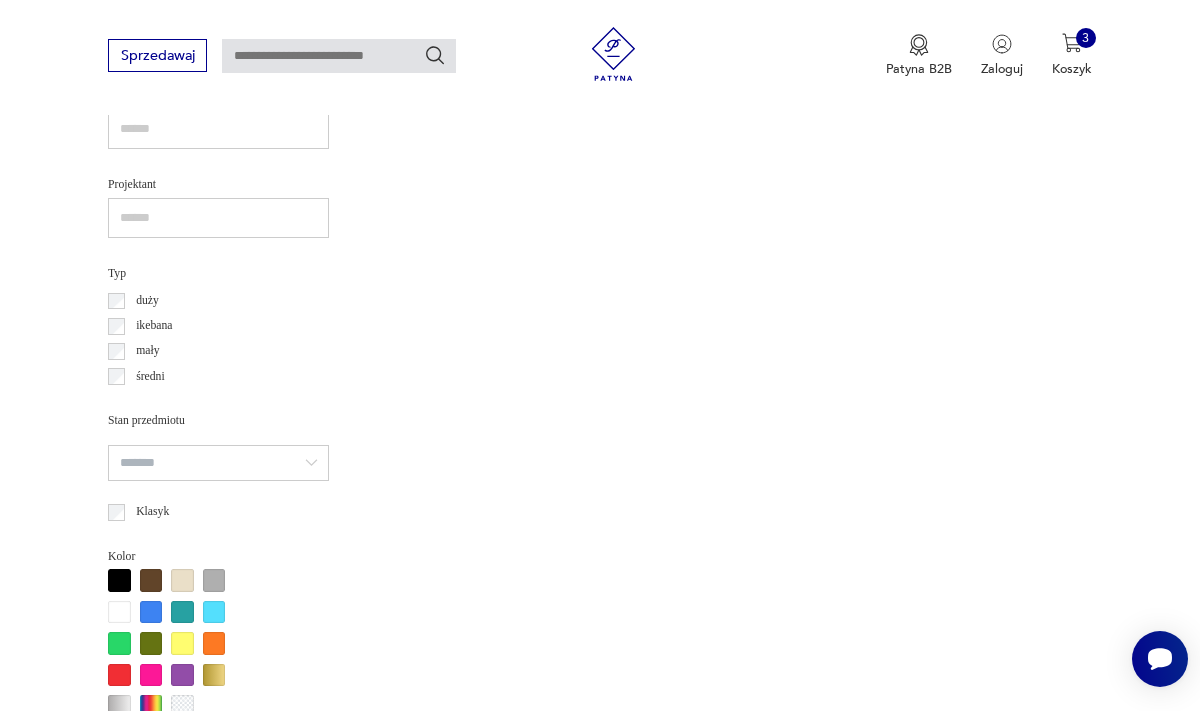 scroll, scrollTop: 1405, scrollLeft: 0, axis: vertical 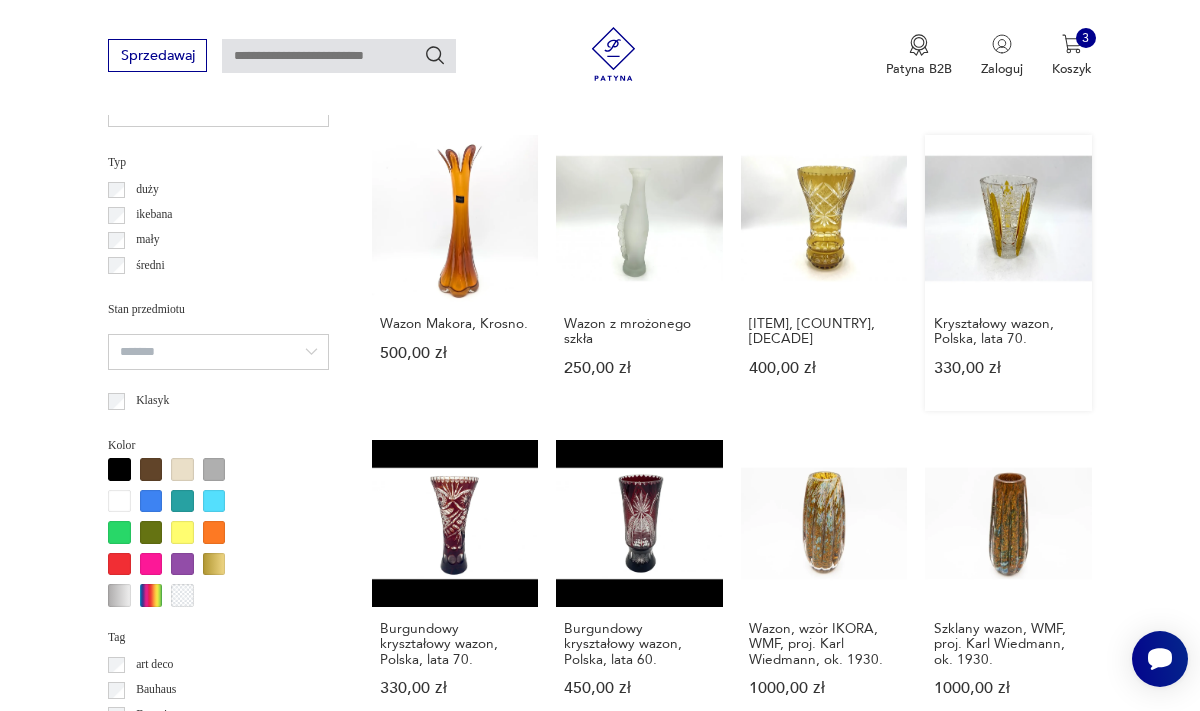 click on "[ITEM], [COUNTRY], [DECADE] [PRICE] [CURRENCY]" at bounding box center (1008, 273) 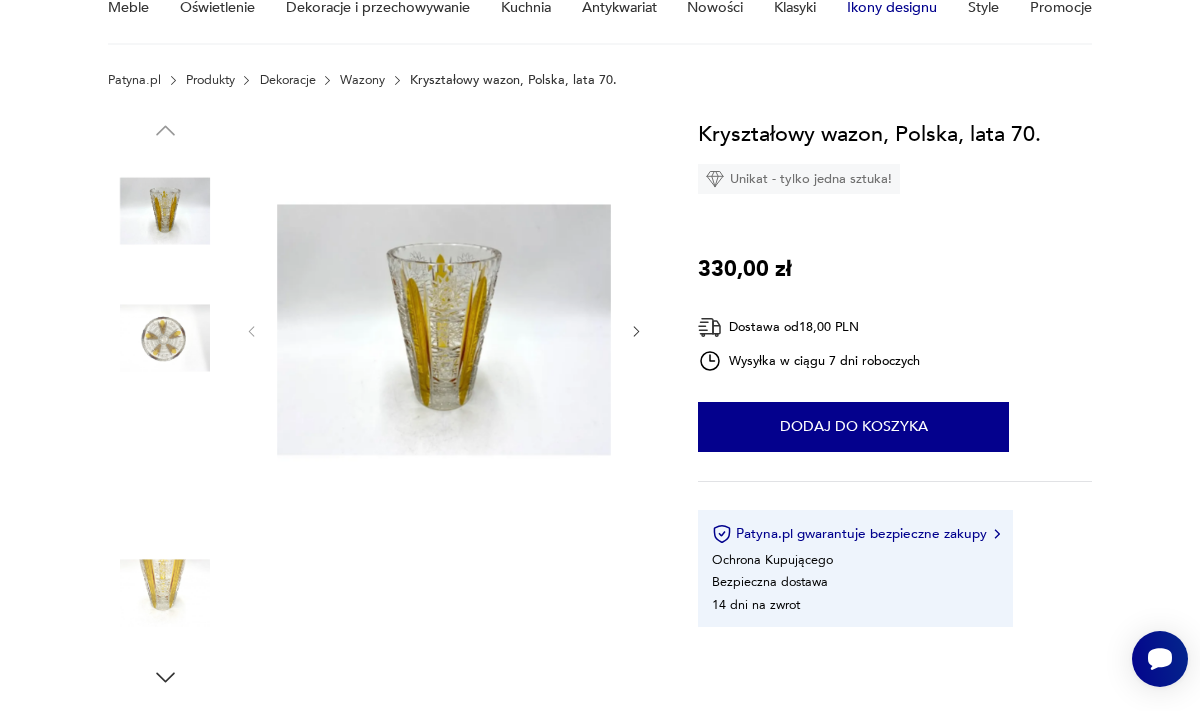 scroll, scrollTop: 164, scrollLeft: 0, axis: vertical 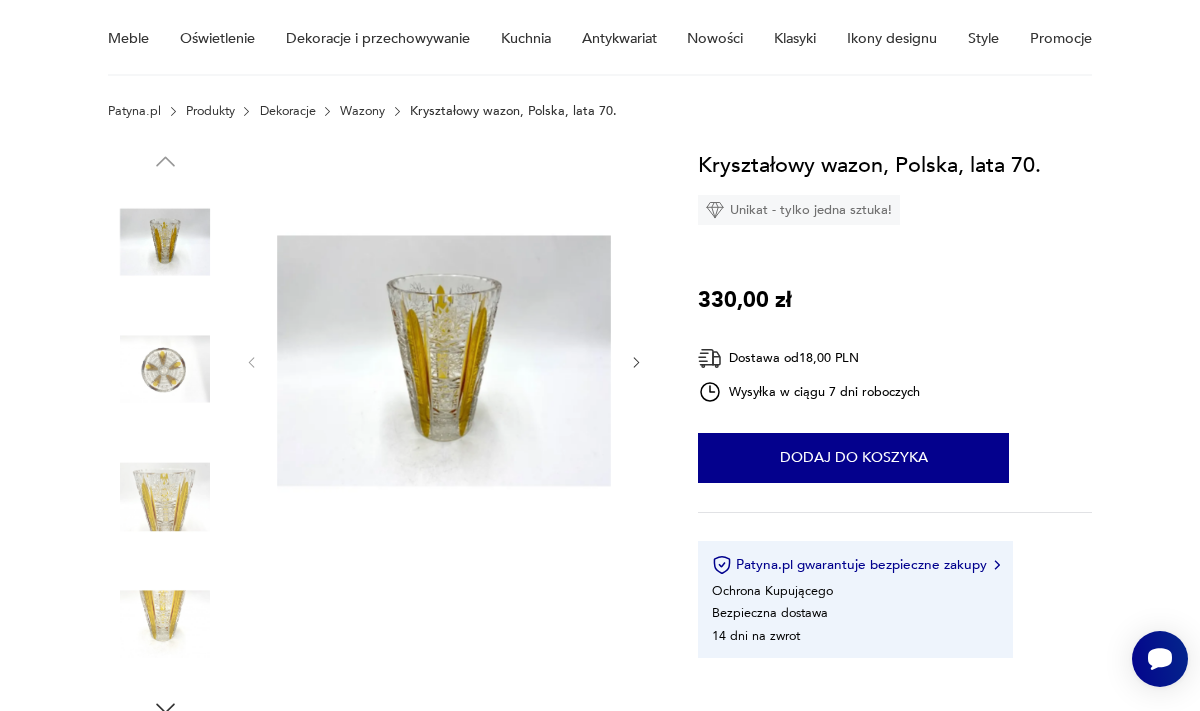 click 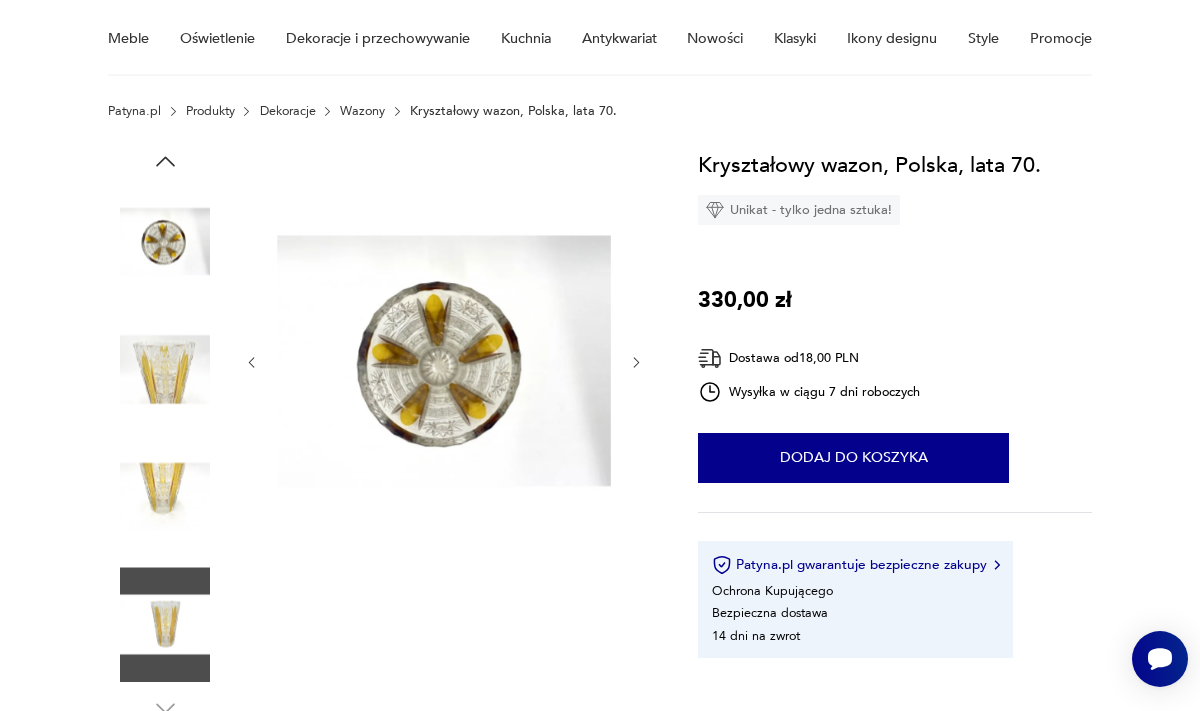 click 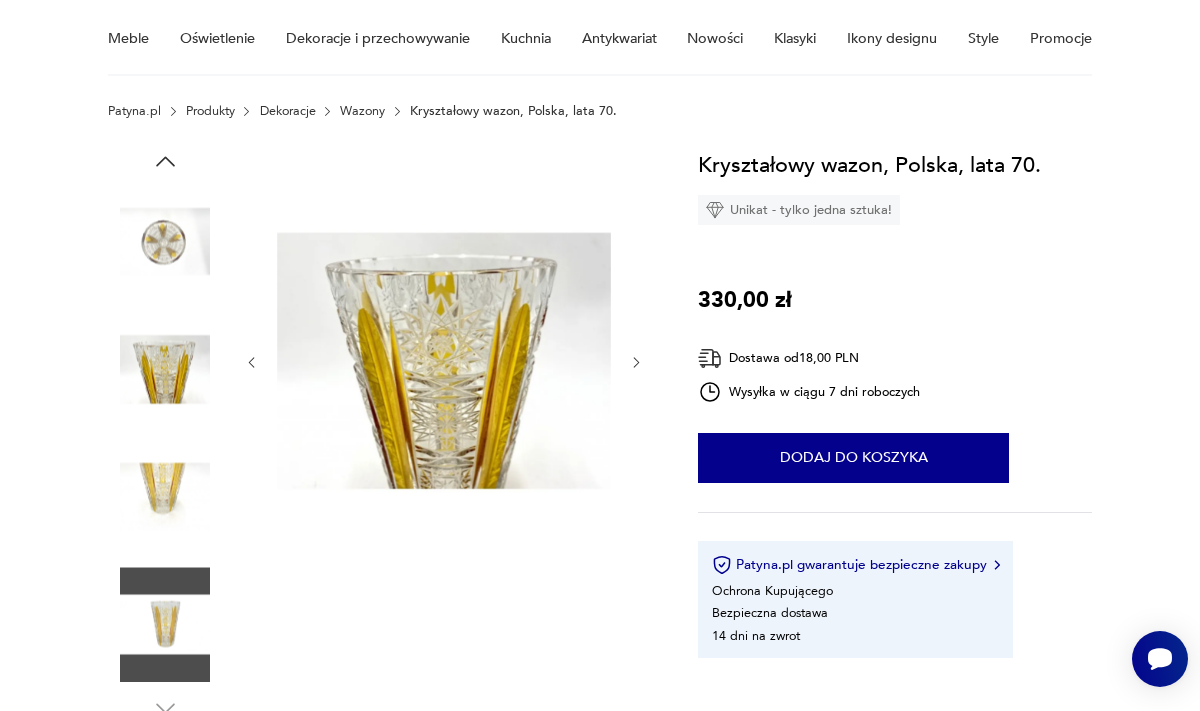 click 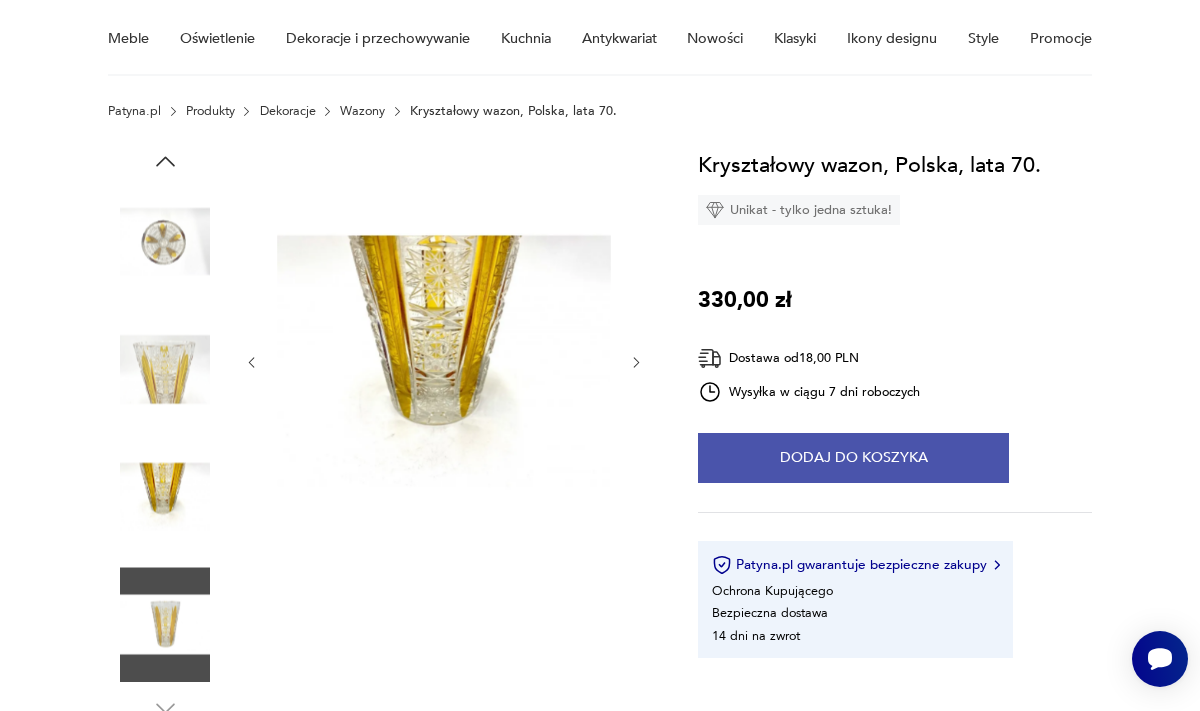 click on "Dodaj do koszyka" at bounding box center (853, 458) 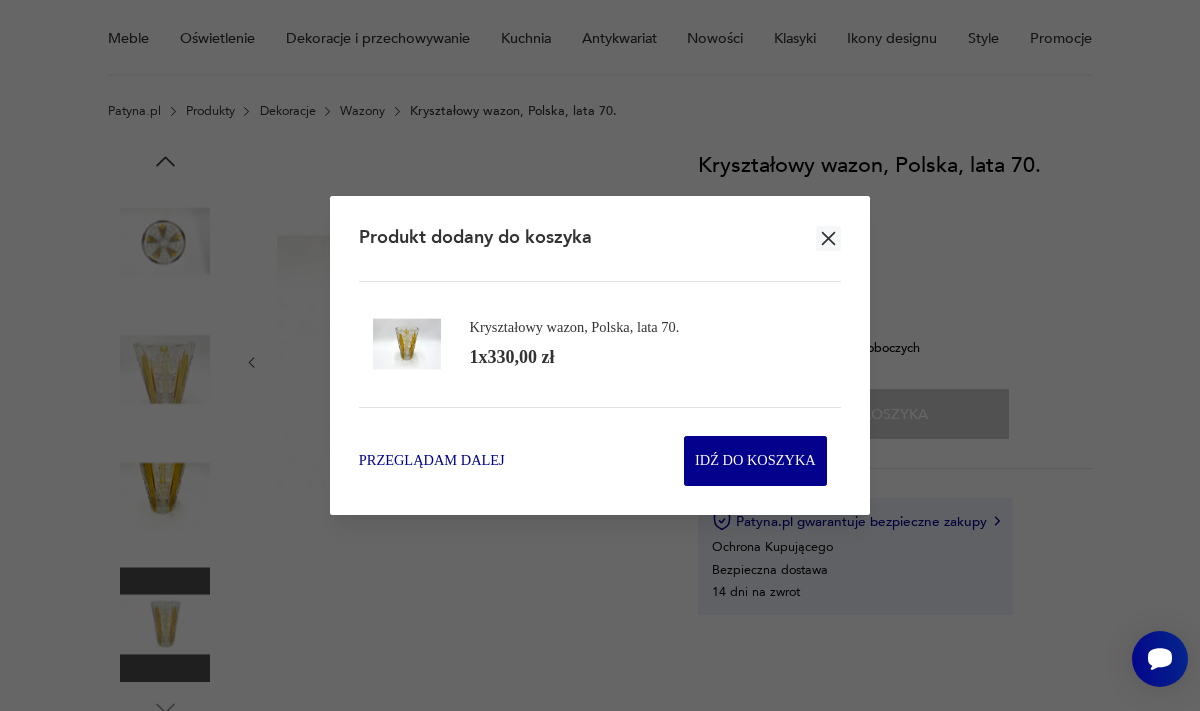 click on "Przeglądam dalej" at bounding box center (432, 461) 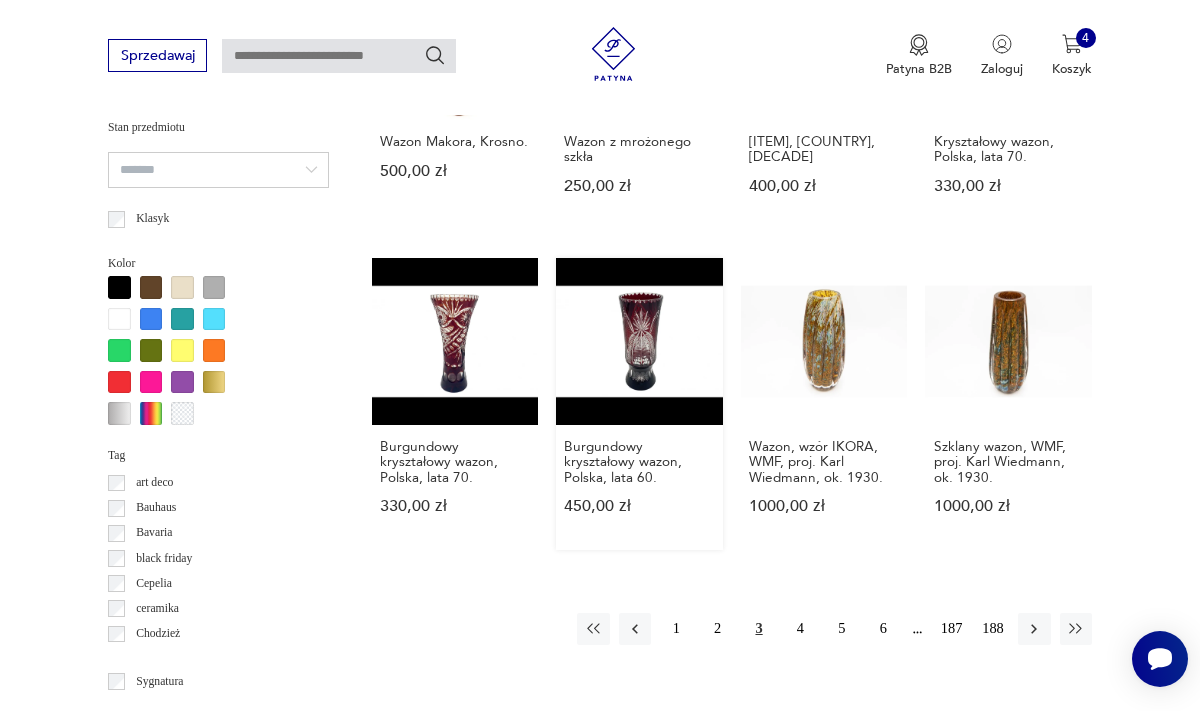 scroll, scrollTop: 1533, scrollLeft: 0, axis: vertical 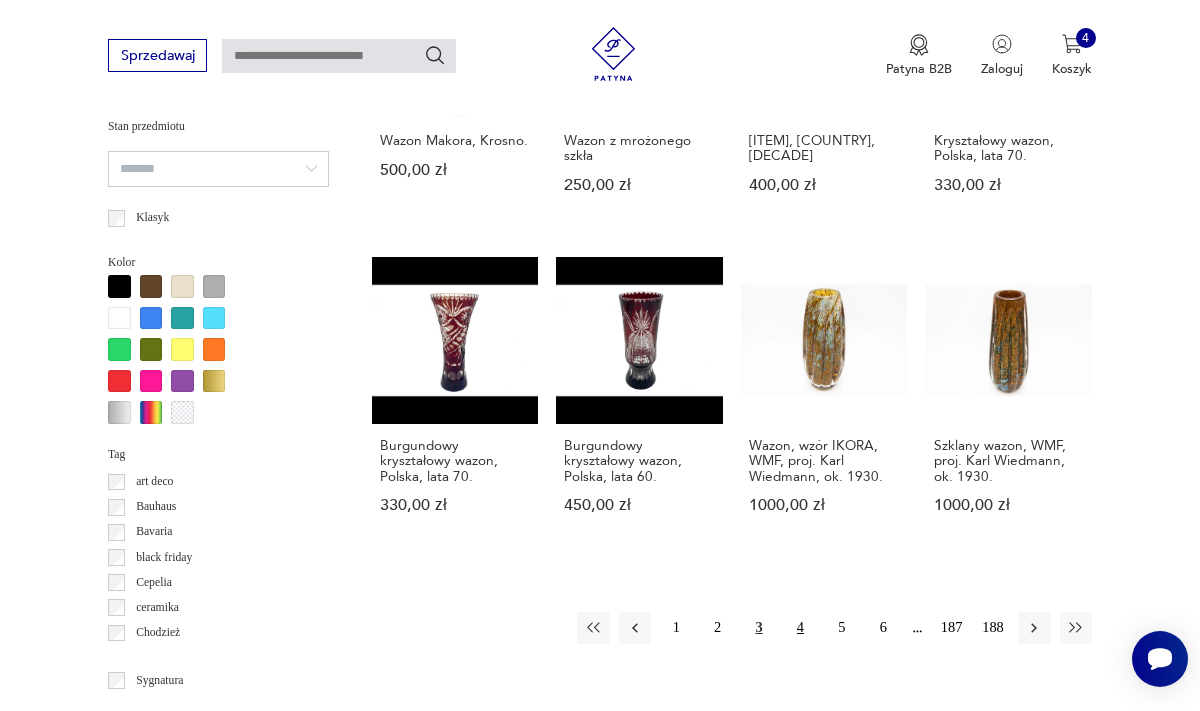 click on "4" at bounding box center (800, 628) 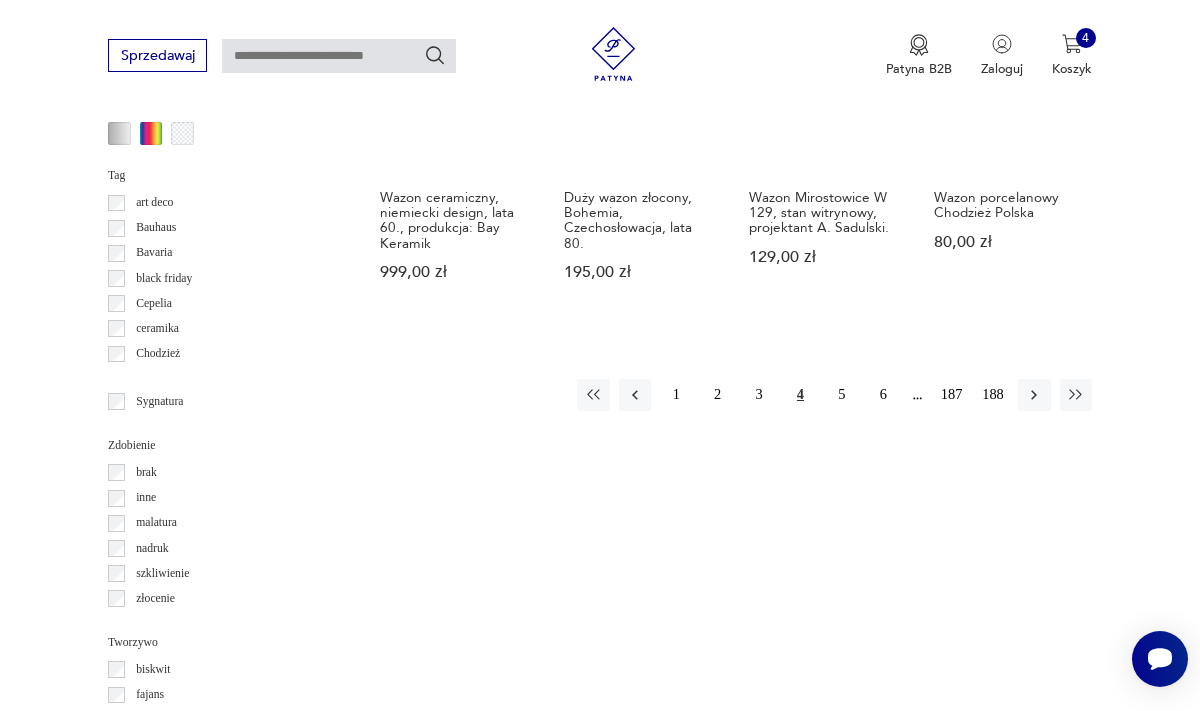 scroll, scrollTop: 1824, scrollLeft: 0, axis: vertical 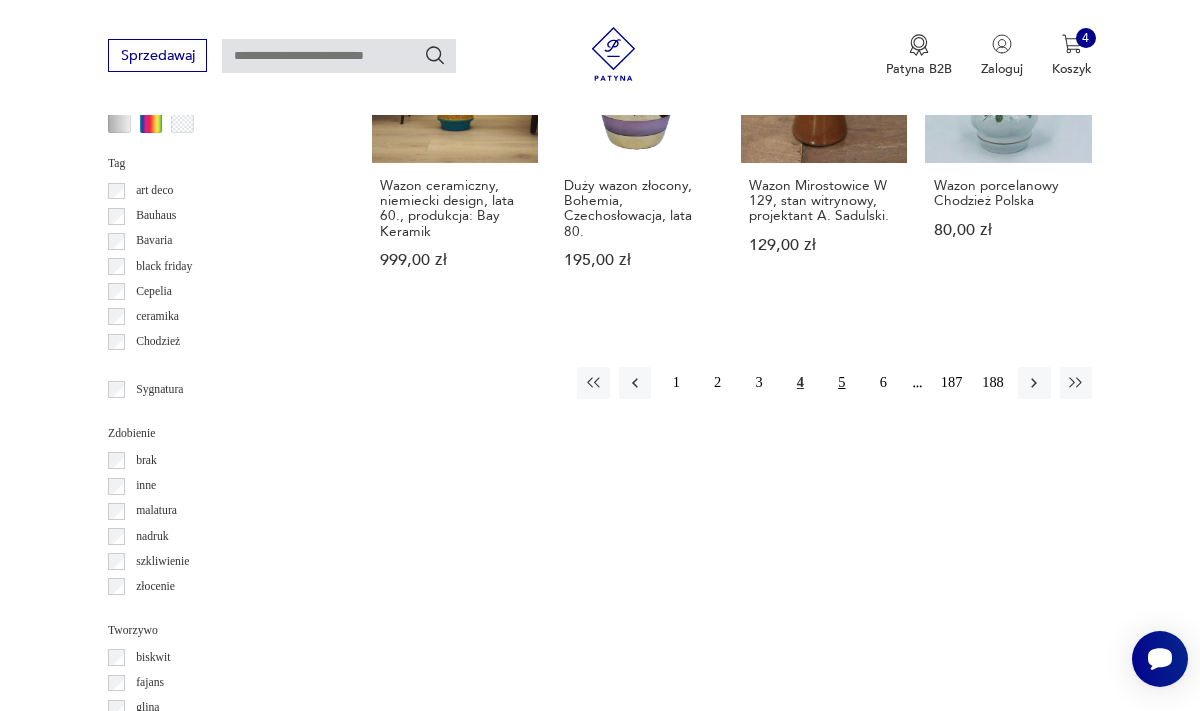 click on "5" at bounding box center (842, 383) 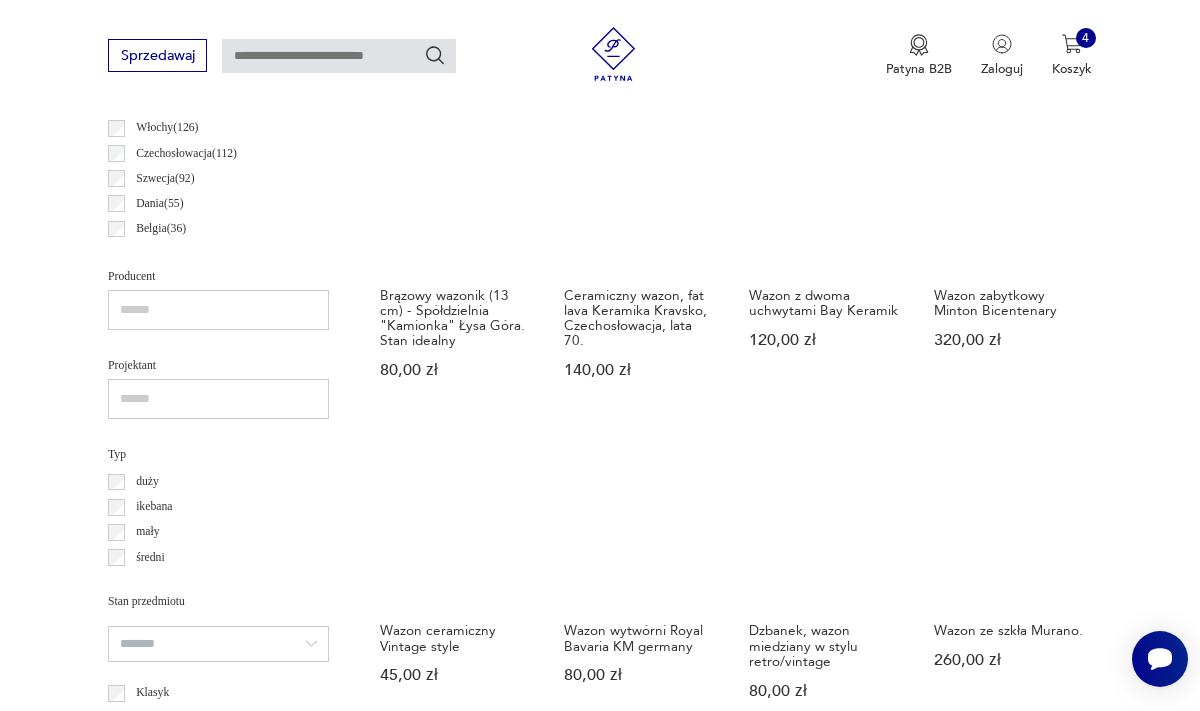 scroll, scrollTop: 0, scrollLeft: 0, axis: both 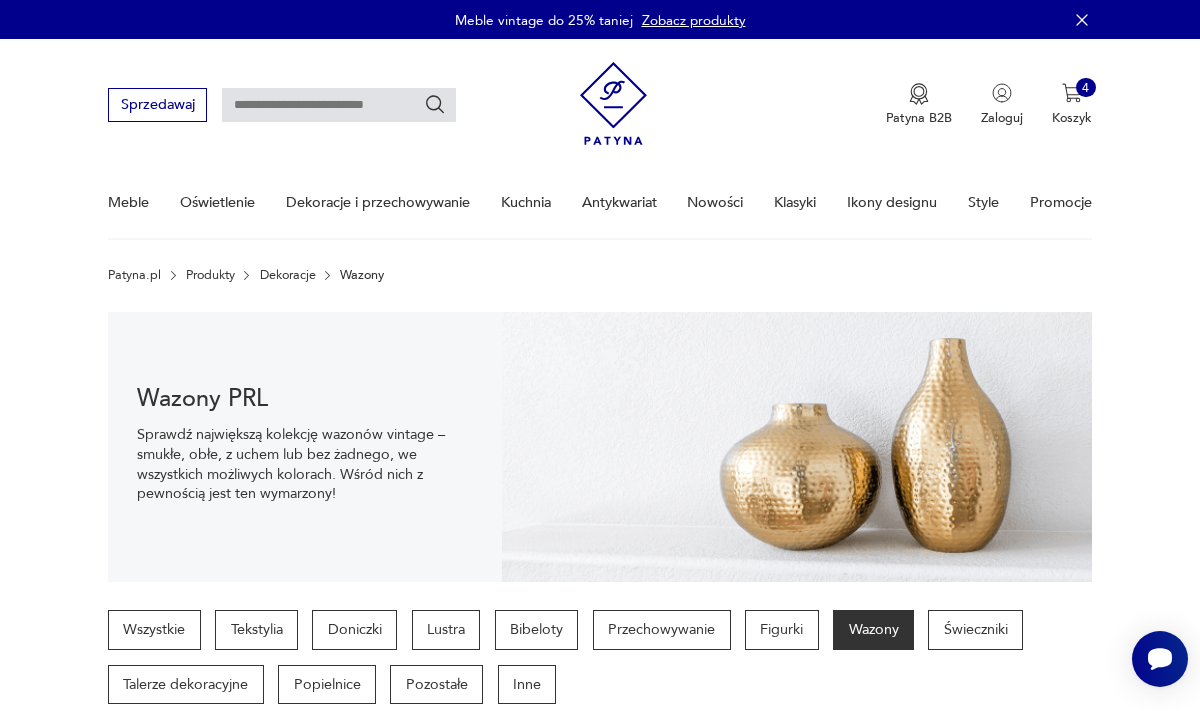 click at bounding box center [339, 105] 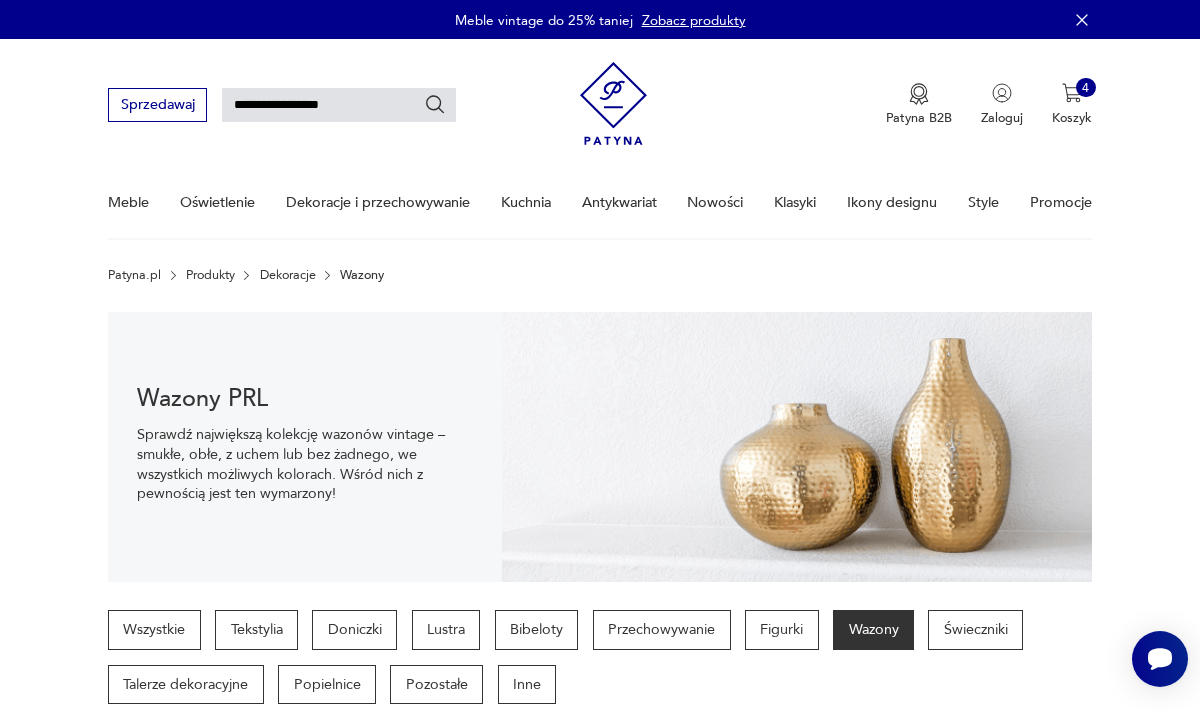 type on "**********" 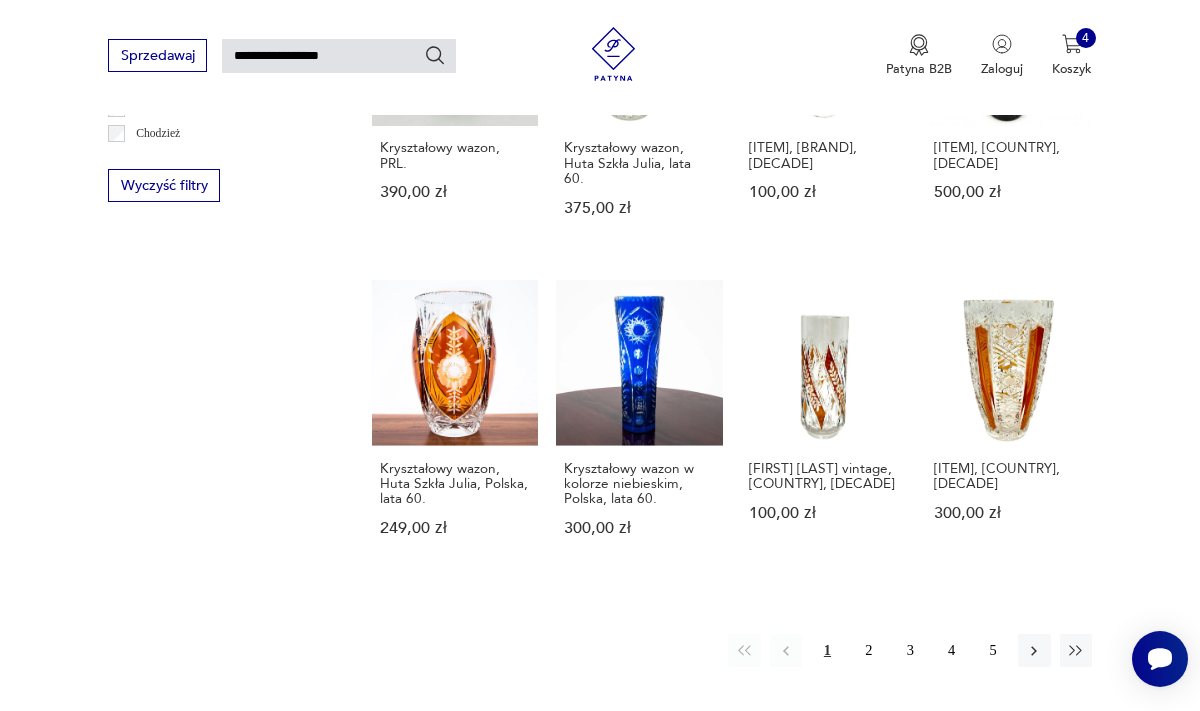 scroll, scrollTop: 1217, scrollLeft: 0, axis: vertical 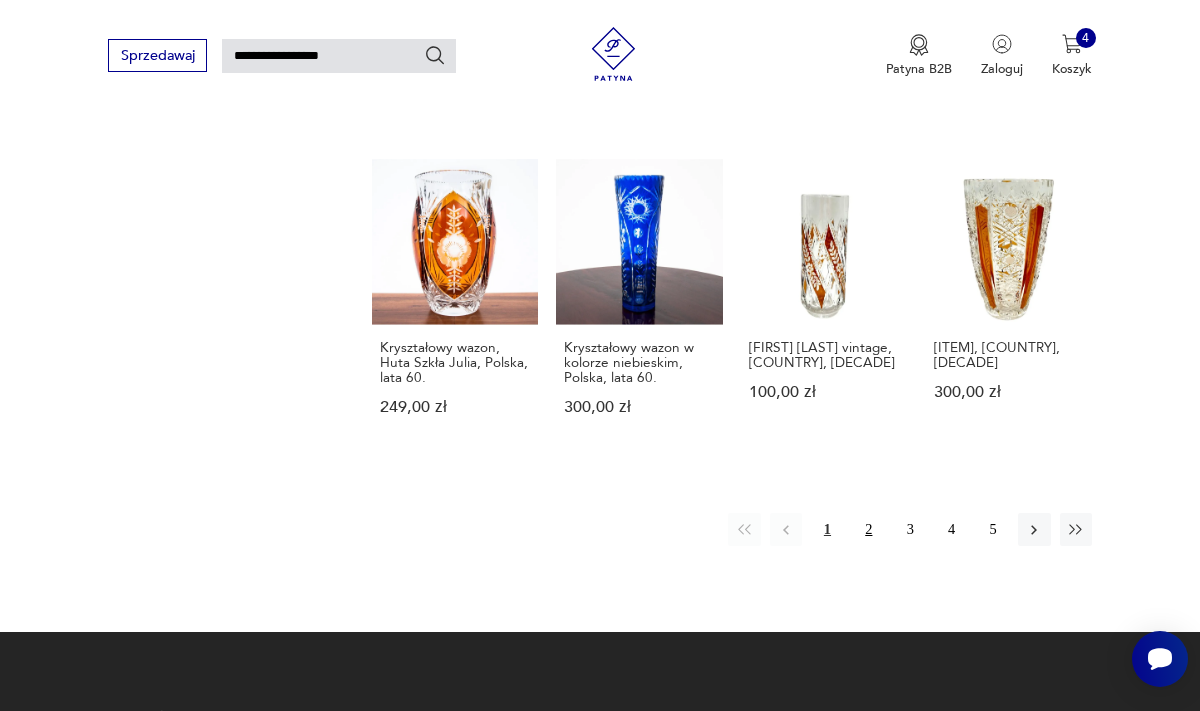 click on "2" at bounding box center [869, 529] 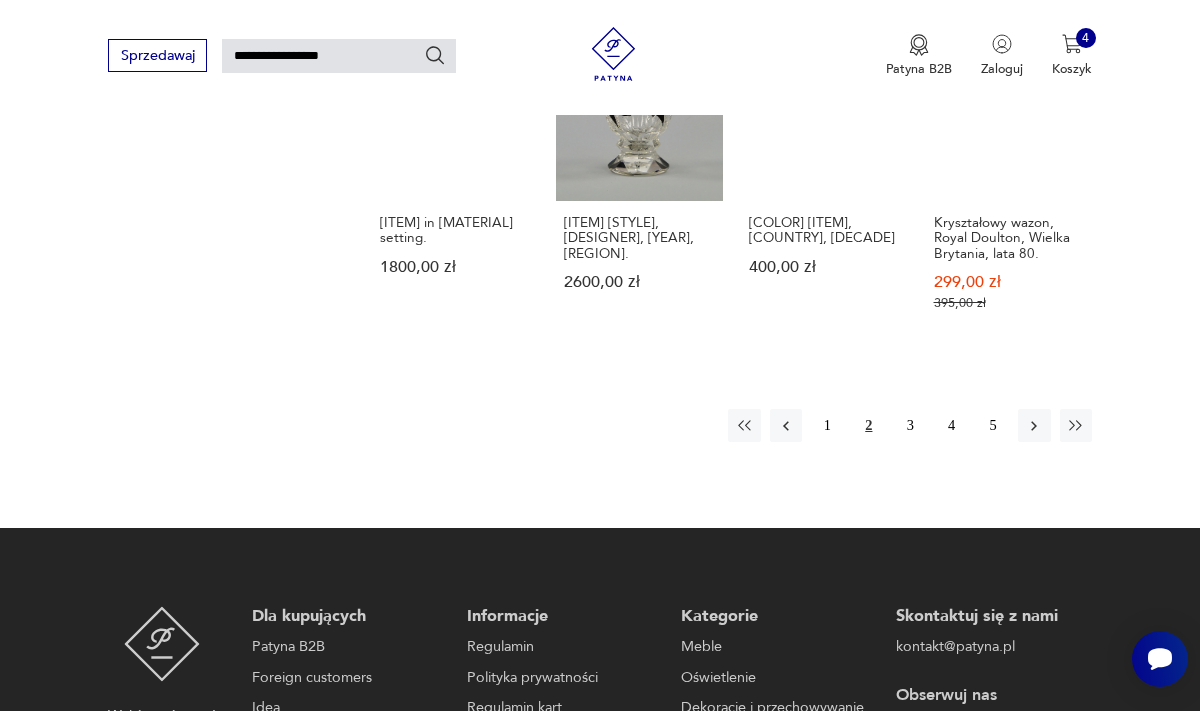 scroll, scrollTop: 1441, scrollLeft: 0, axis: vertical 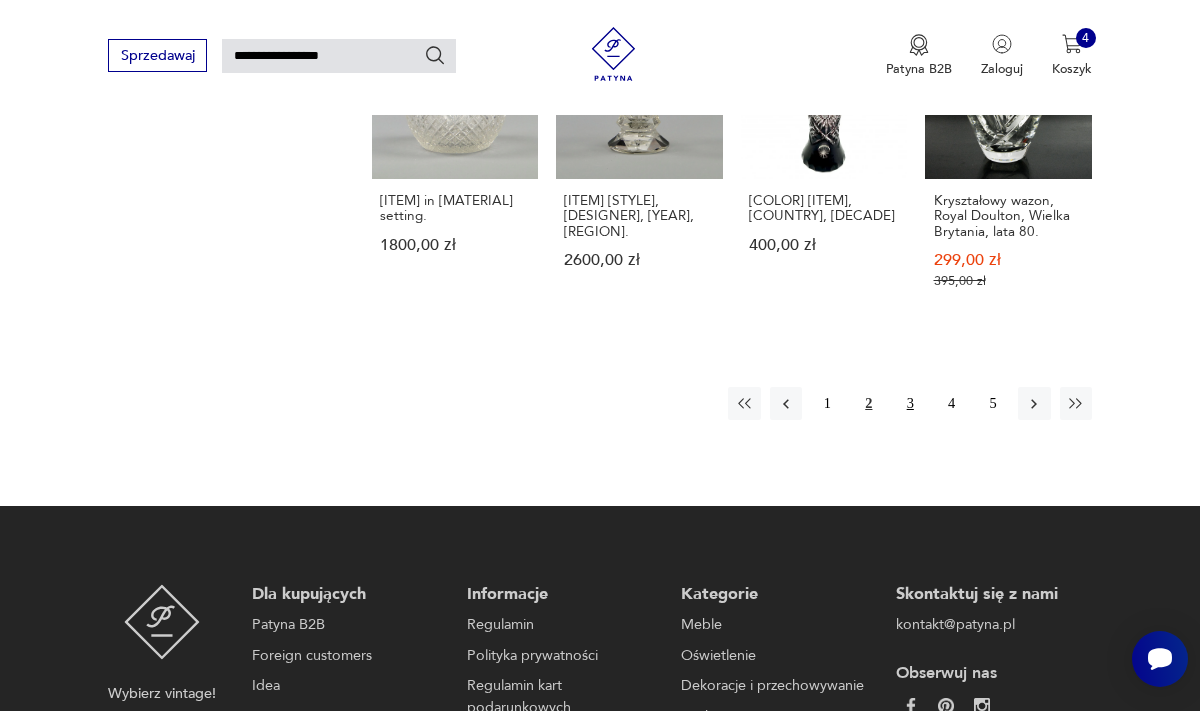 click on "3" at bounding box center [910, 403] 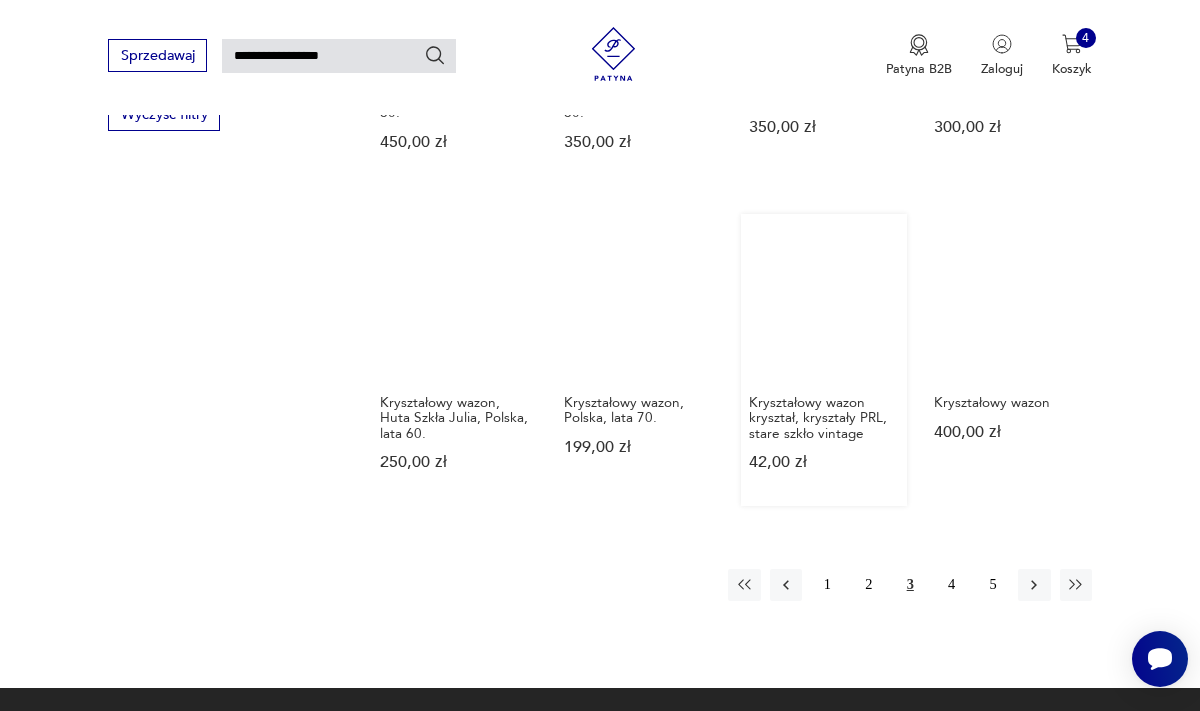 scroll, scrollTop: 1169, scrollLeft: 0, axis: vertical 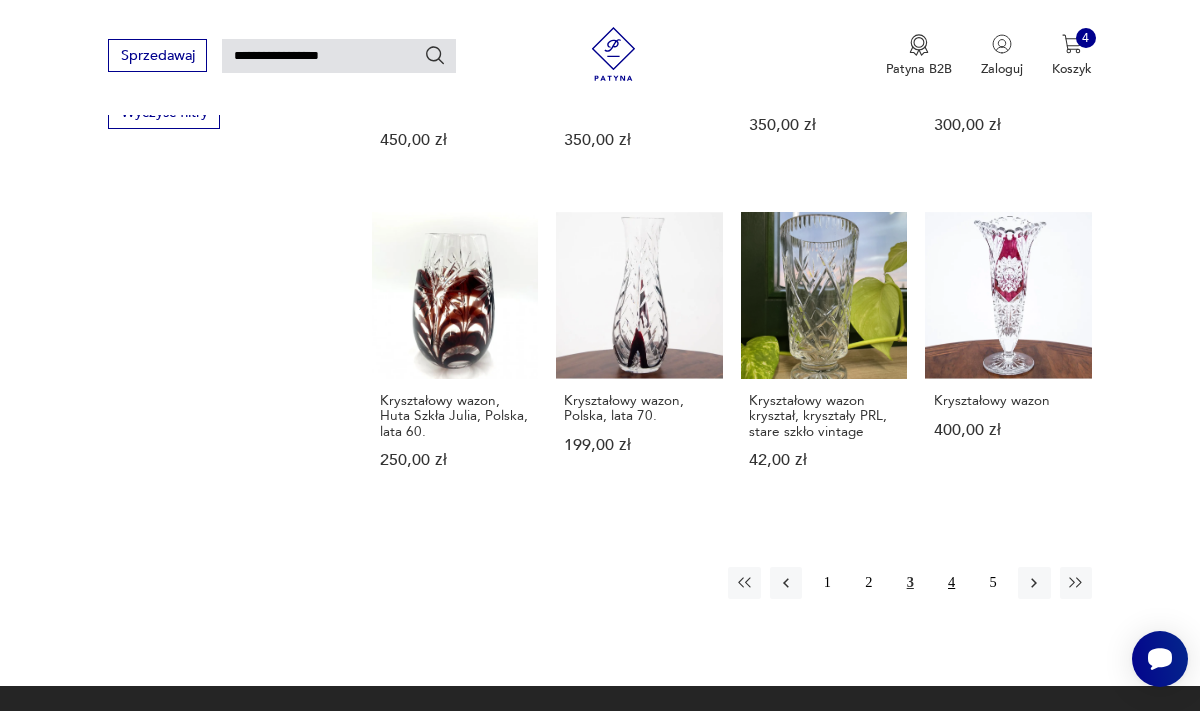 click on "4" at bounding box center [951, 583] 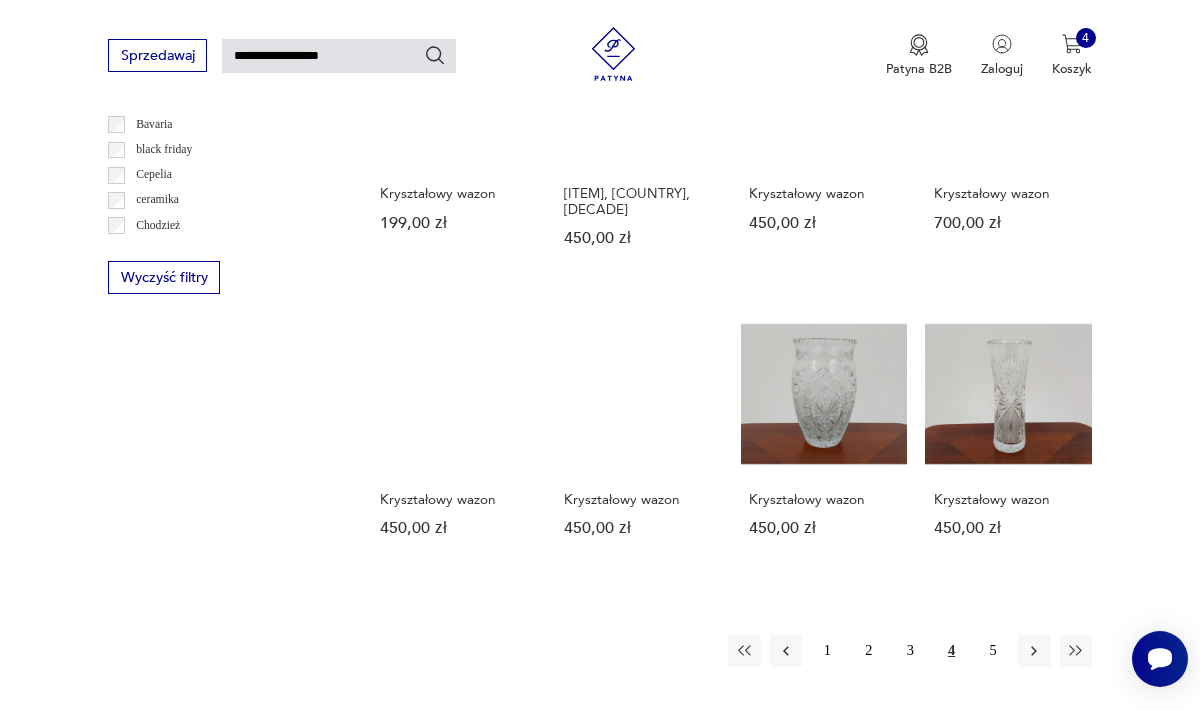 scroll, scrollTop: 1009, scrollLeft: 0, axis: vertical 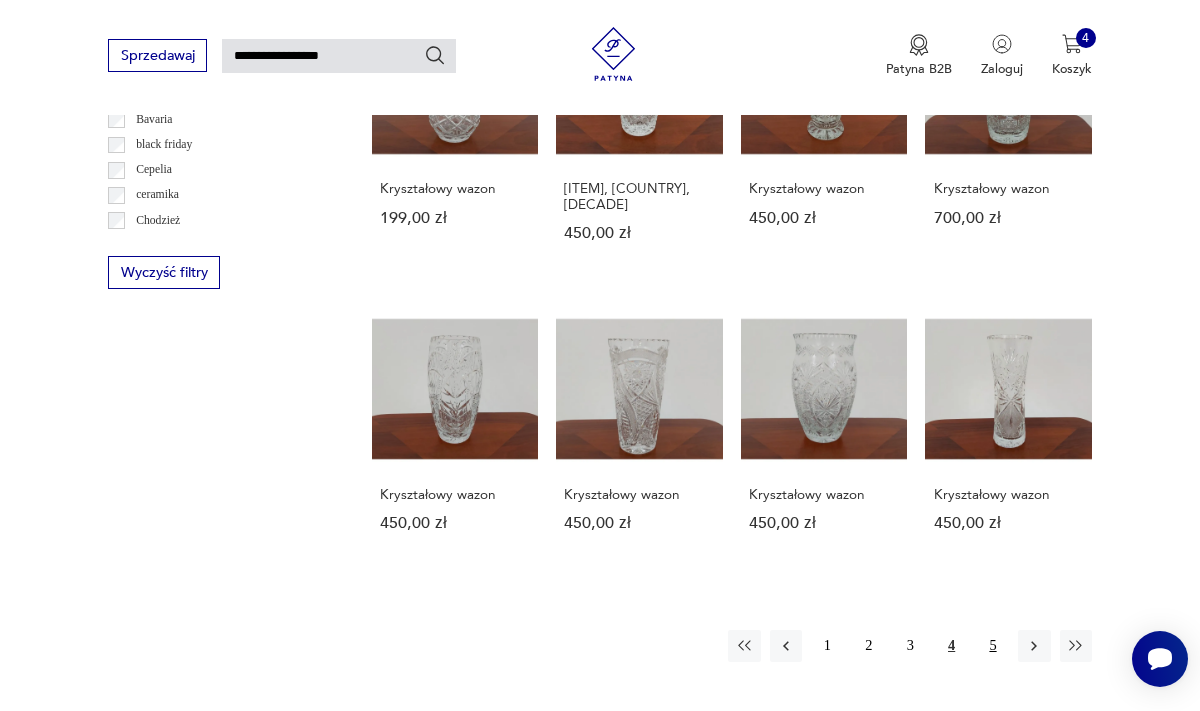 click on "5" at bounding box center [993, 646] 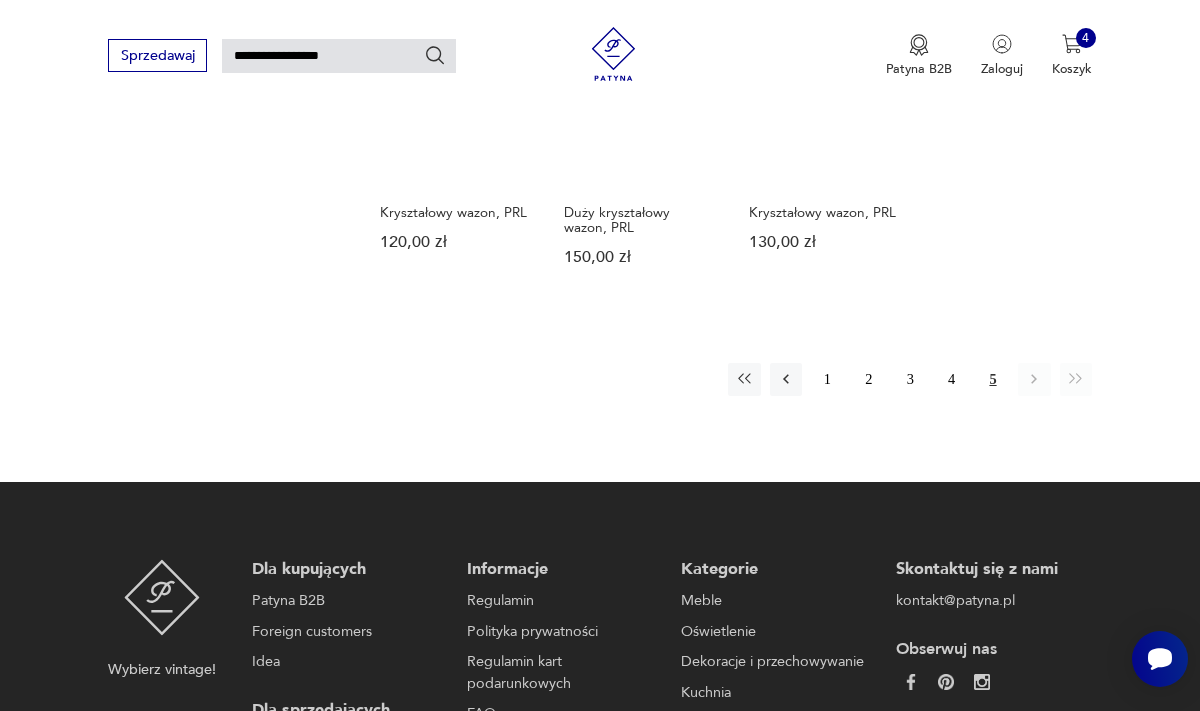 scroll, scrollTop: 1498, scrollLeft: 0, axis: vertical 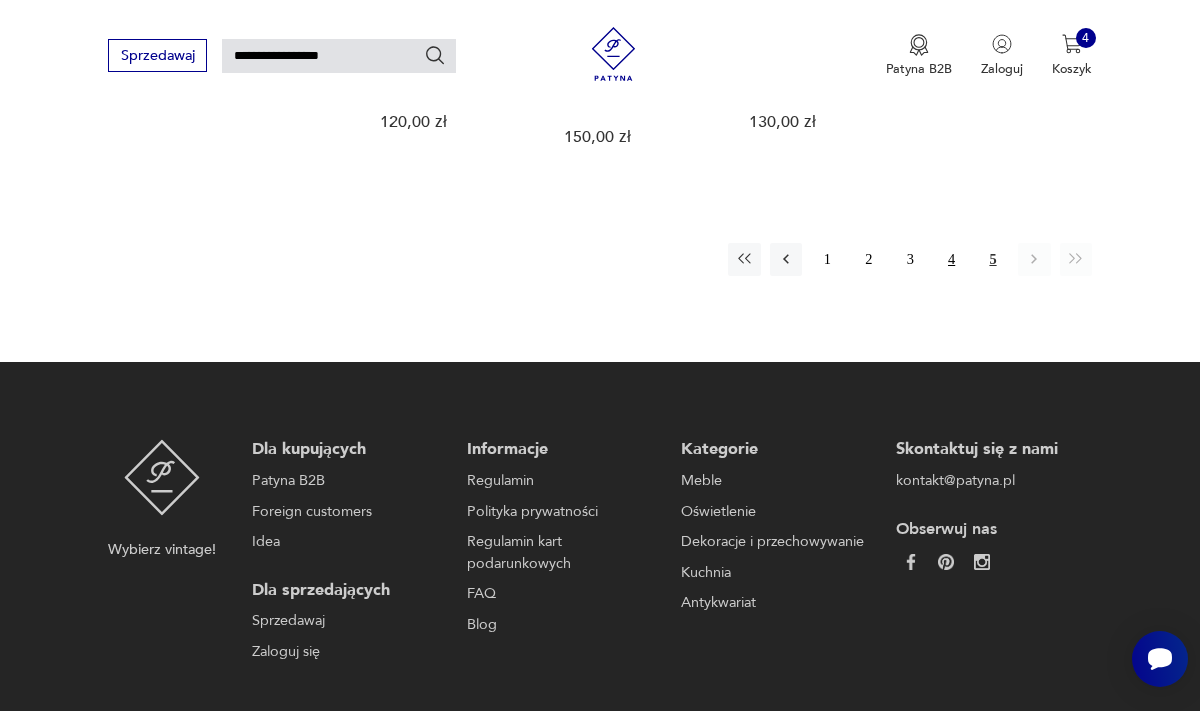 click on "4" at bounding box center (951, 259) 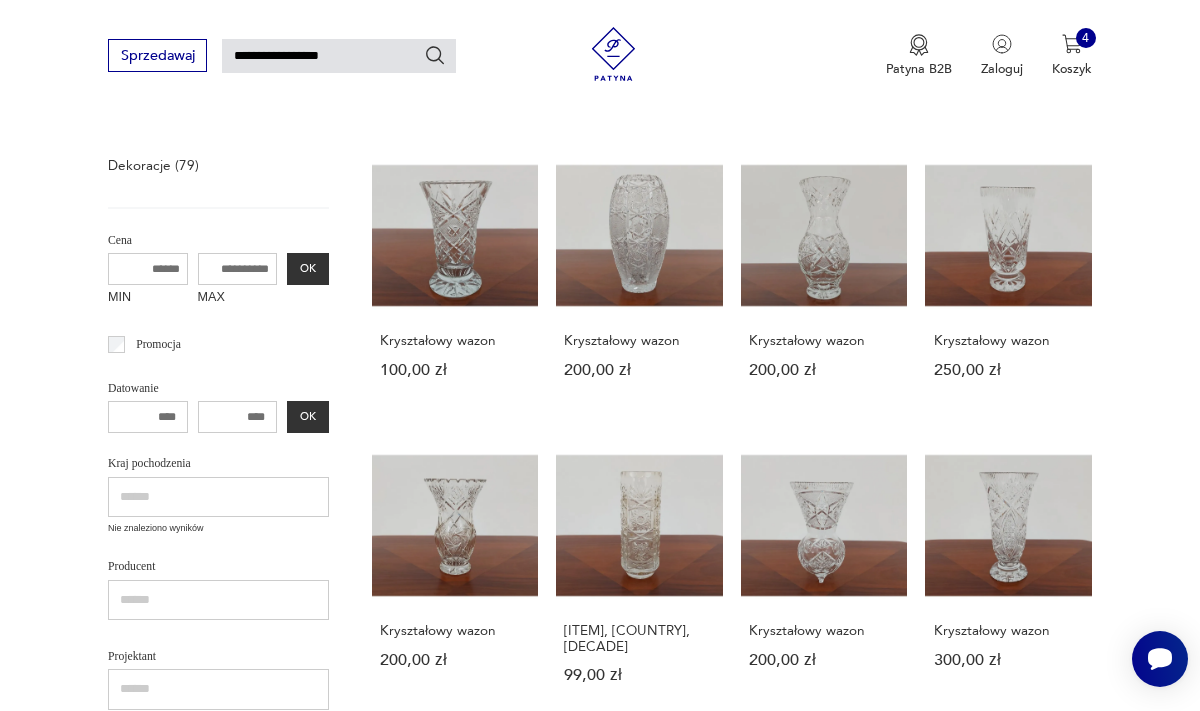 scroll, scrollTop: 268, scrollLeft: 0, axis: vertical 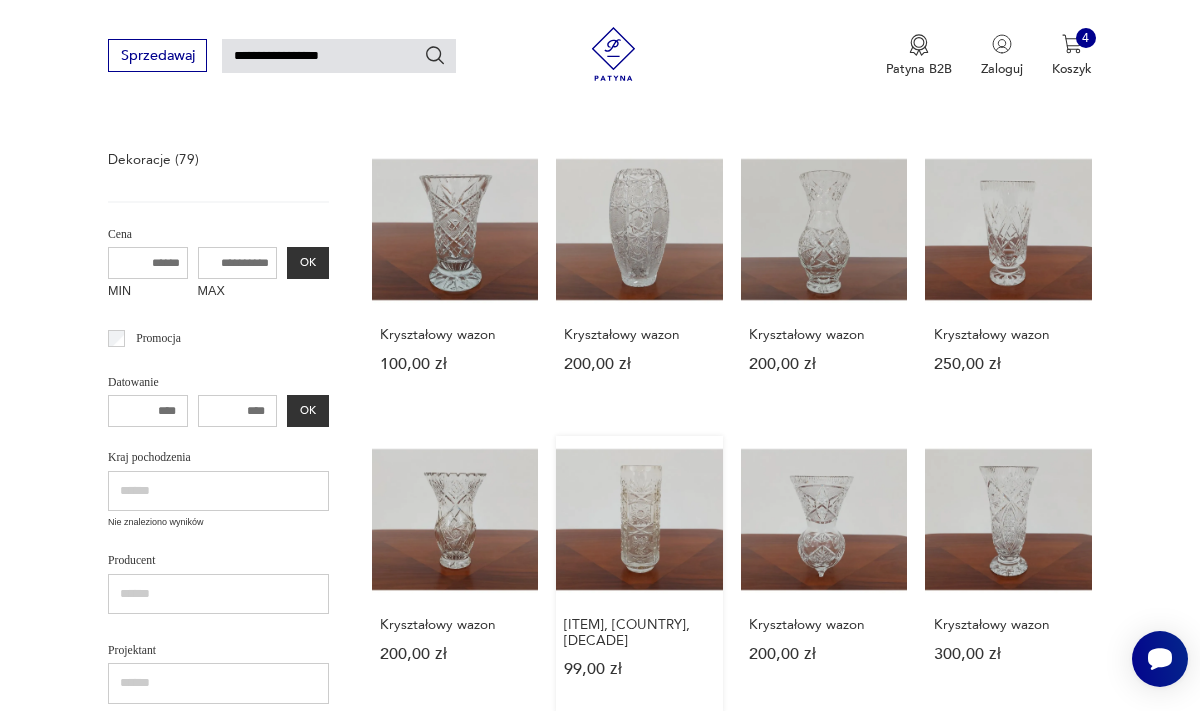 click on "[ITEM], [COUNTRY], [DECADE] [PRICE] [CURRENCY]" at bounding box center [639, 574] 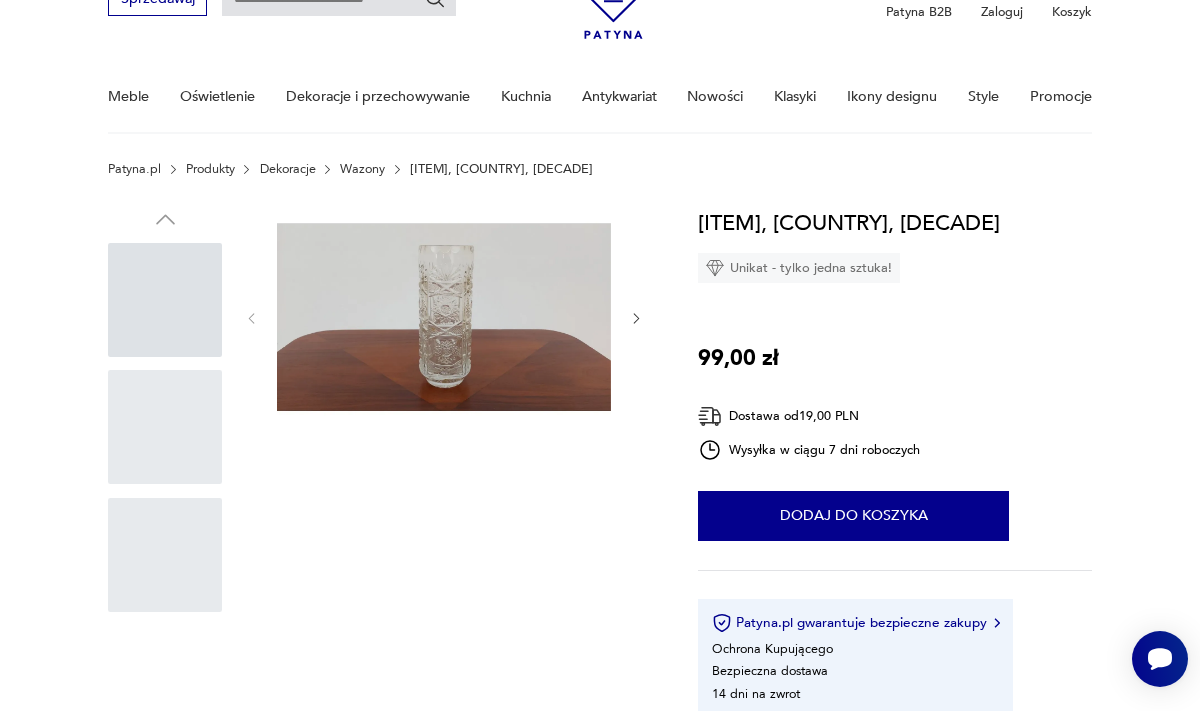 scroll, scrollTop: 0, scrollLeft: 0, axis: both 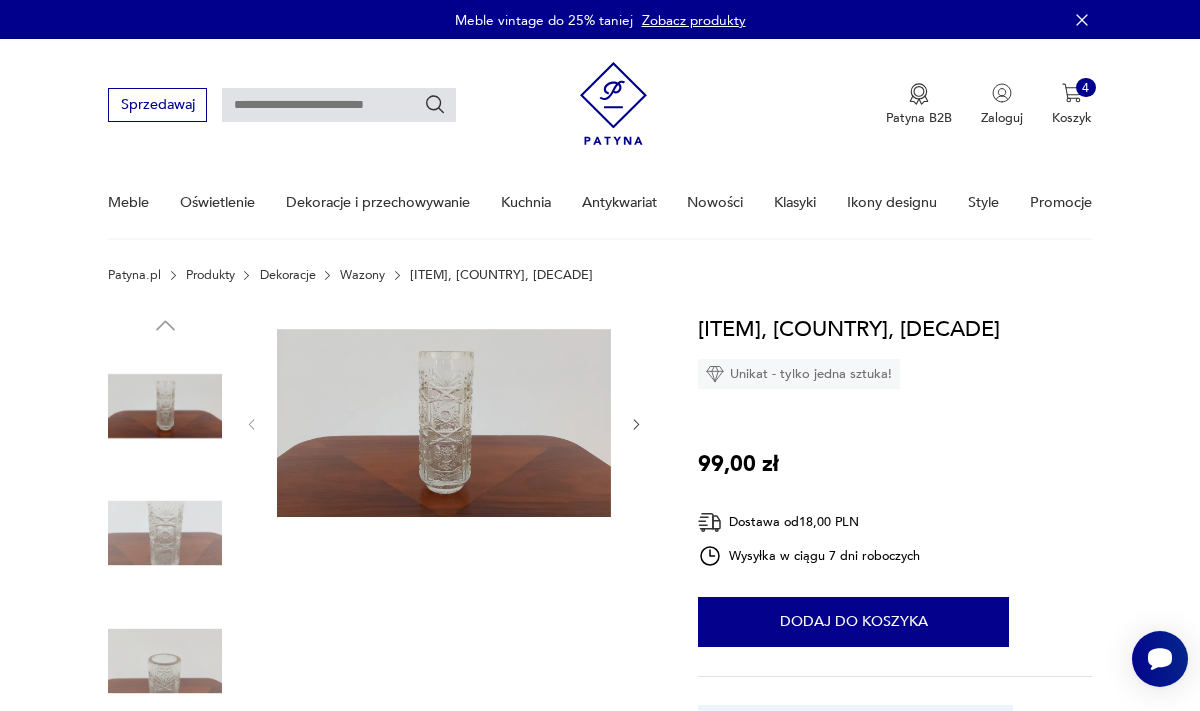 click 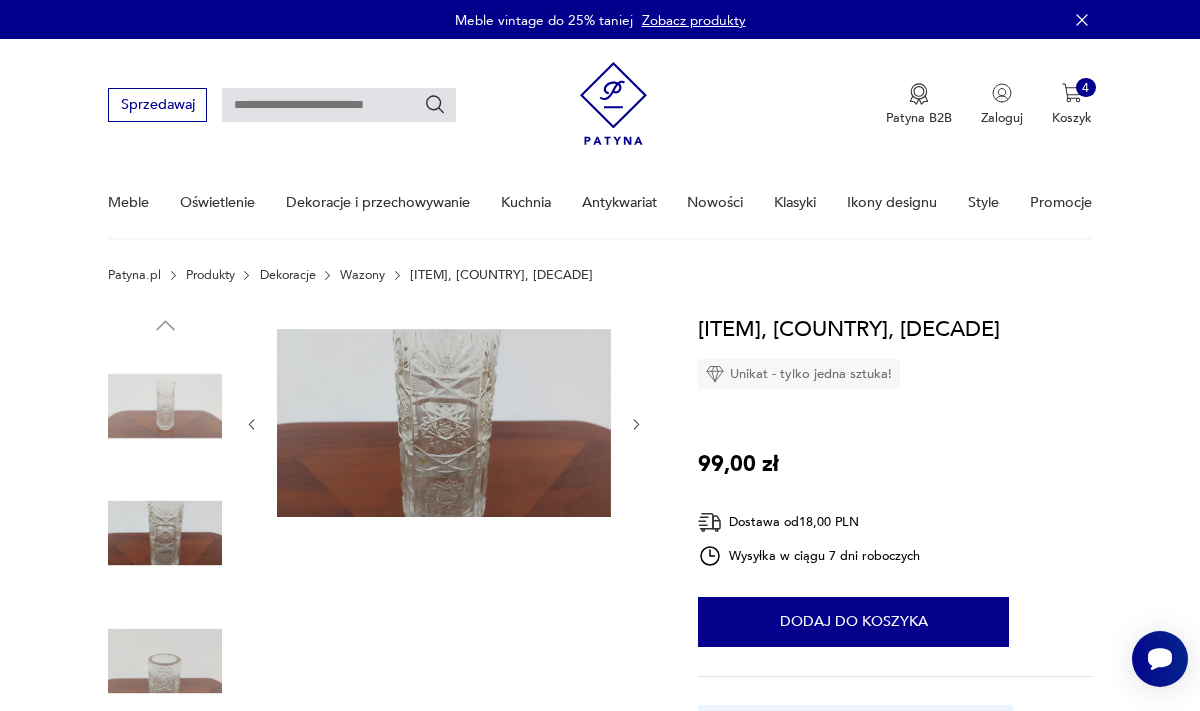 click 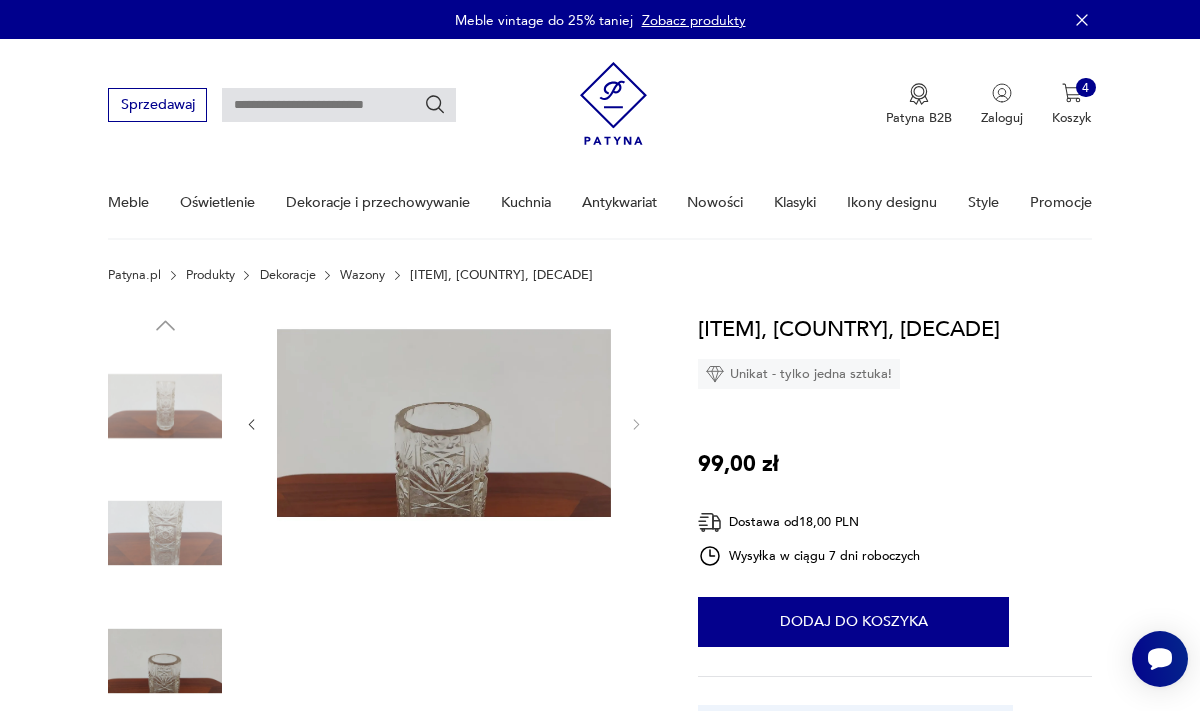 type on "**********" 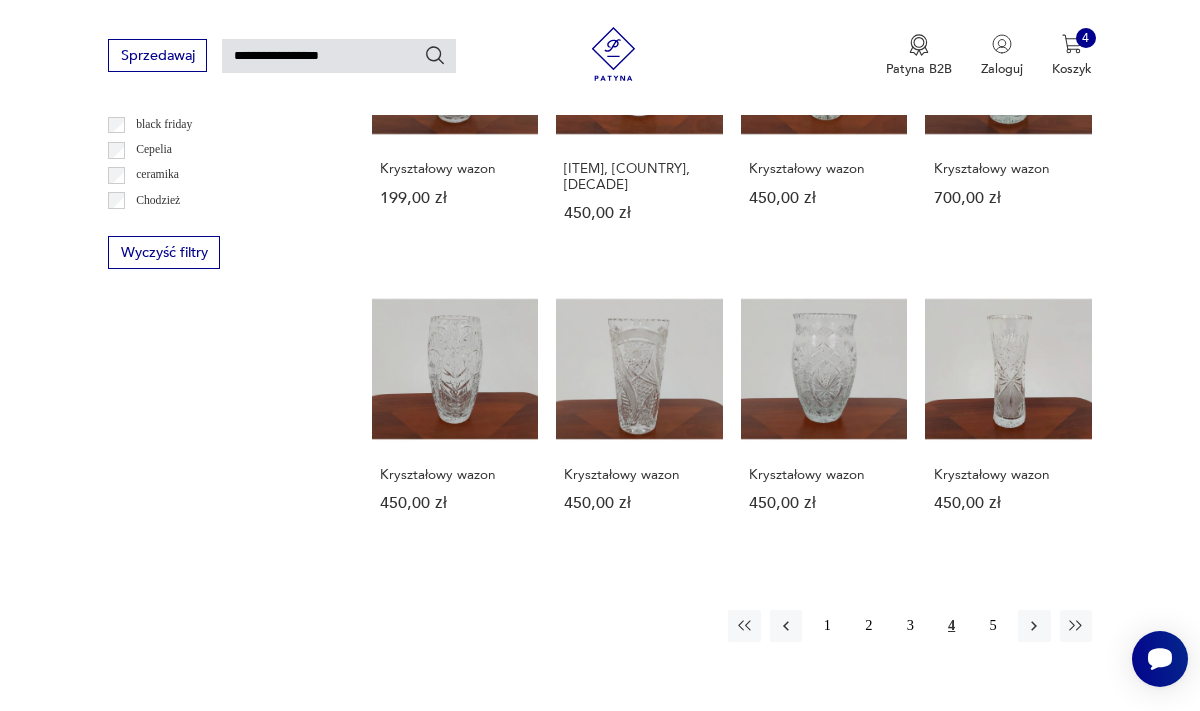 scroll, scrollTop: 1030, scrollLeft: 0, axis: vertical 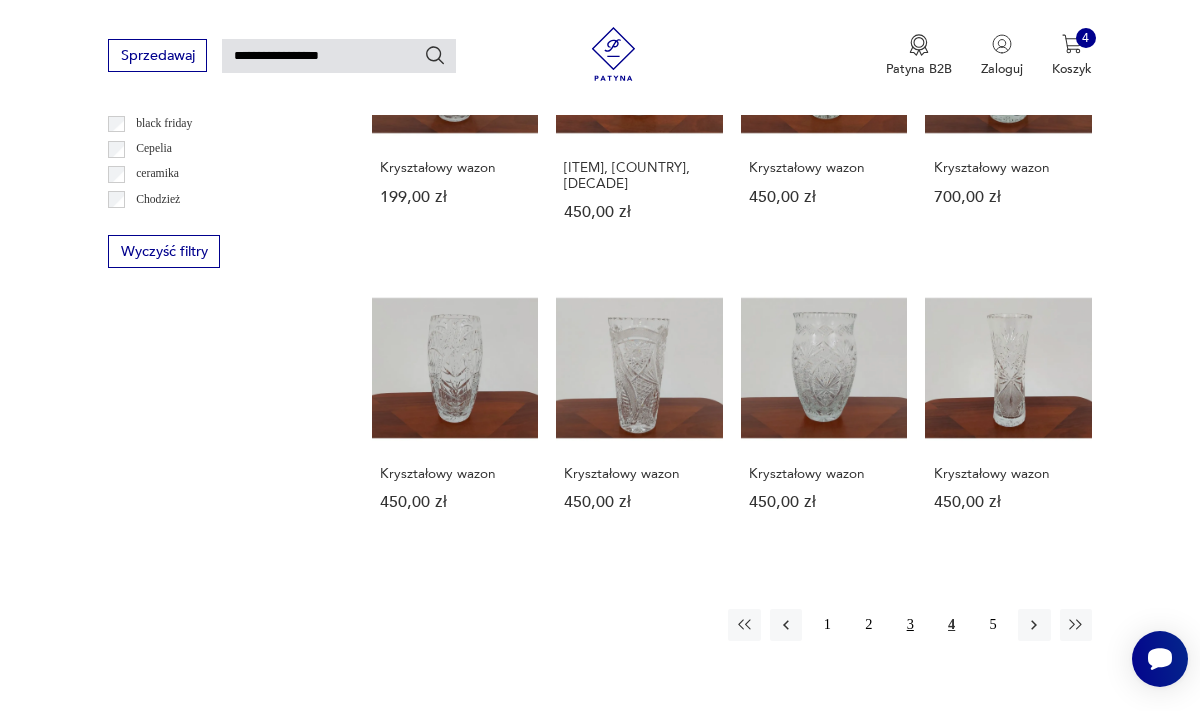 click on "3" at bounding box center (910, 625) 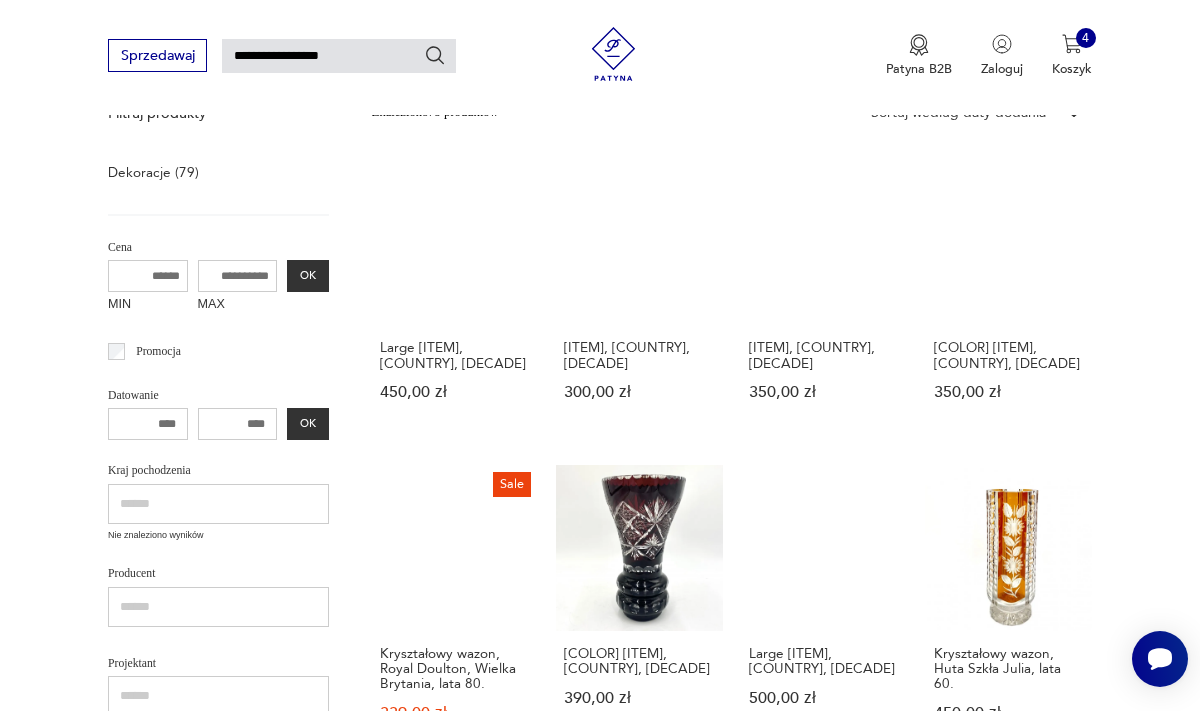 scroll, scrollTop: 266, scrollLeft: 0, axis: vertical 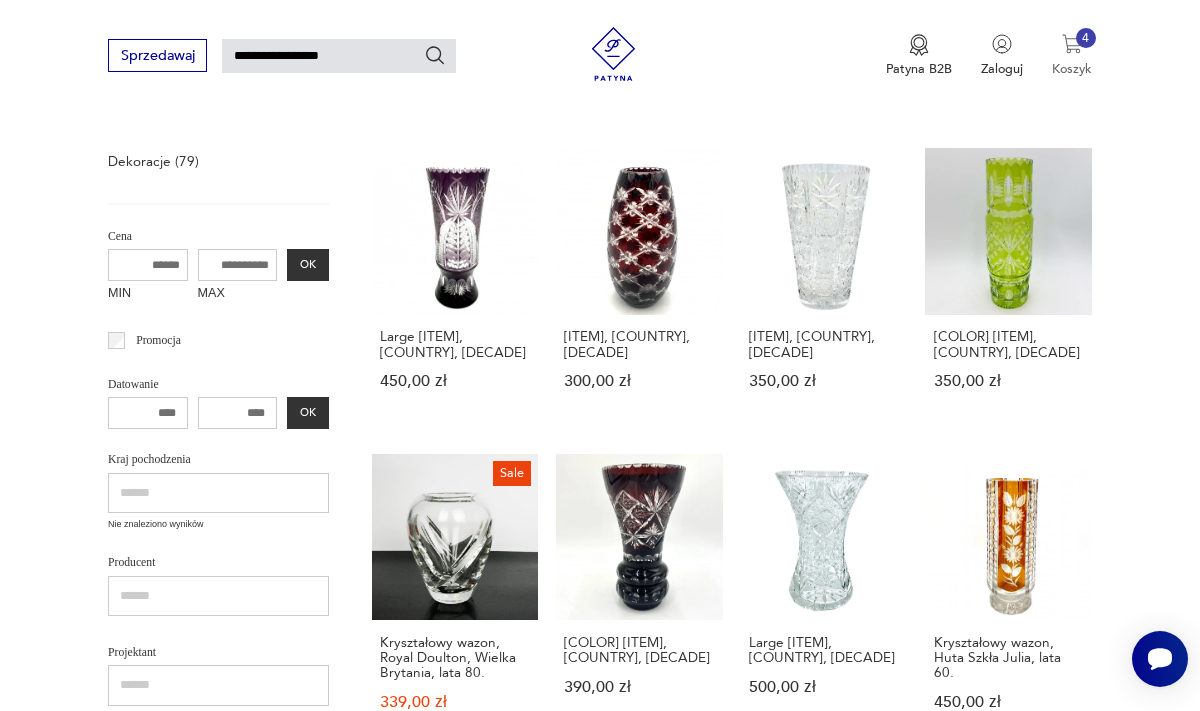 click on "4" at bounding box center (1086, 38) 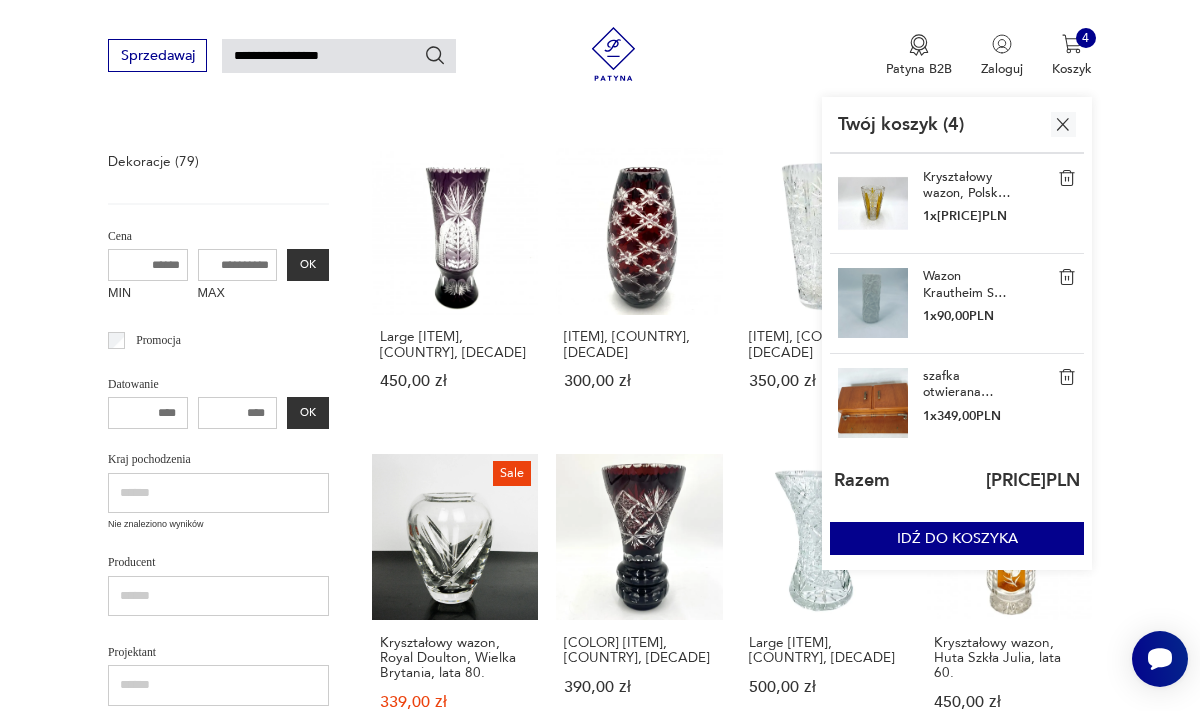 scroll, scrollTop: 0, scrollLeft: 0, axis: both 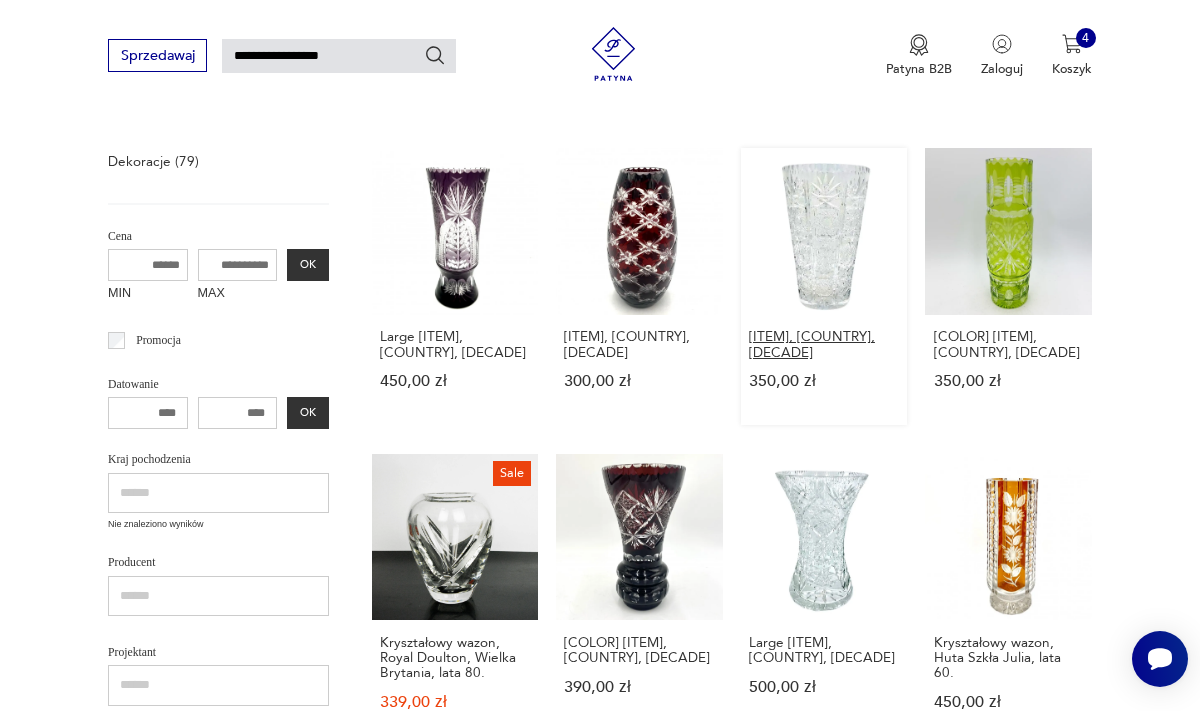 click on "[ITEM], [COUNTRY], [DECADE]" at bounding box center (824, 344) 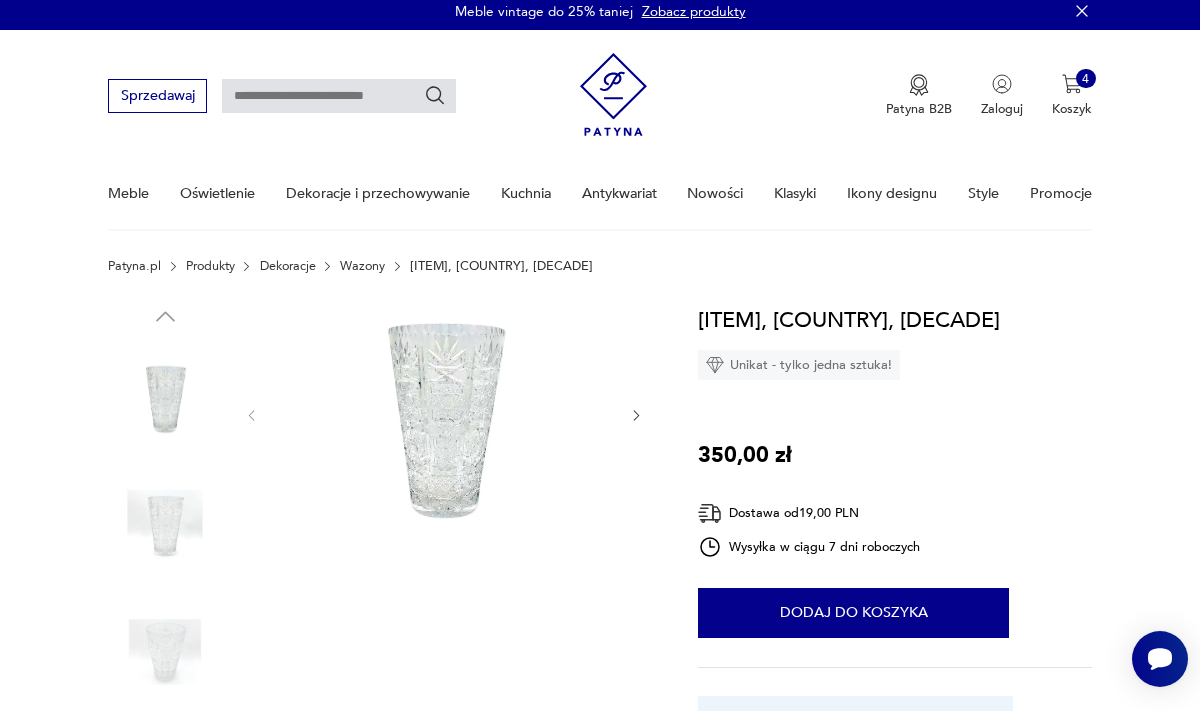 scroll, scrollTop: 0, scrollLeft: 0, axis: both 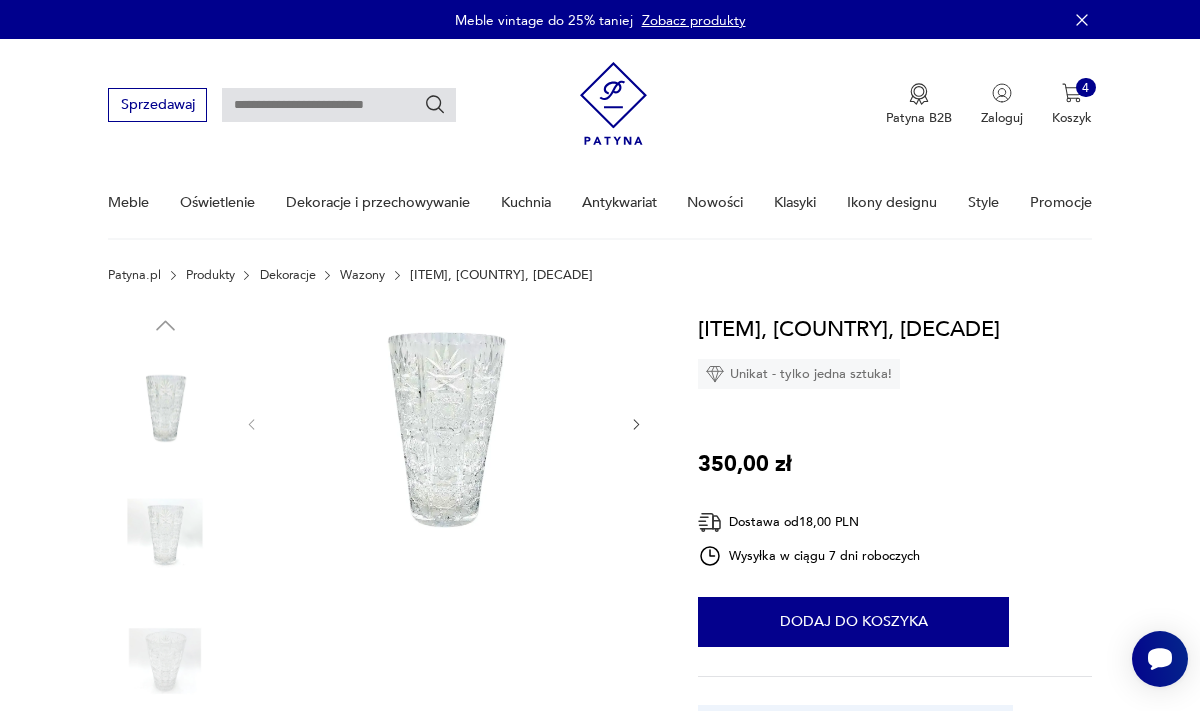 click 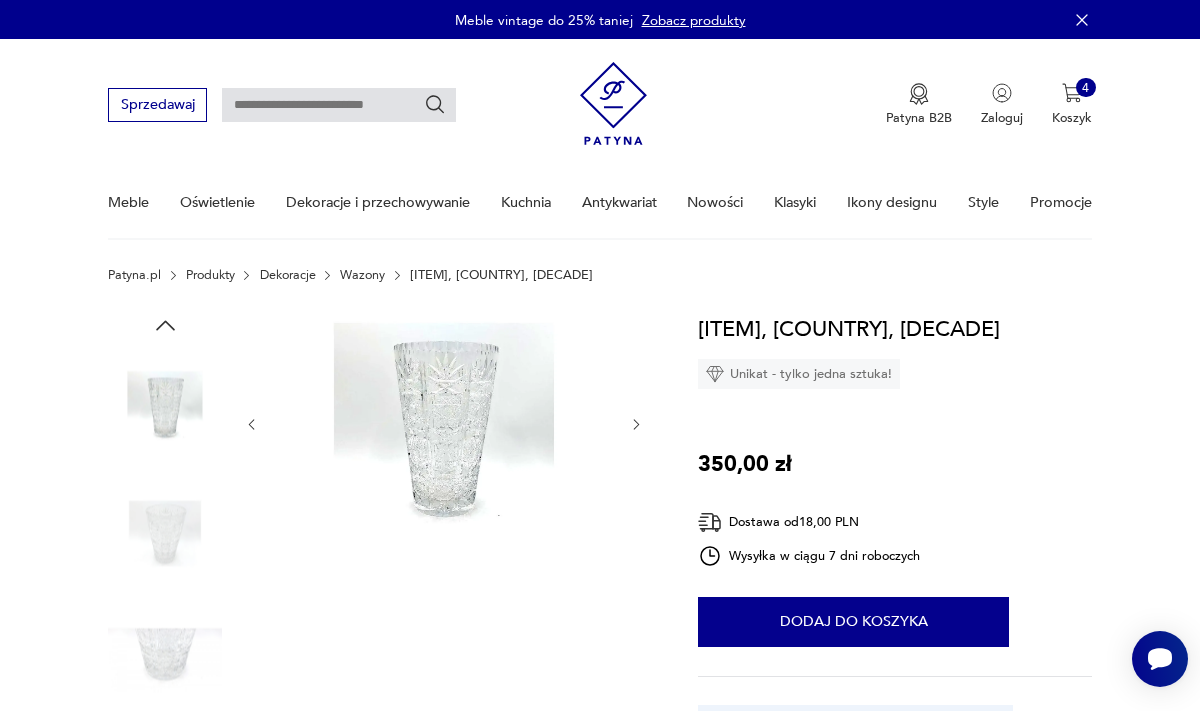 click 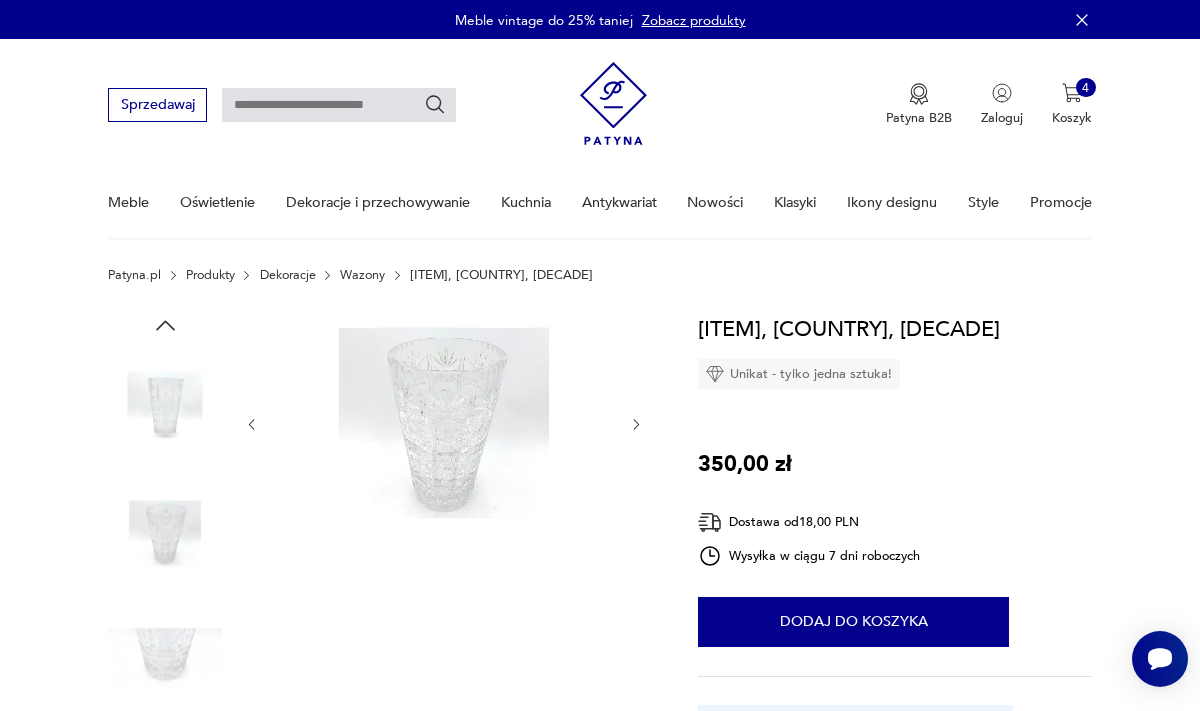 click 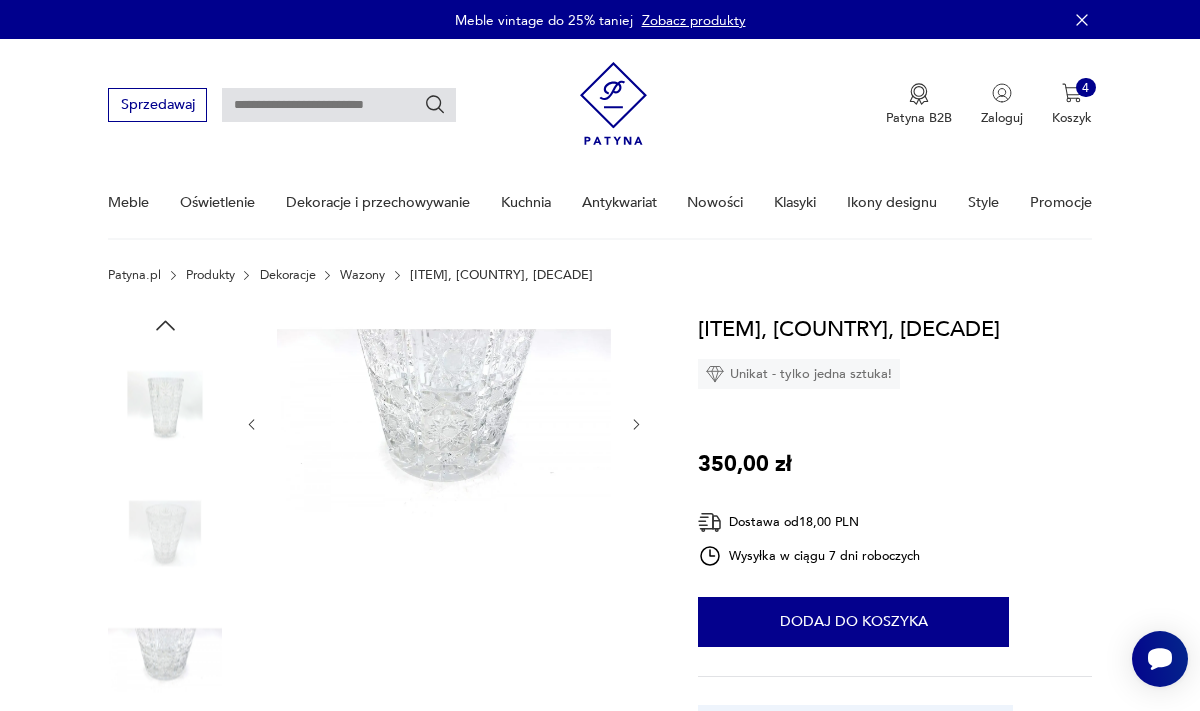 click 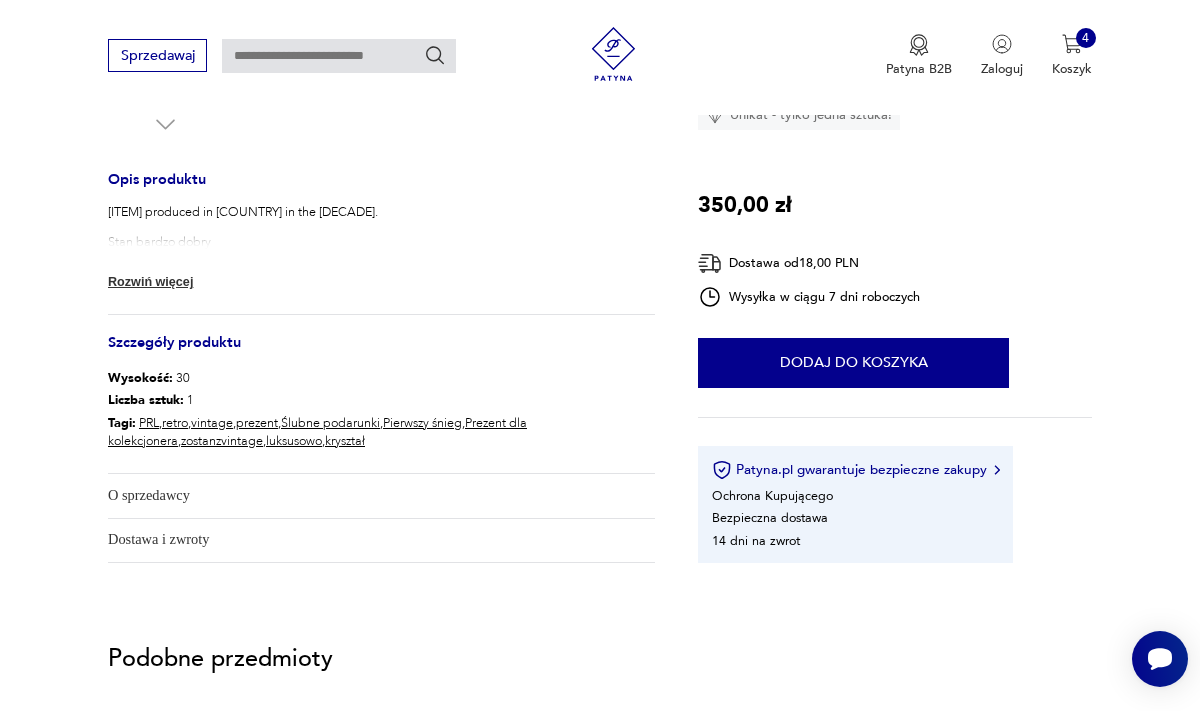 scroll, scrollTop: 820, scrollLeft: 0, axis: vertical 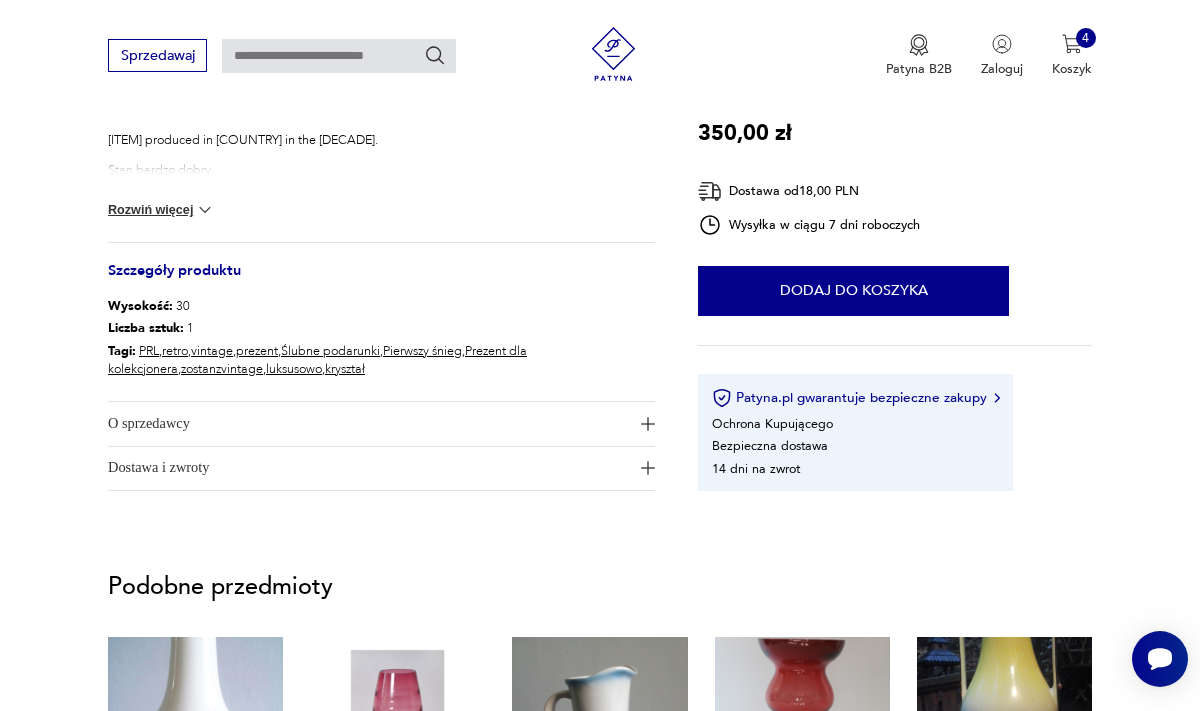 click on "Rozwiń więcej" at bounding box center [161, 210] 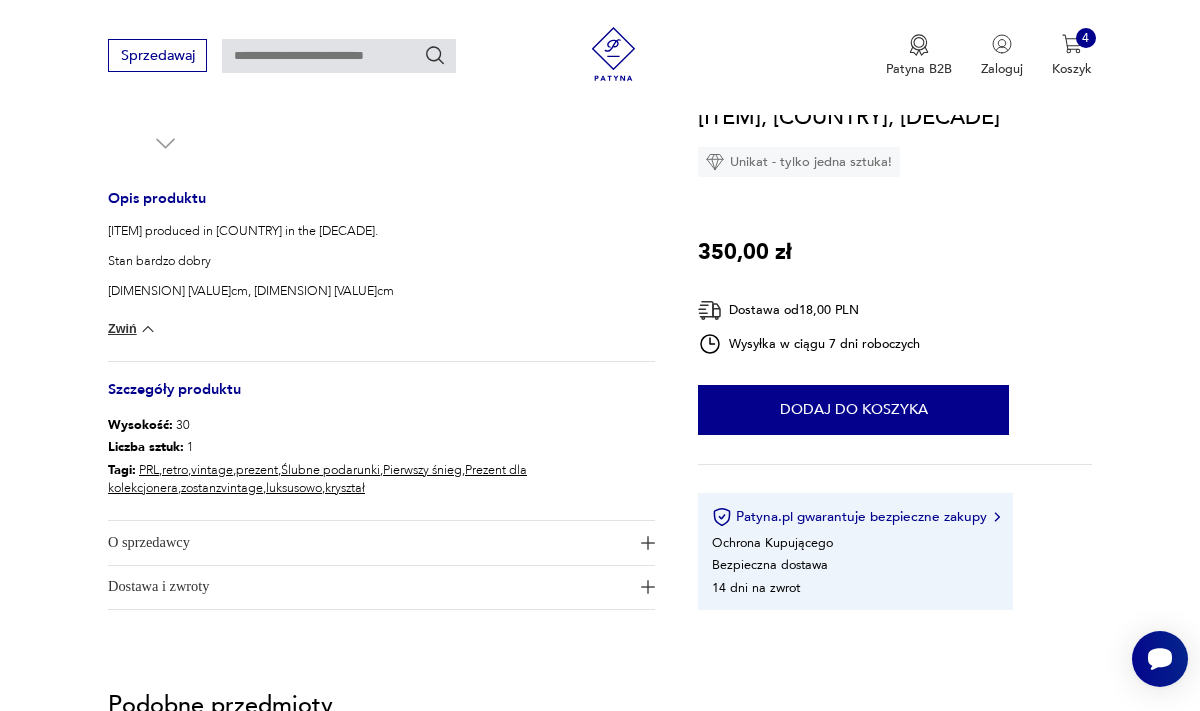 scroll, scrollTop: 726, scrollLeft: 0, axis: vertical 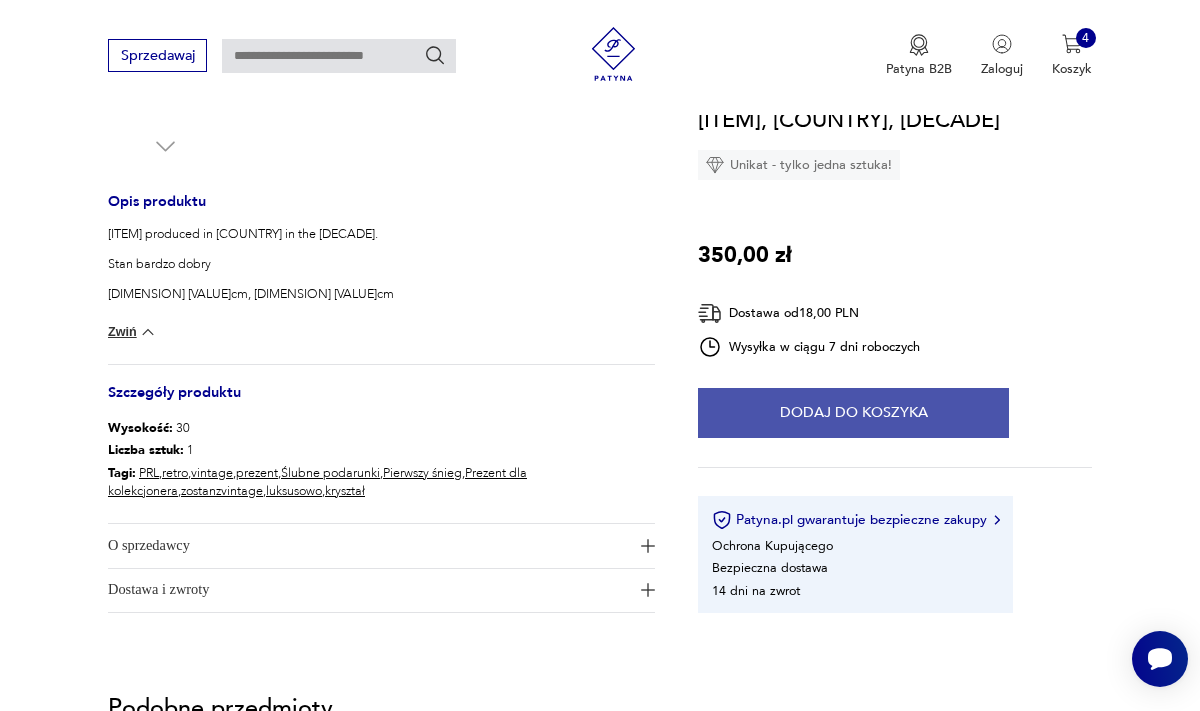 click on "Dodaj do koszyka" at bounding box center [853, 412] 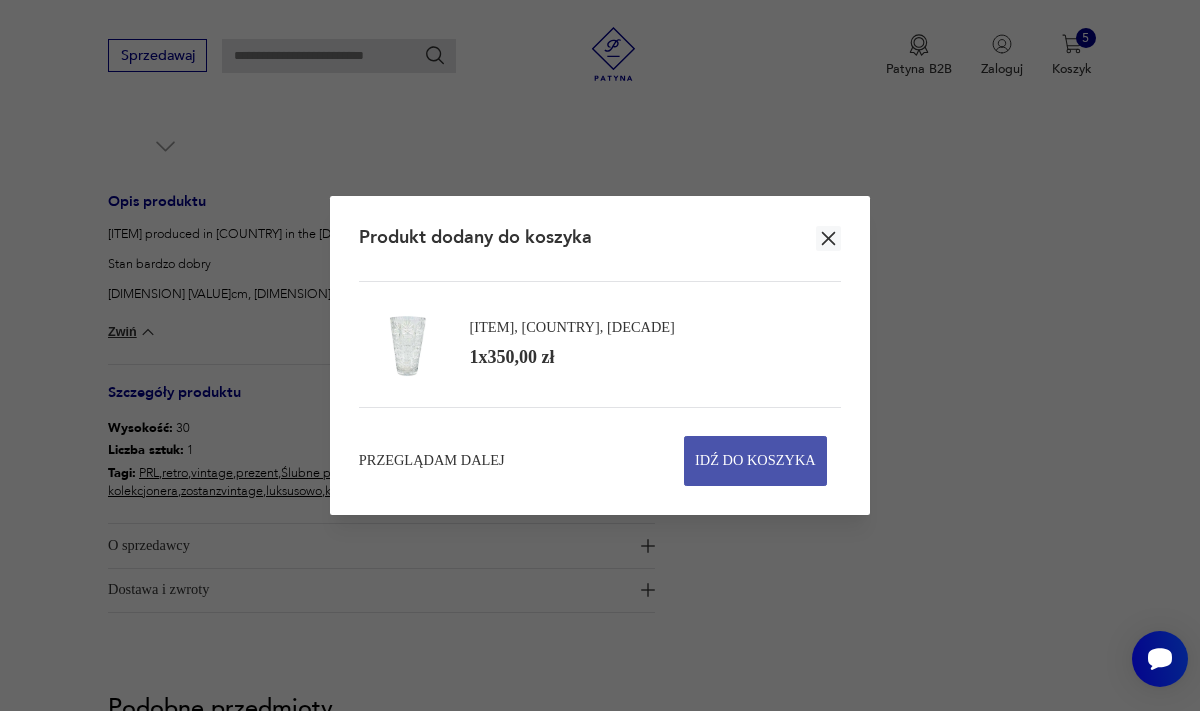 click on "Idź do koszyka" at bounding box center [755, 461] 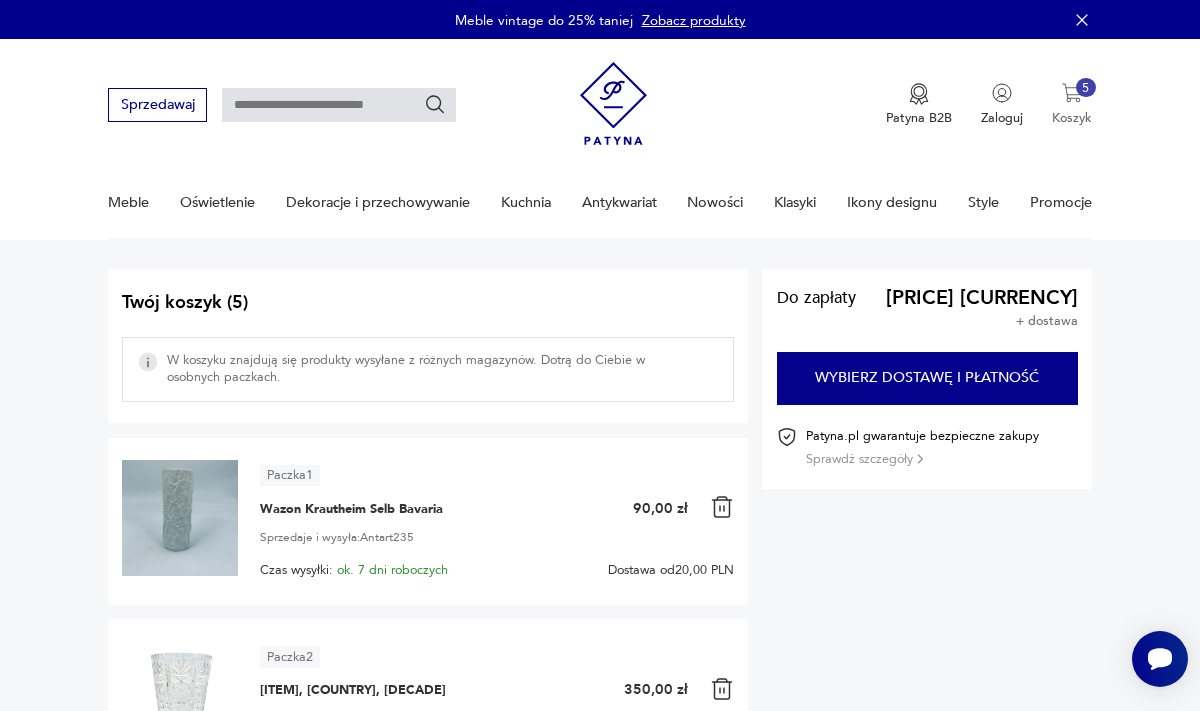 click at bounding box center [1072, 93] 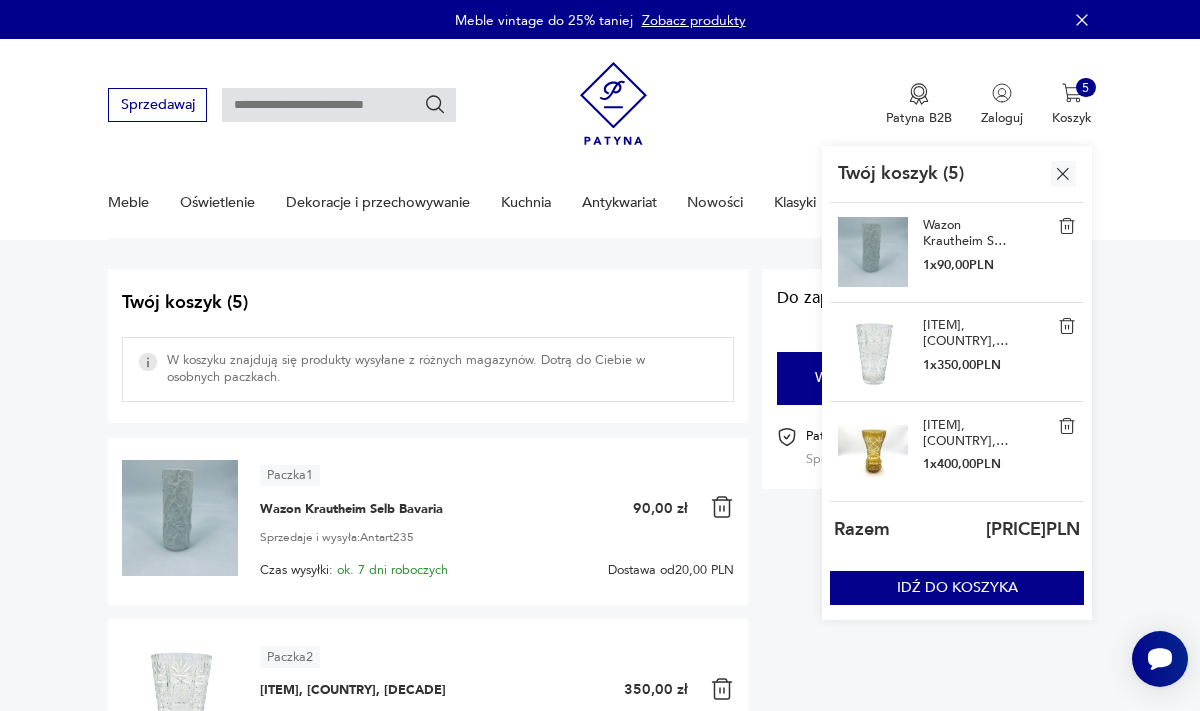 click at bounding box center (873, 252) 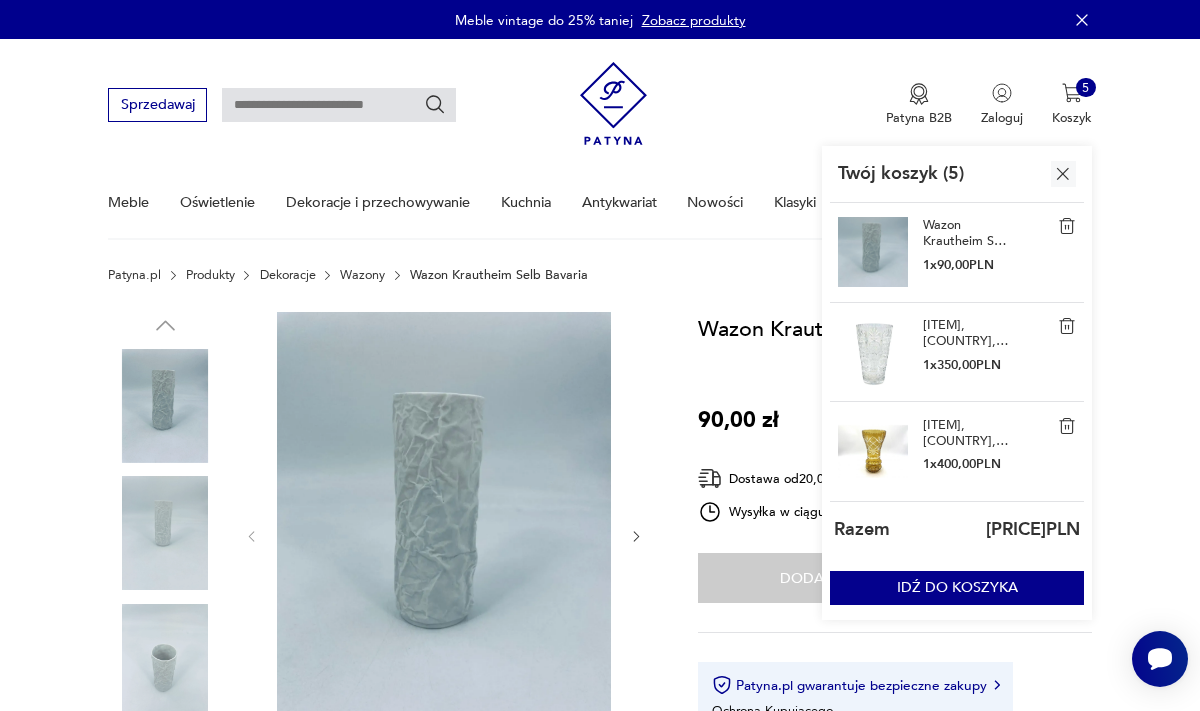 click 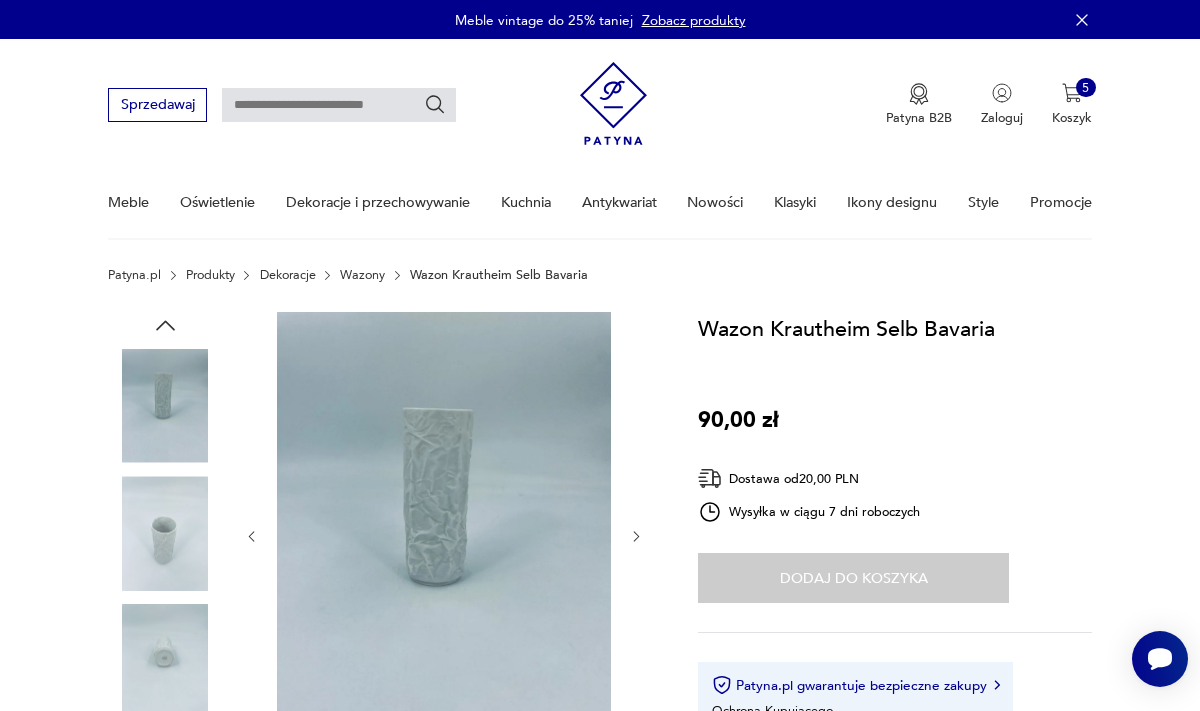 click 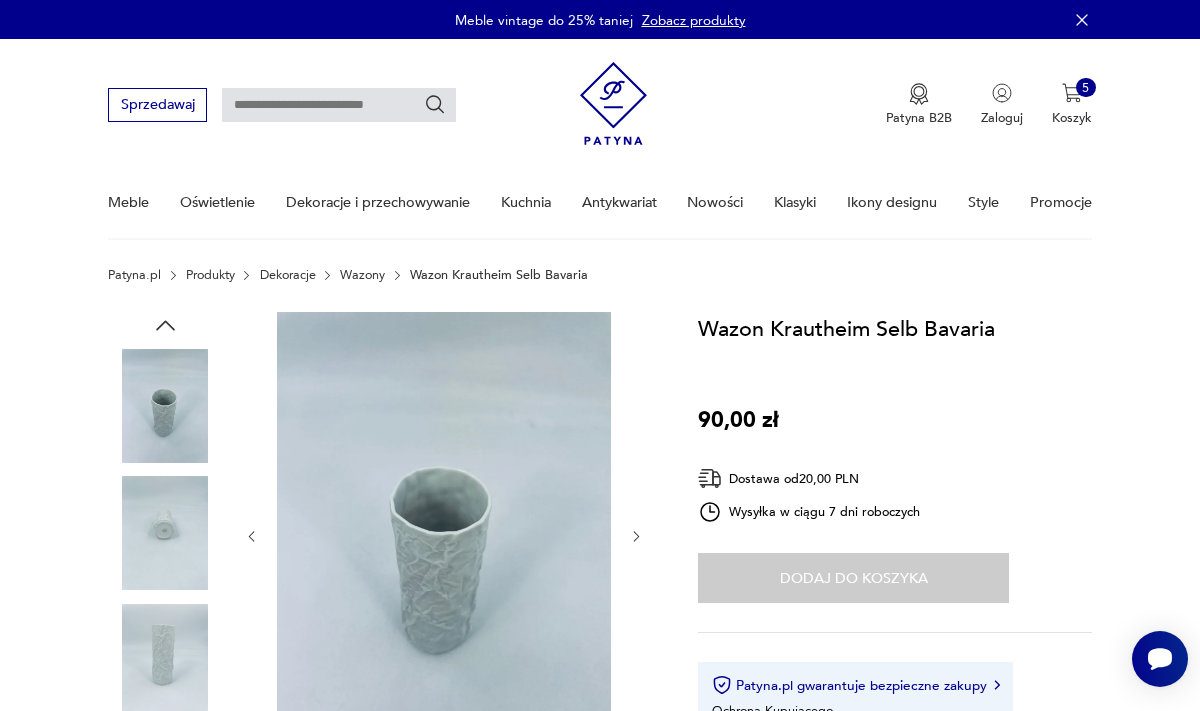click 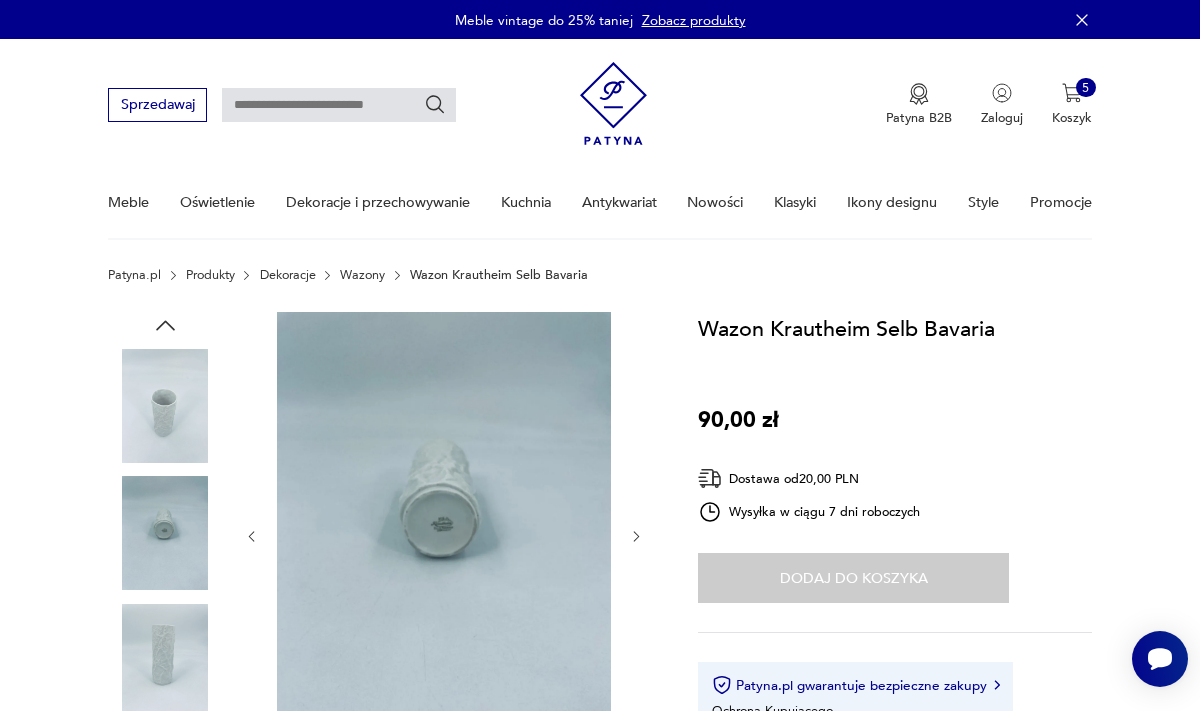 click 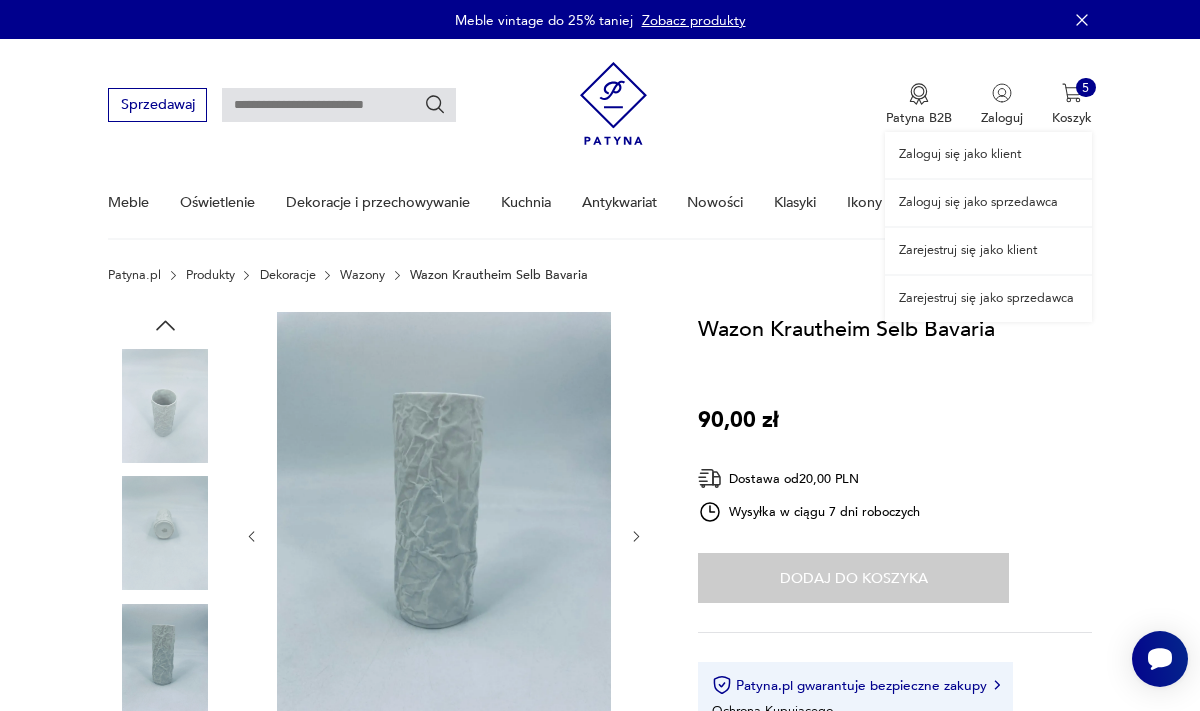 click on "Zaloguj się jako klient Zaloguj się jako sprzedawca Zarejestruj się jako klient Zarejestruj się jako sprzedawca" at bounding box center (988, 180) 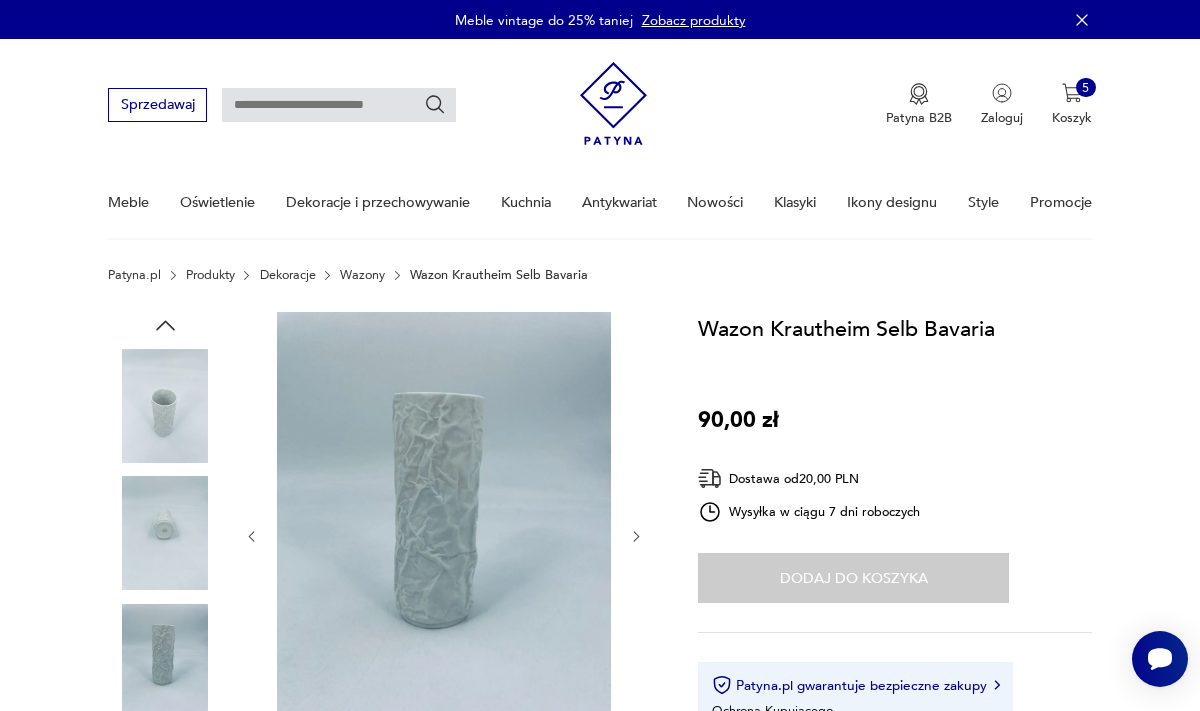 click on "Cenimy prywatność użytkowników Używamy plików cookie, aby poprawić jakość przeglądania, wyświetlać reklamy lub treści dostosowane do indywidualnych potrzeb użytkowników oraz analizować ruch na stronie. Kliknięcie przycisku „Akceptuj wszystkie” oznacza zgodę na wykorzystywanie przez nas plików cookie. Ustawienia    Akceptuję wszystkie Dostosuj preferencje dotyczące zgody   Używamy plików cookie, aby pomóc użytkownikom w sprawnej nawigacji i wykonywaniu określonych funkcji. Szczegółowe informacje na temat wszystkich plików cookie odpowiadających poszczególnym kategoriom zgody znajdują się poniżej. Pliki cookie sklasyfikowane jako „niezbędne” są przechowywane w przeglądarce użytkownika, ponieważ są niezbędne do włączenia podstawowych funkcji witryny....  Pokaż więcej Niezbędne Zawsze aktywne Plik cookie connect.sid Czas trwania 10 godzin Opis This cookie is used for authentication and for secure log-in. It registers the log-in information.  Plik cookie Opis" at bounding box center [600, 1949] 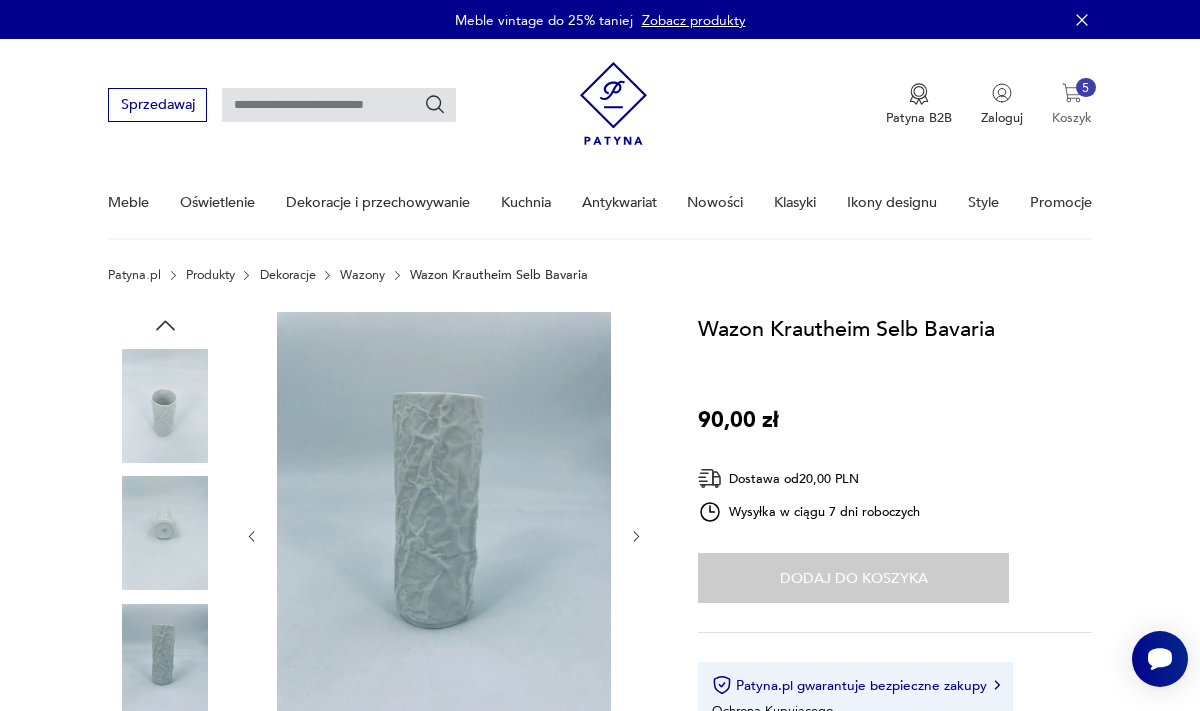 click on "5 Koszyk" at bounding box center (1072, 105) 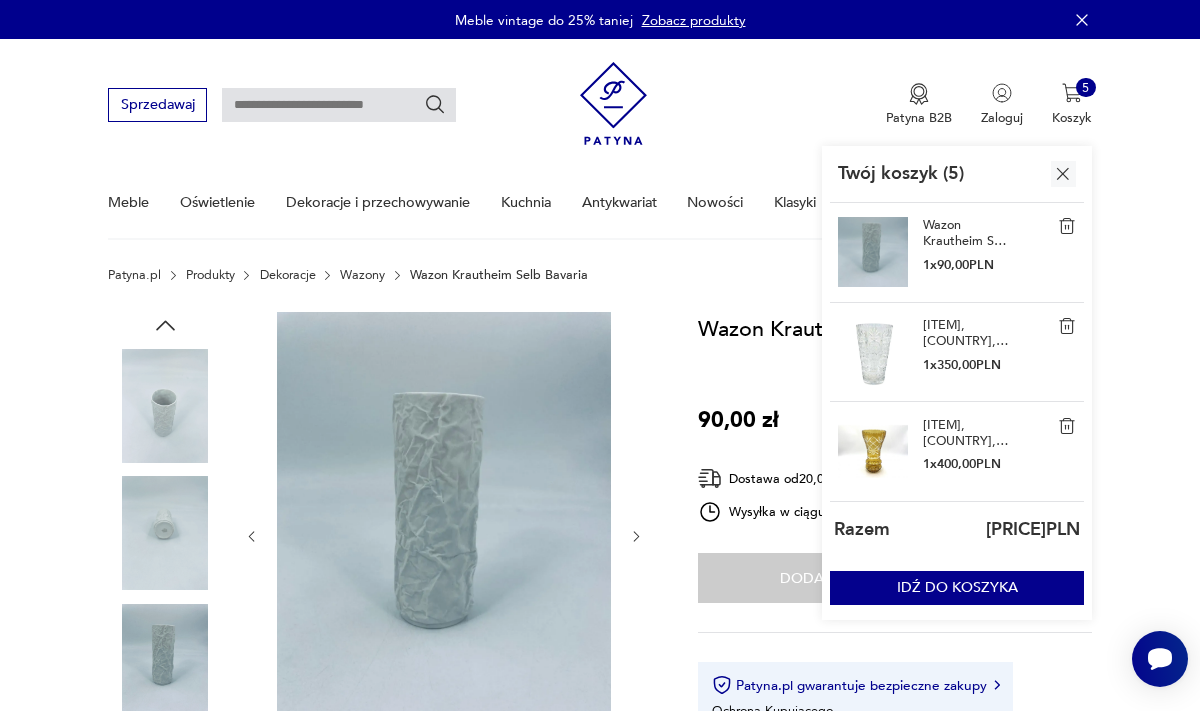 click on "[ITEM], [COUNTRY], [DECADE]" at bounding box center [968, 333] 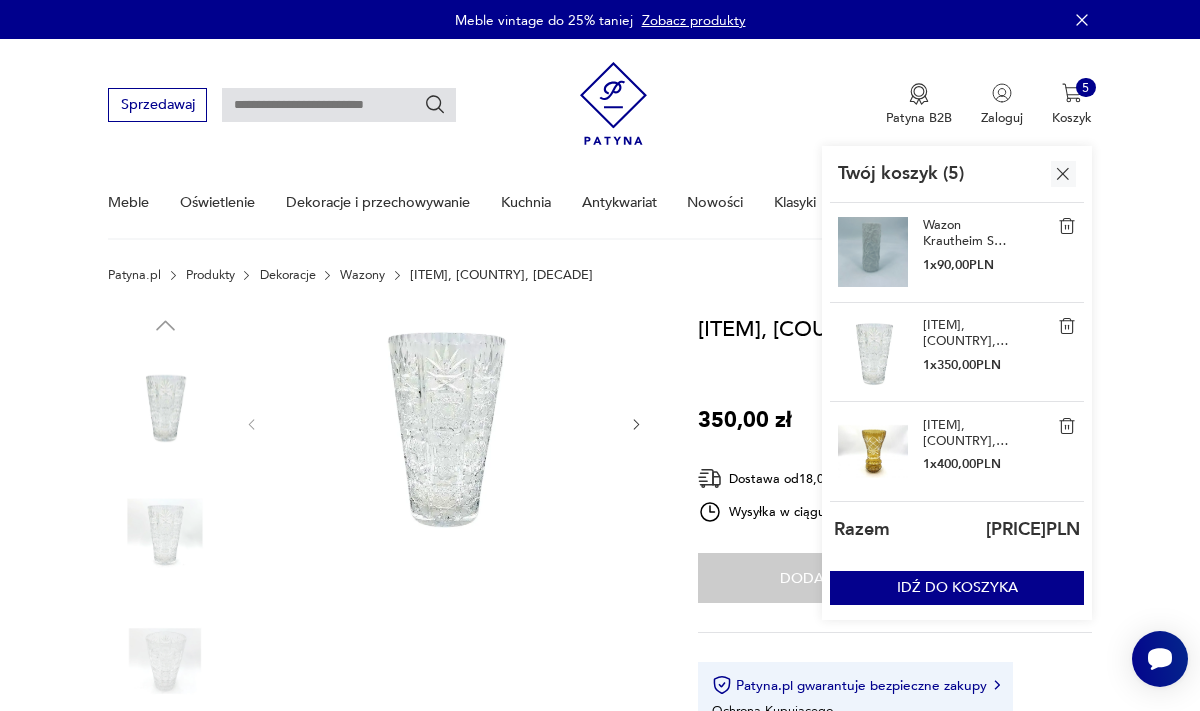 click on "[ITEM], [COUNTRY], [DECADE]" at bounding box center [968, 433] 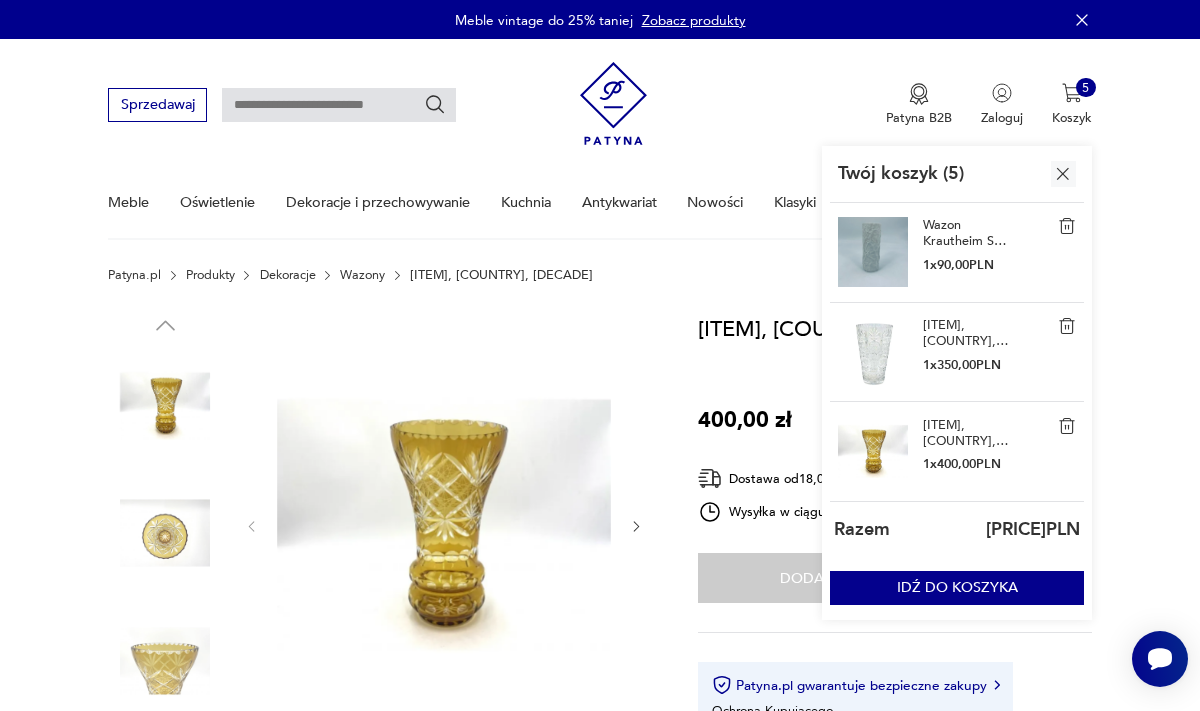 click at bounding box center (1067, 426) 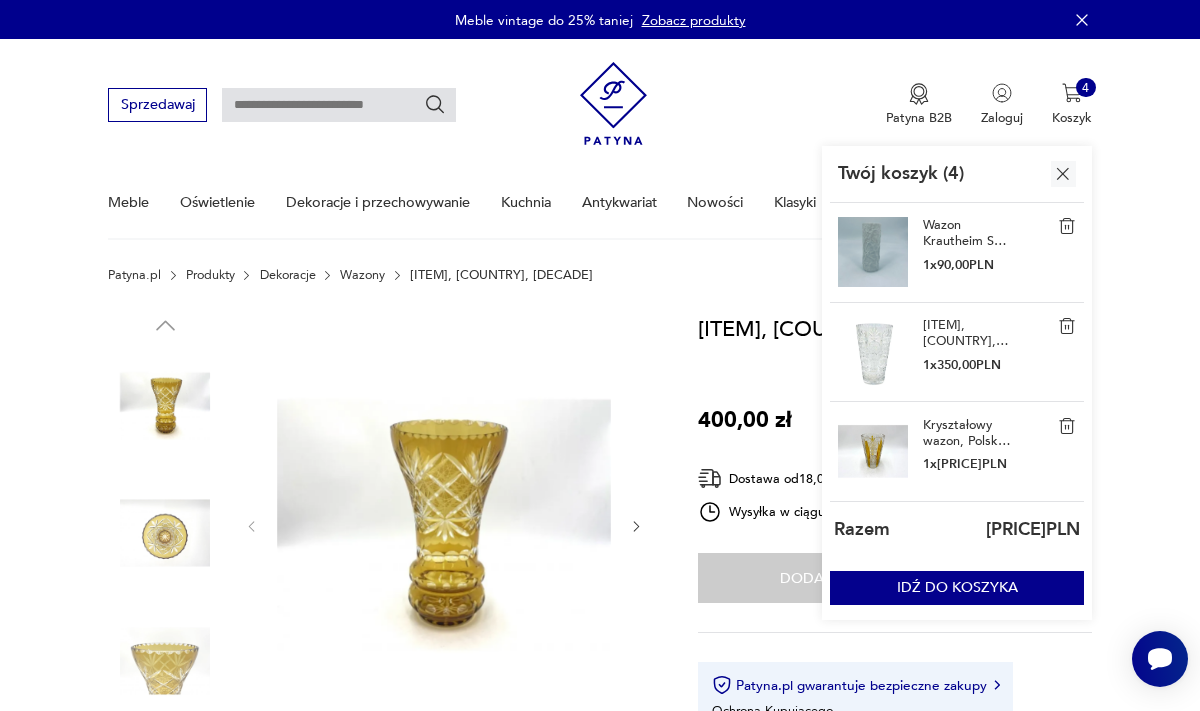 click at bounding box center [873, 452] 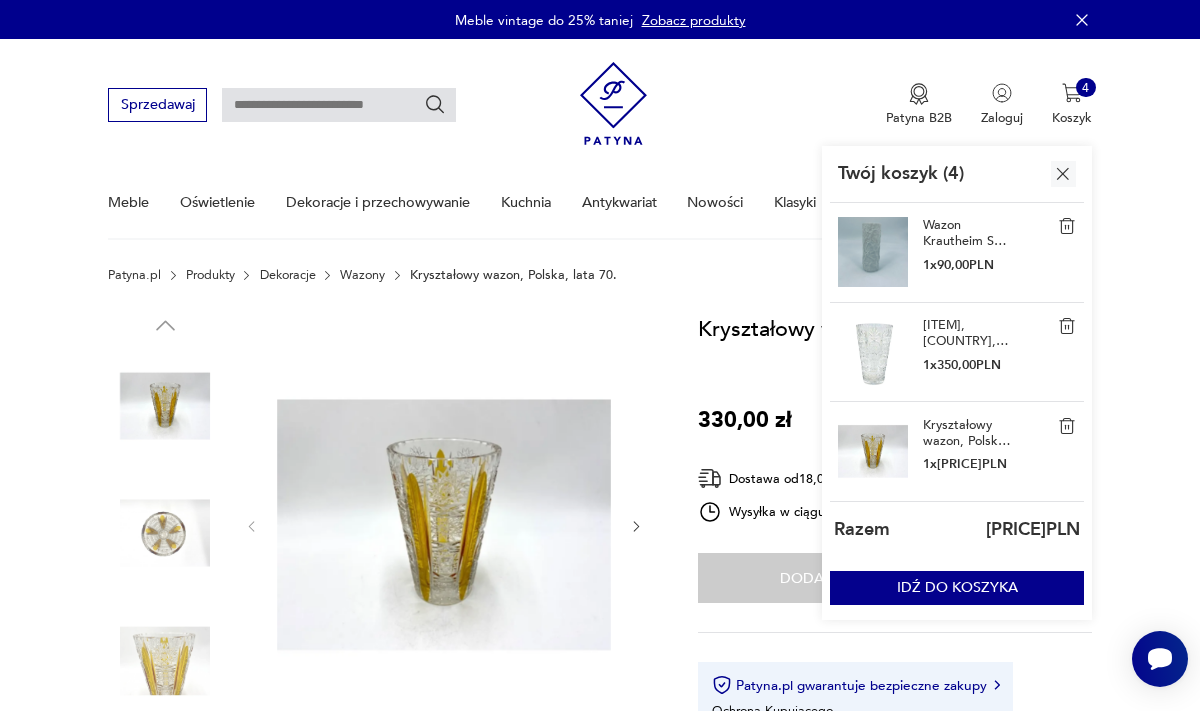 click 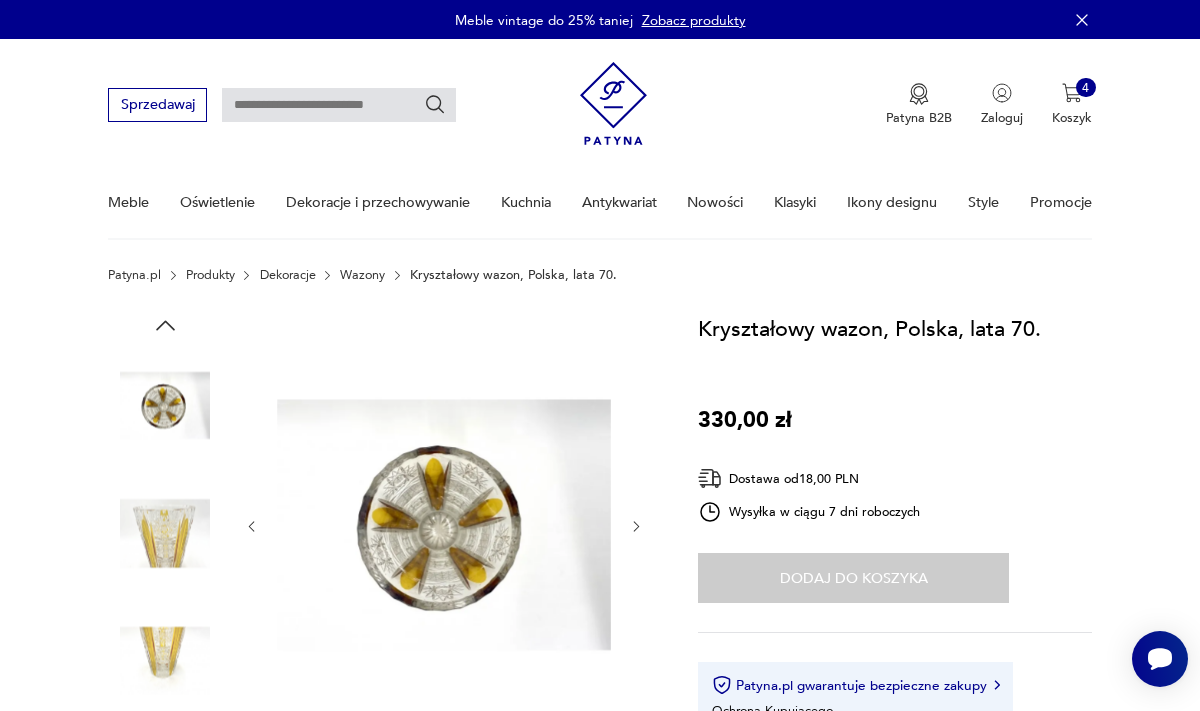 click 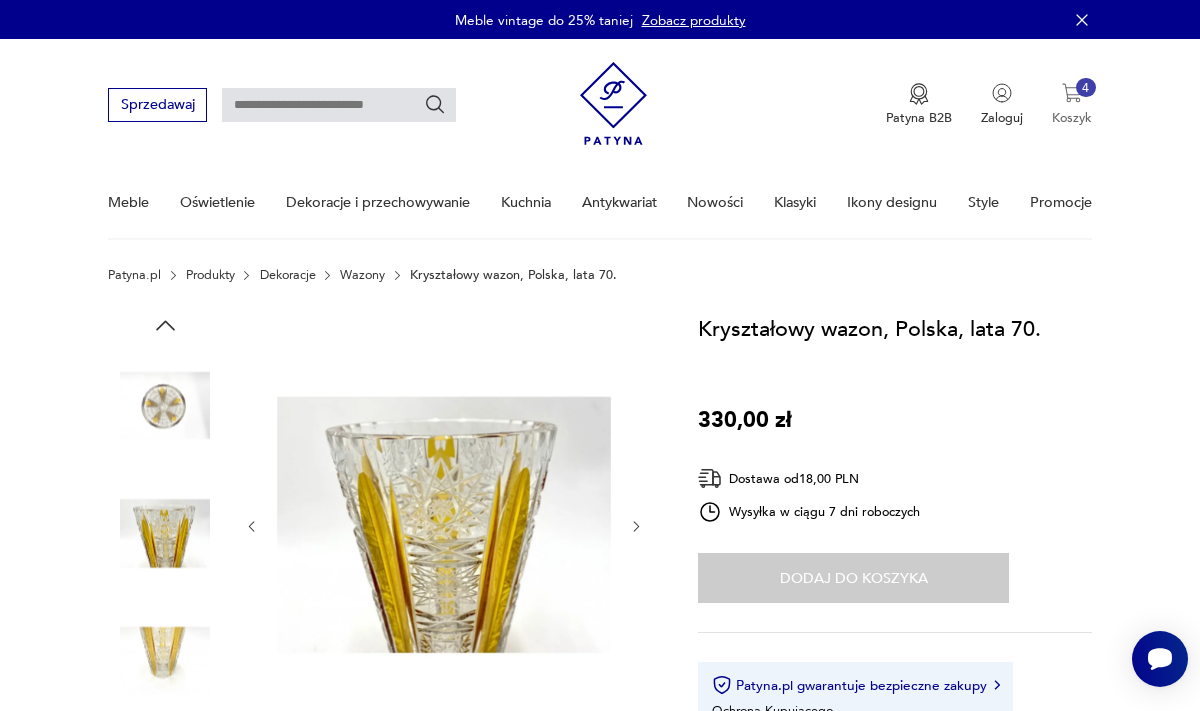 click on "4" at bounding box center (1086, 88) 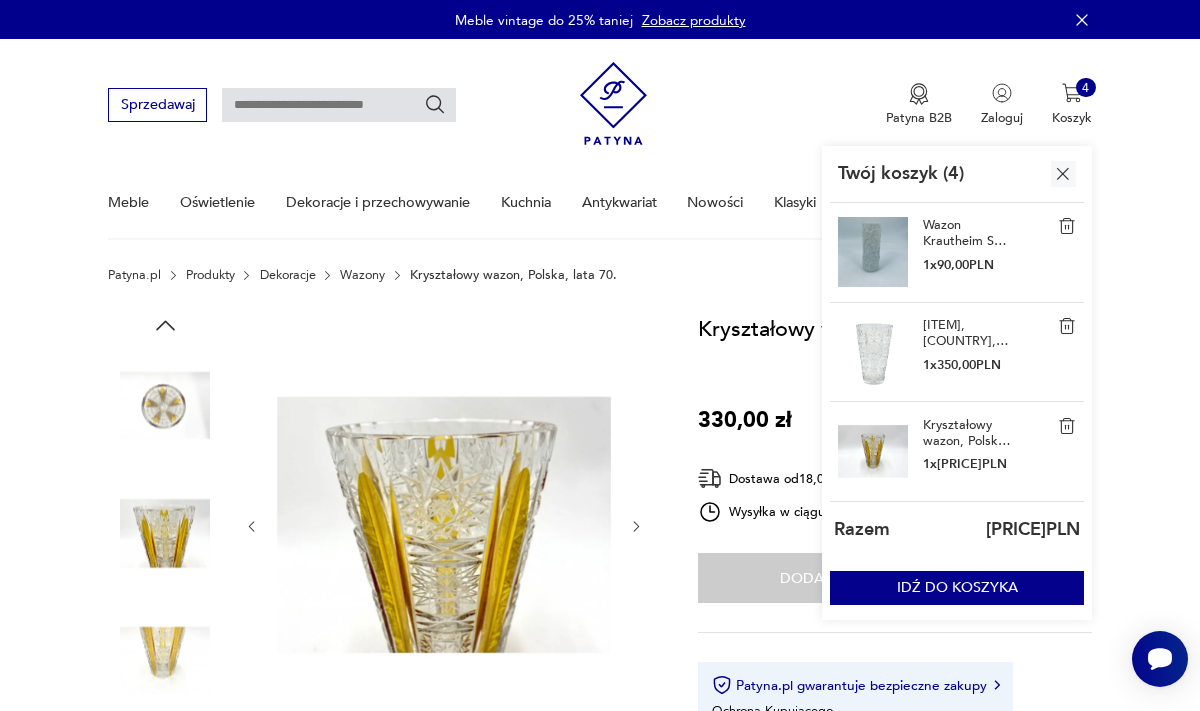 click at bounding box center [1067, 426] 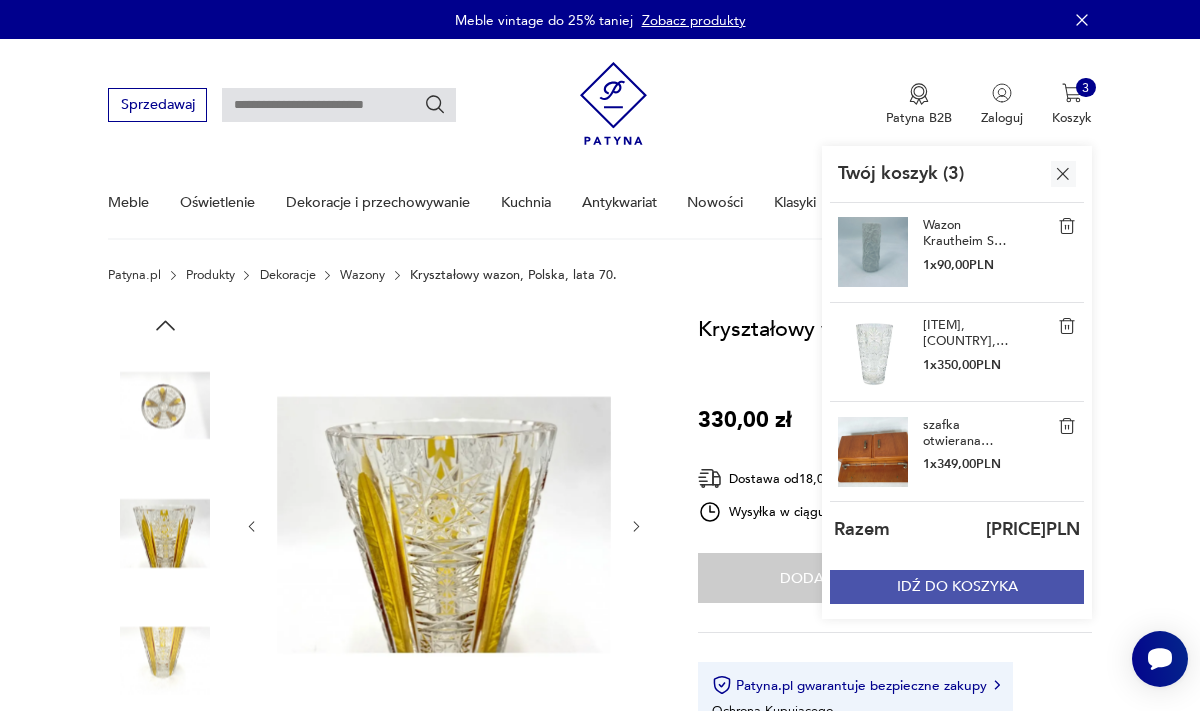 click on "IDŹ DO KOSZYKA" at bounding box center (957, 586) 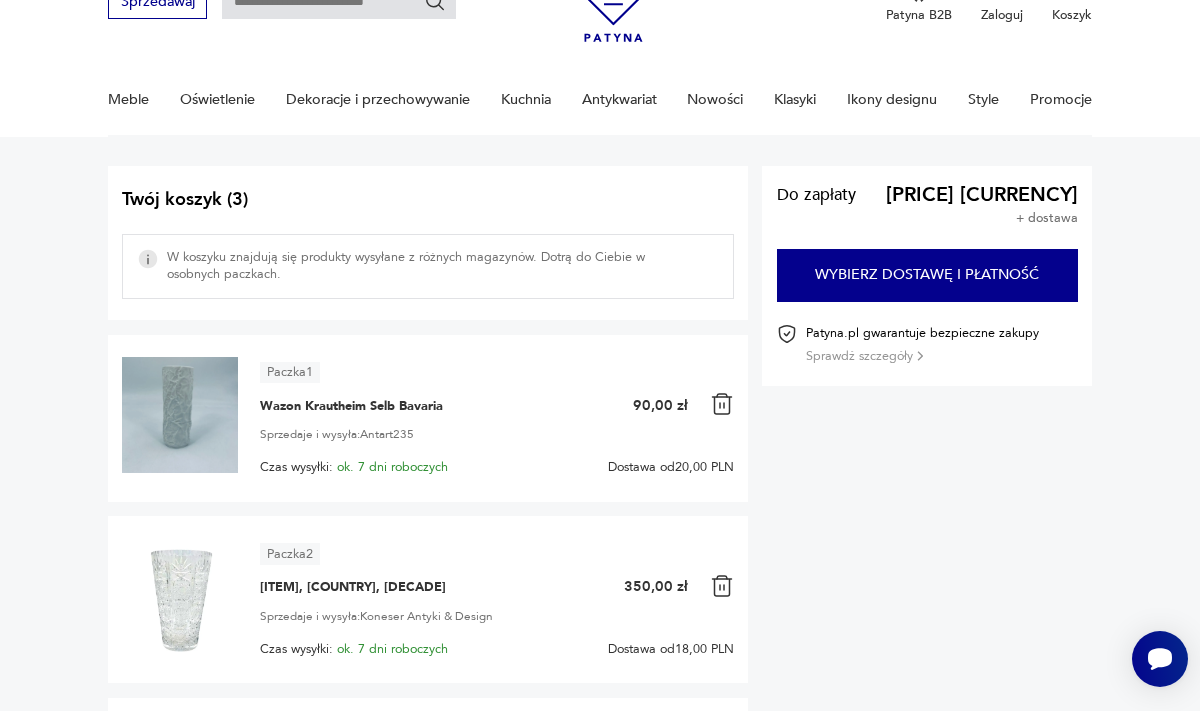 scroll, scrollTop: 102, scrollLeft: 0, axis: vertical 